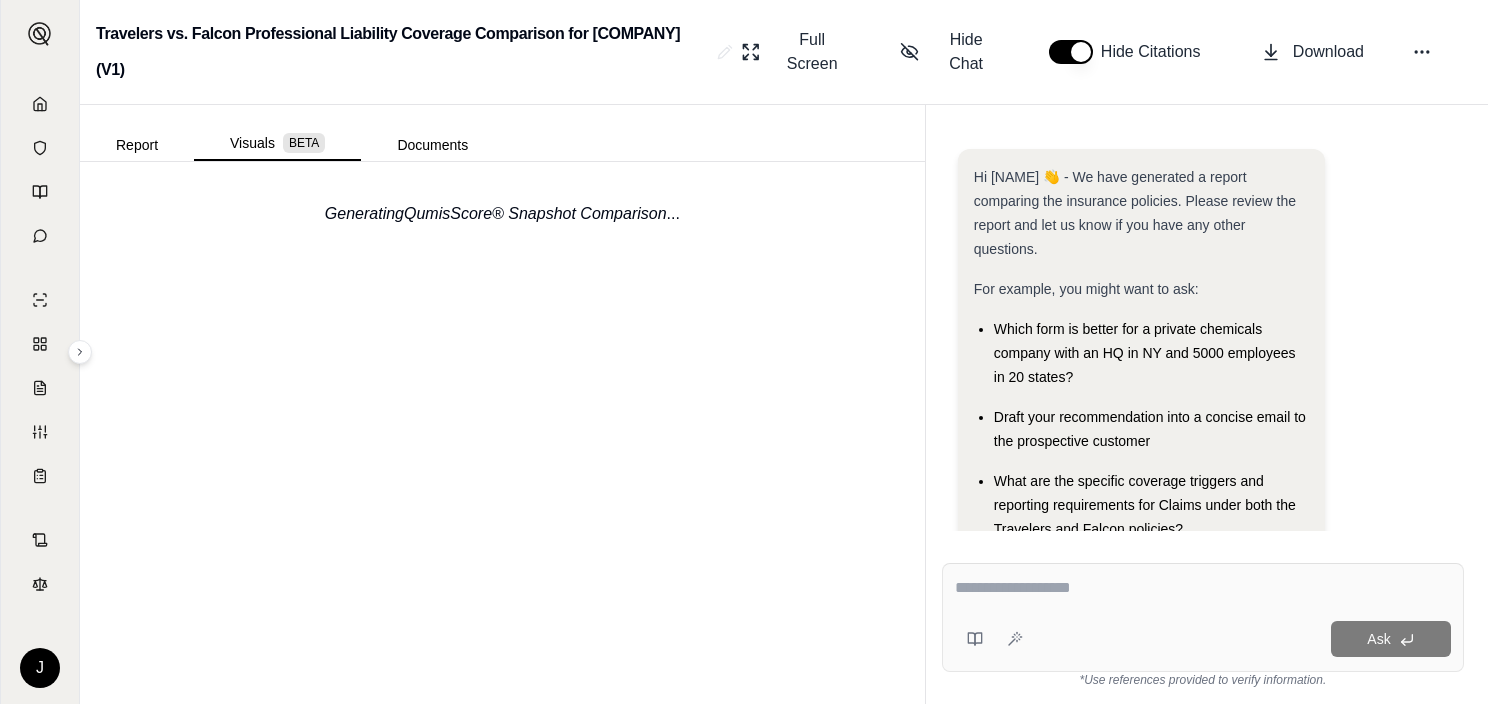 scroll, scrollTop: 0, scrollLeft: 0, axis: both 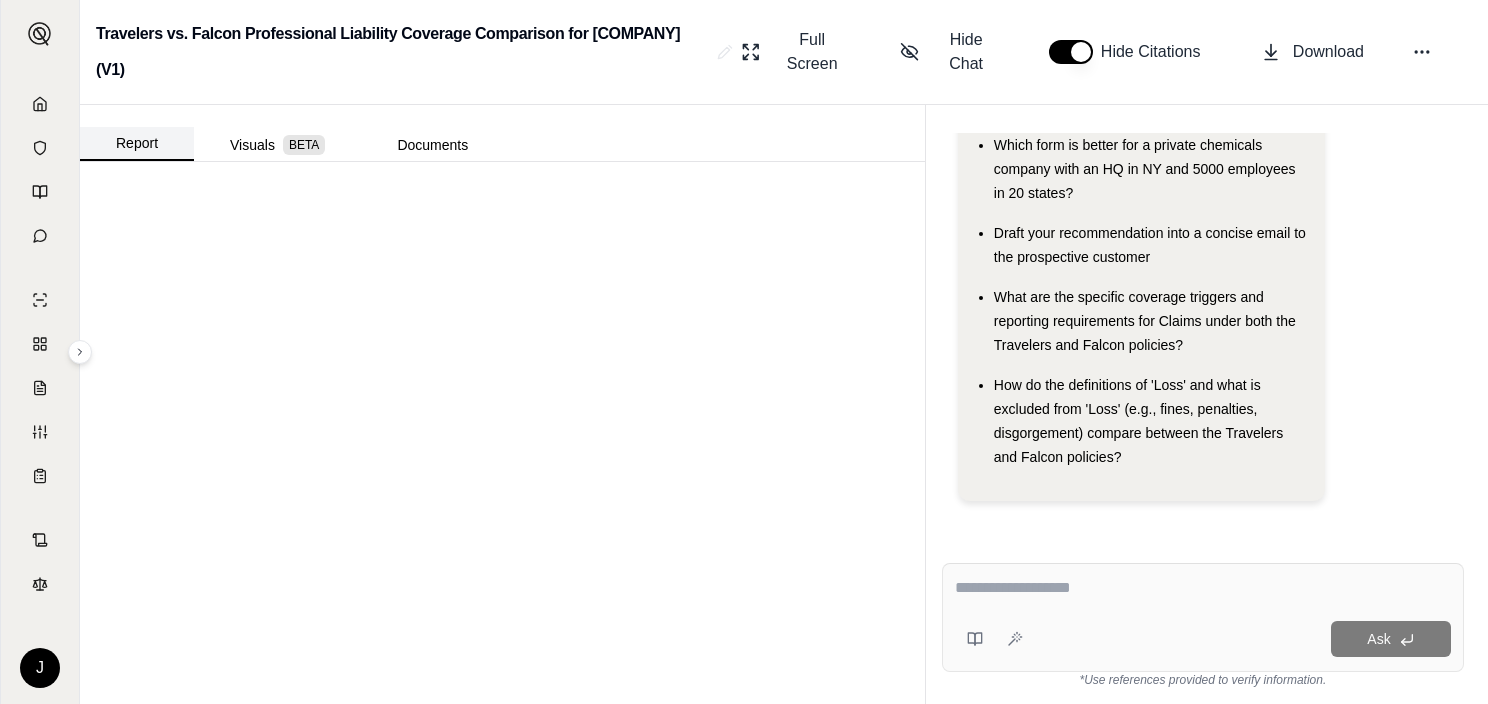 click on "Report" at bounding box center [137, 144] 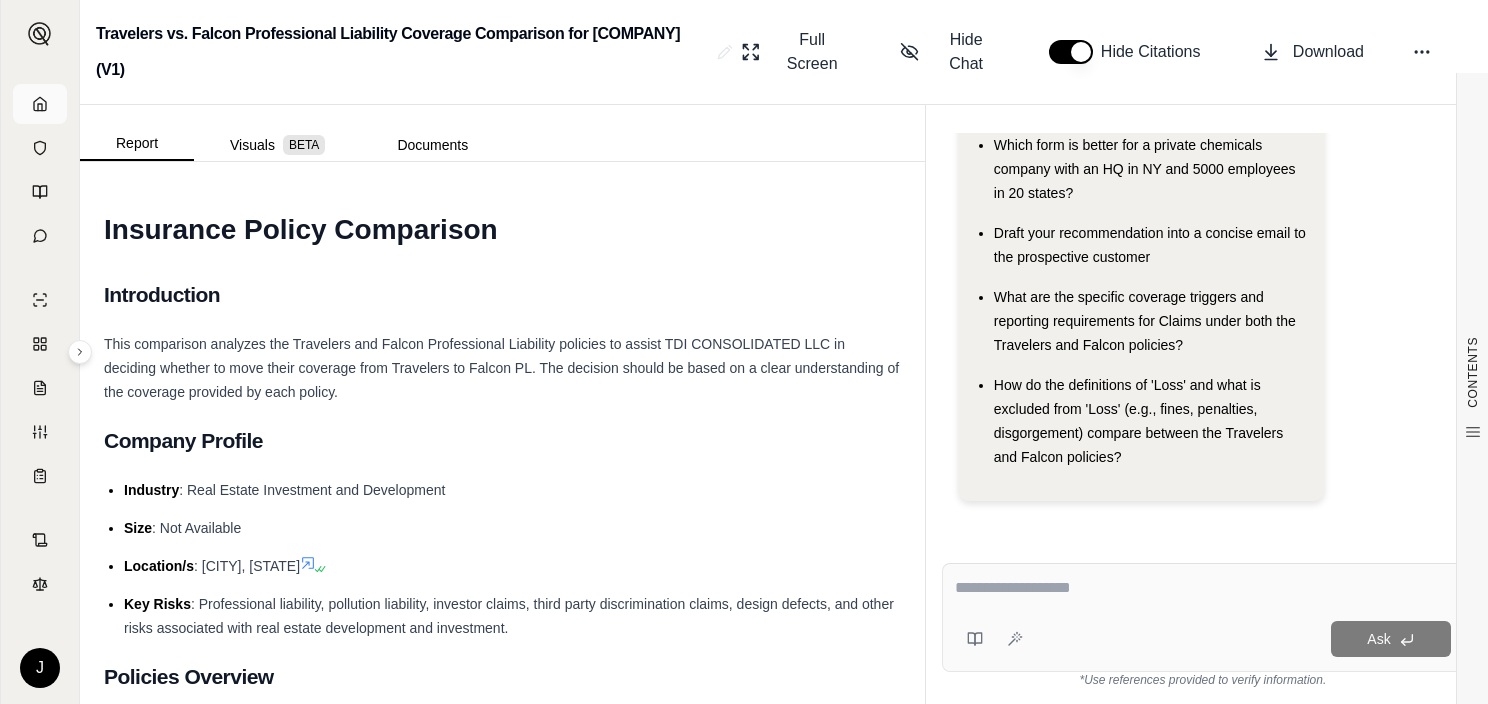 click 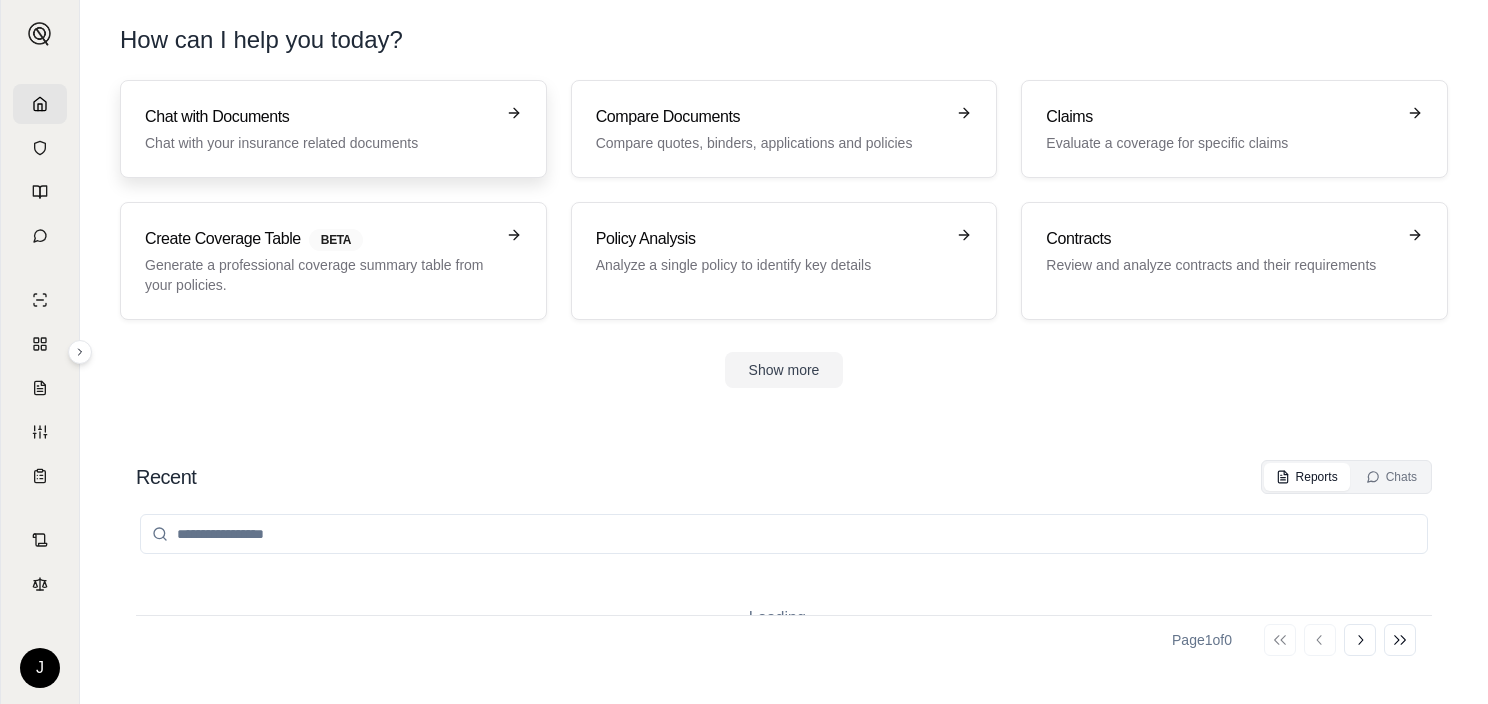 click on "Chat with Documents Chat with your insurance related documents" at bounding box center (319, 129) 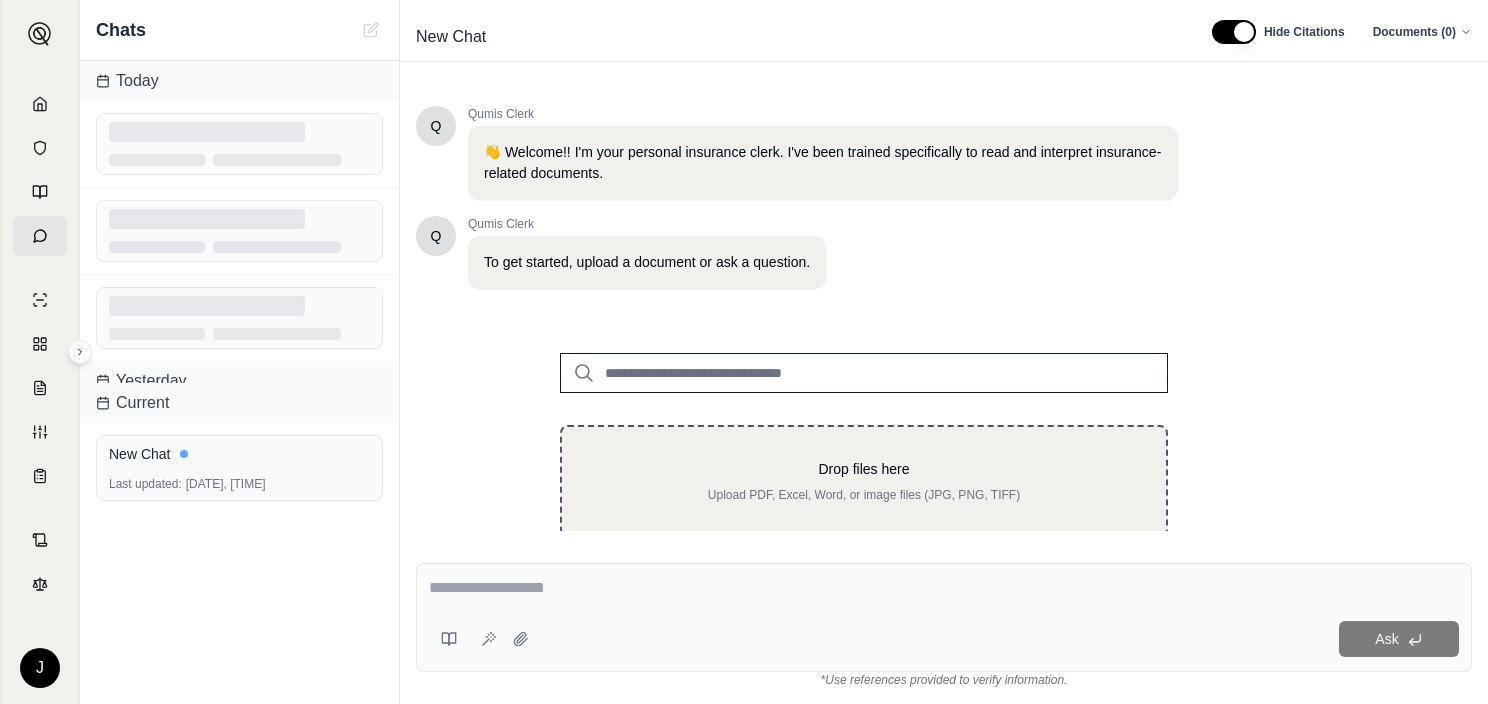 click on "Drop files here Upload PDF, Excel, Word, or image files (JPG, PNG, TIFF)" at bounding box center (864, 481) 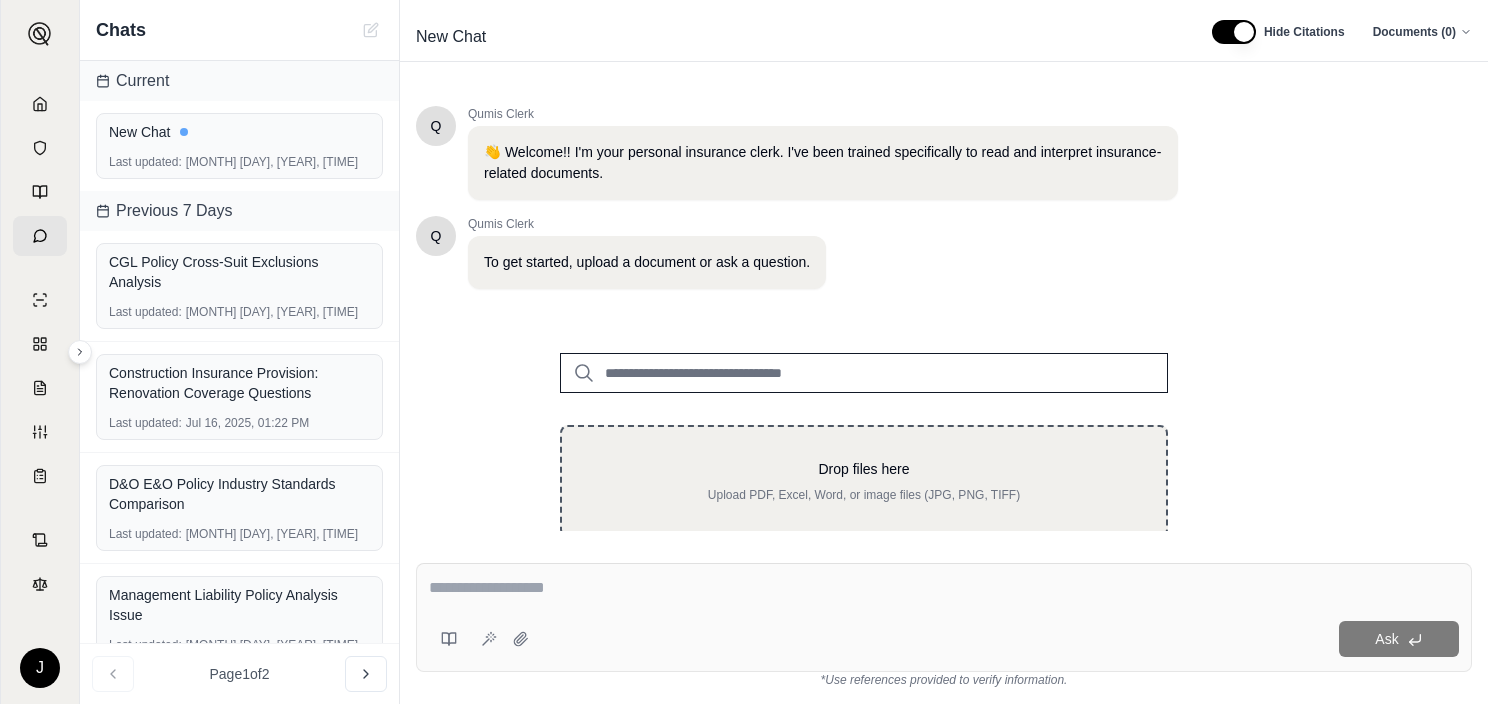 type on "**********" 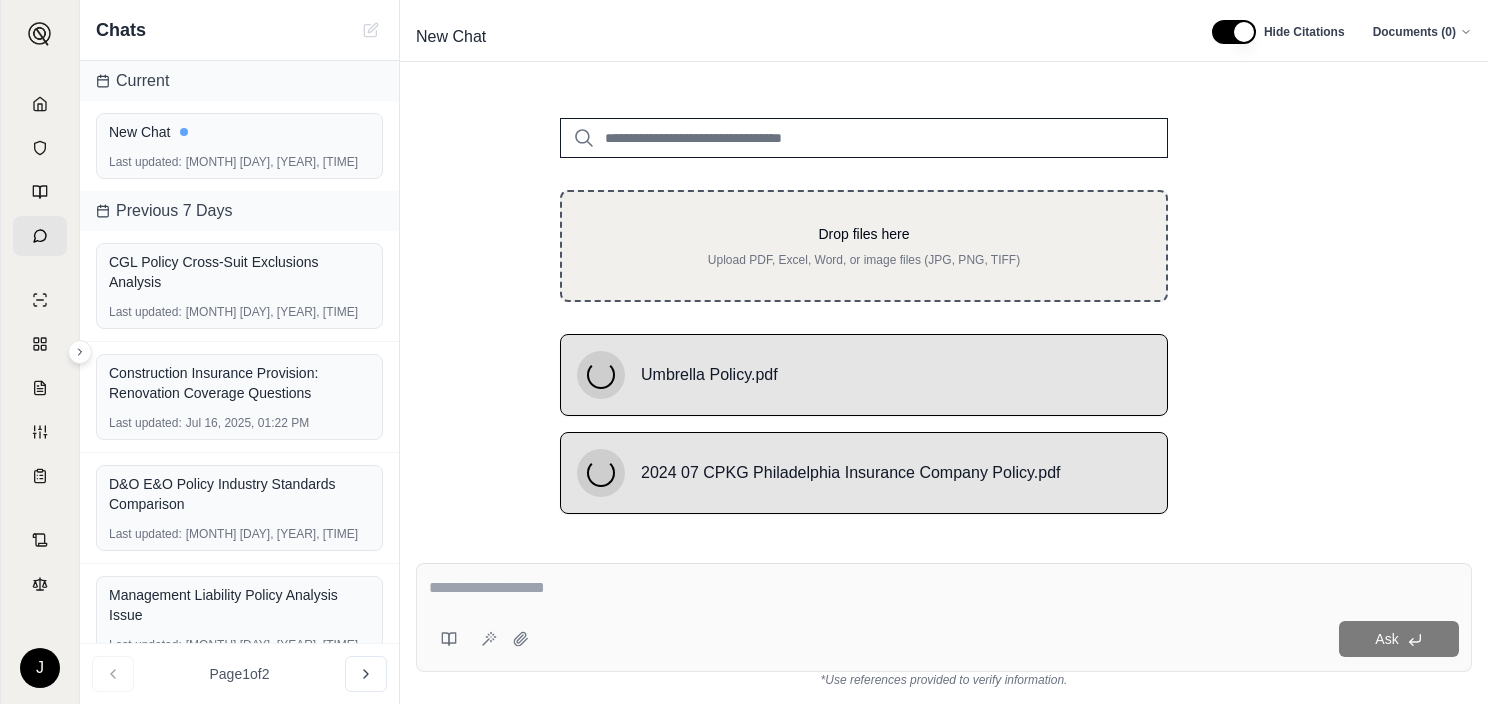 scroll, scrollTop: 246, scrollLeft: 0, axis: vertical 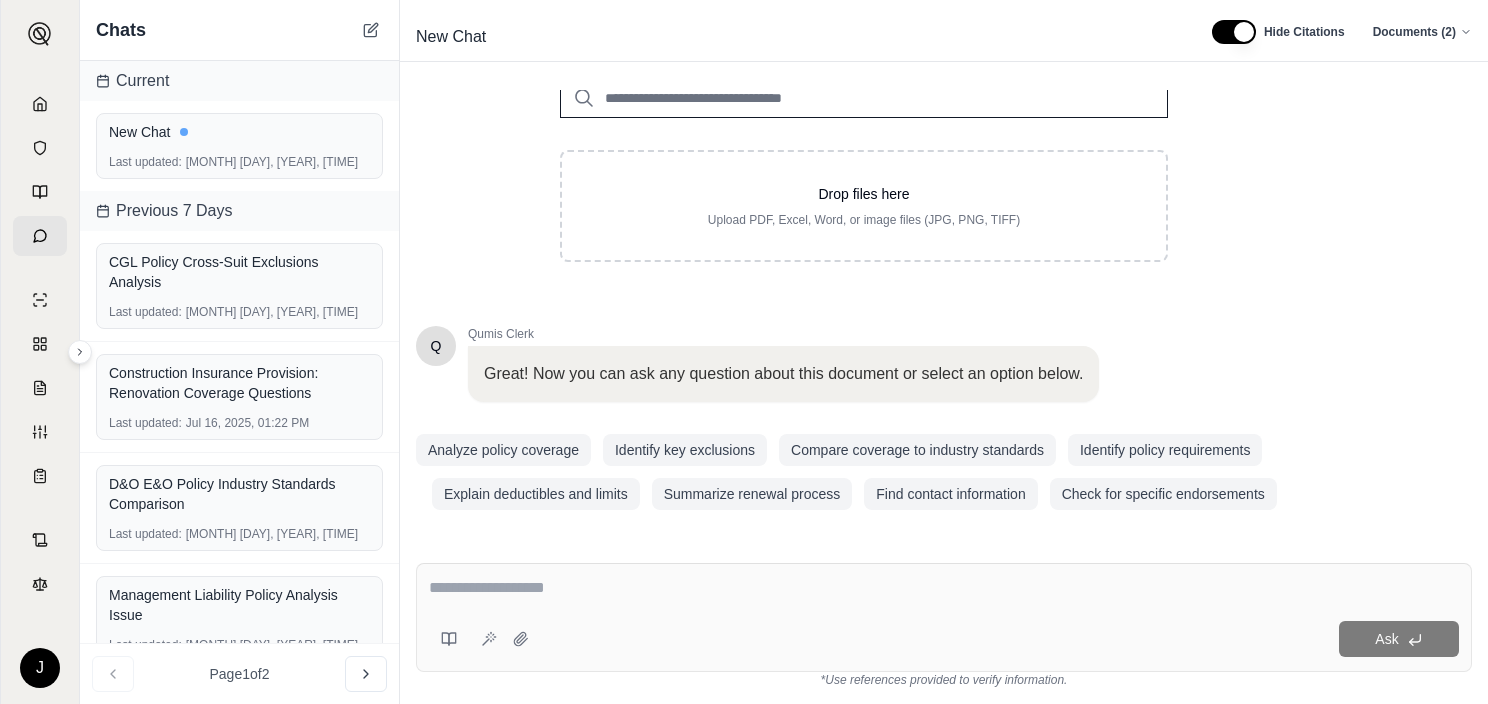 click at bounding box center (944, 588) 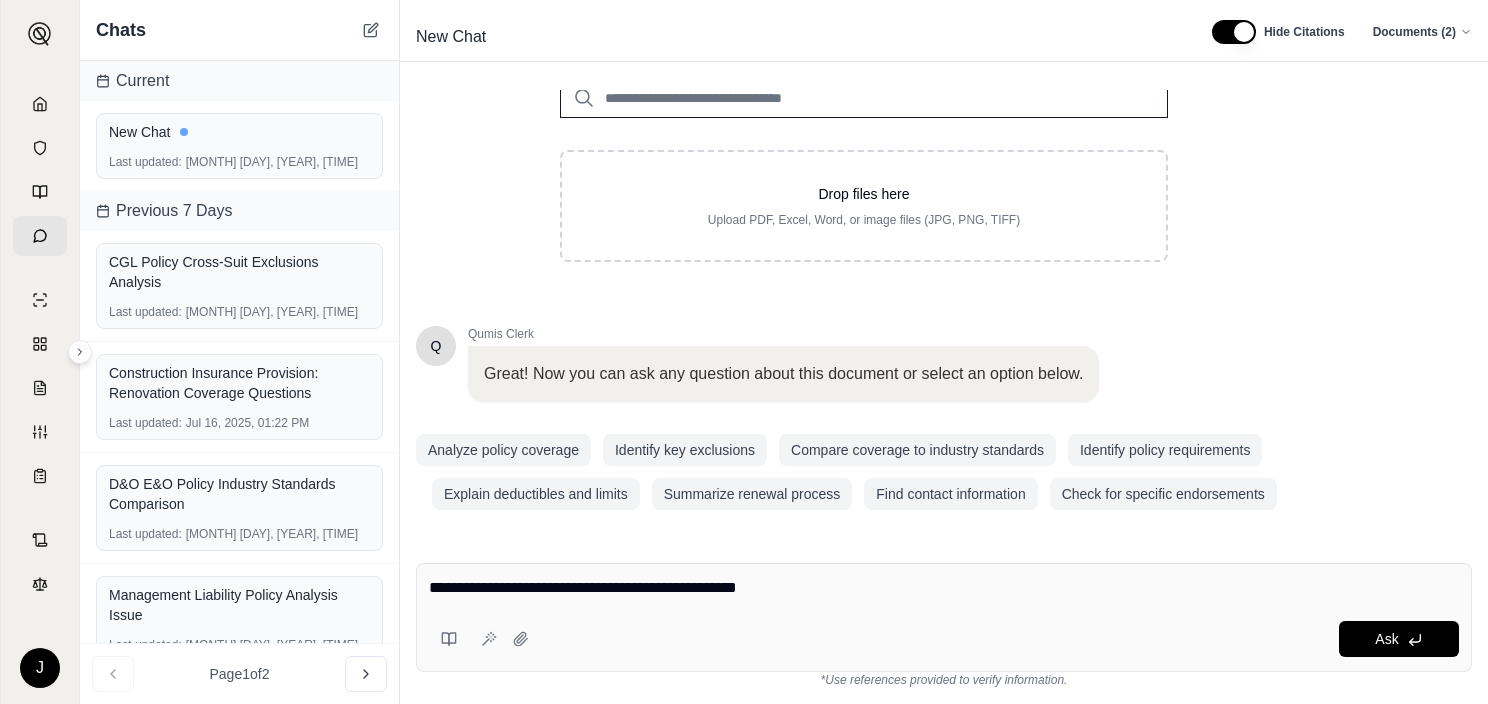 paste on "**********" 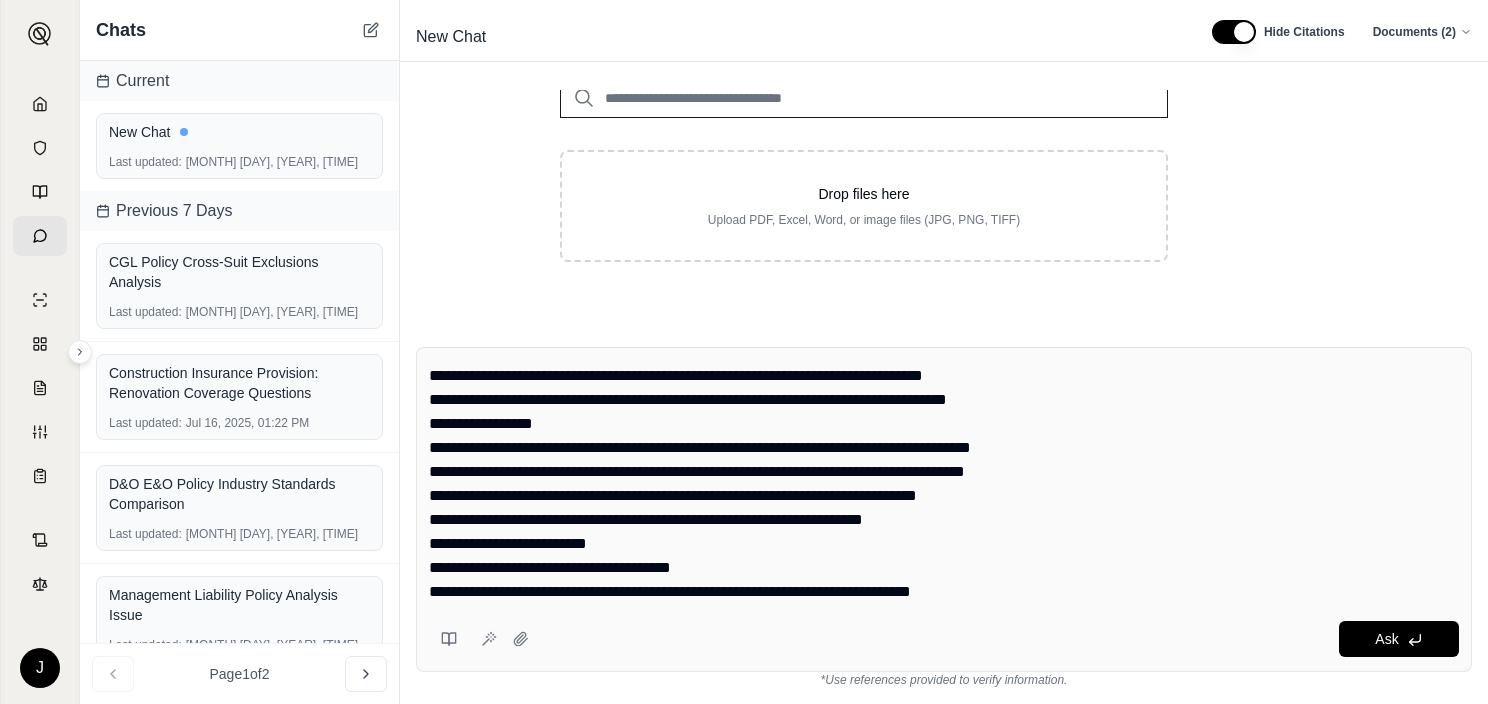 scroll, scrollTop: 1200, scrollLeft: 0, axis: vertical 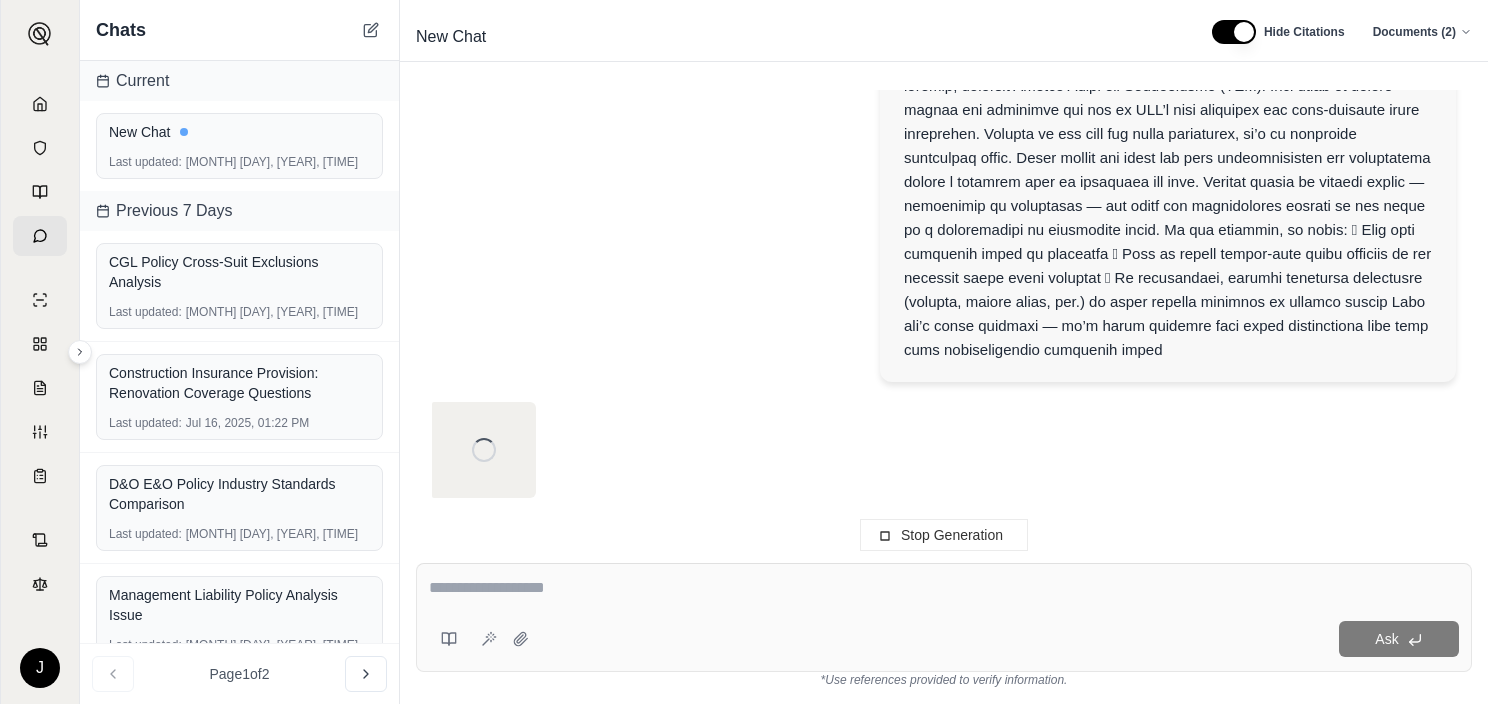 click on "Ask" at bounding box center (944, 617) 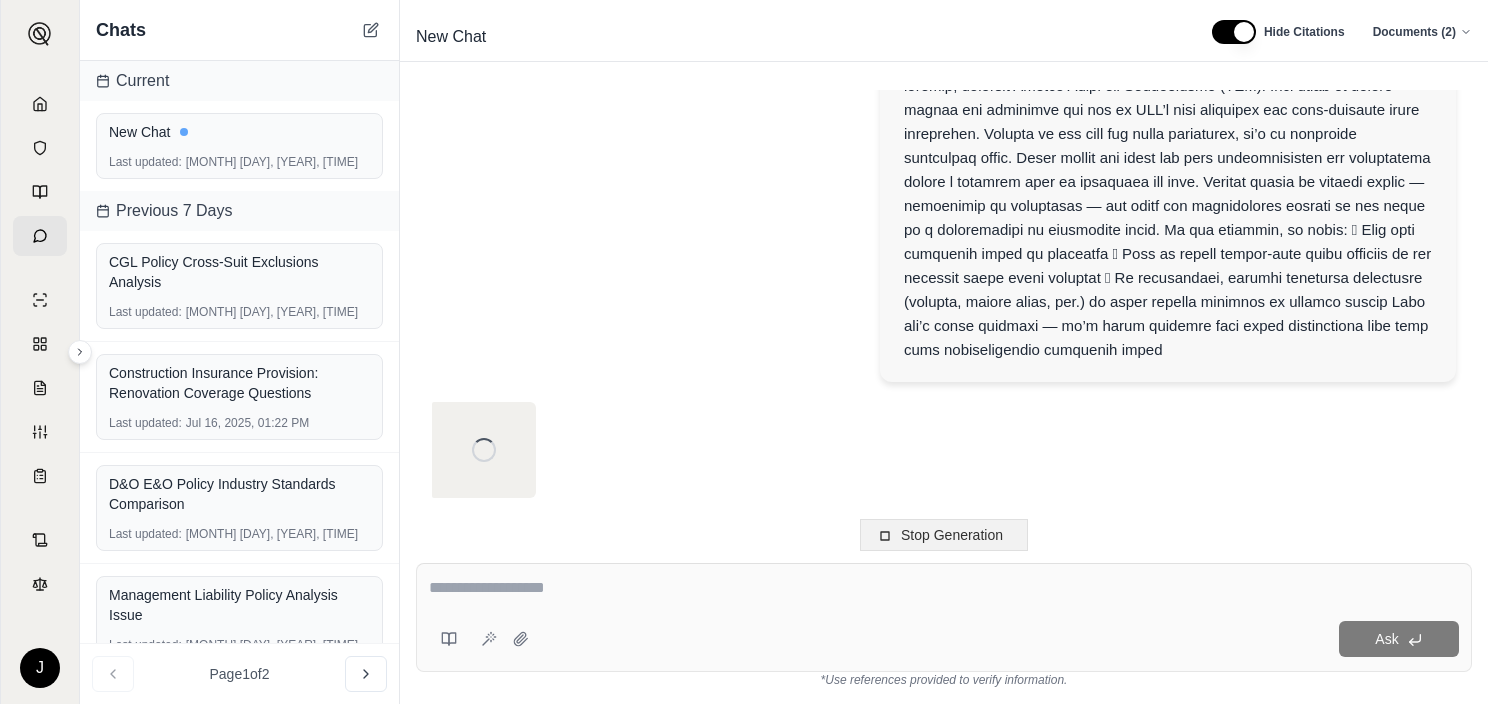 click on "Stop Generation" at bounding box center [952, 535] 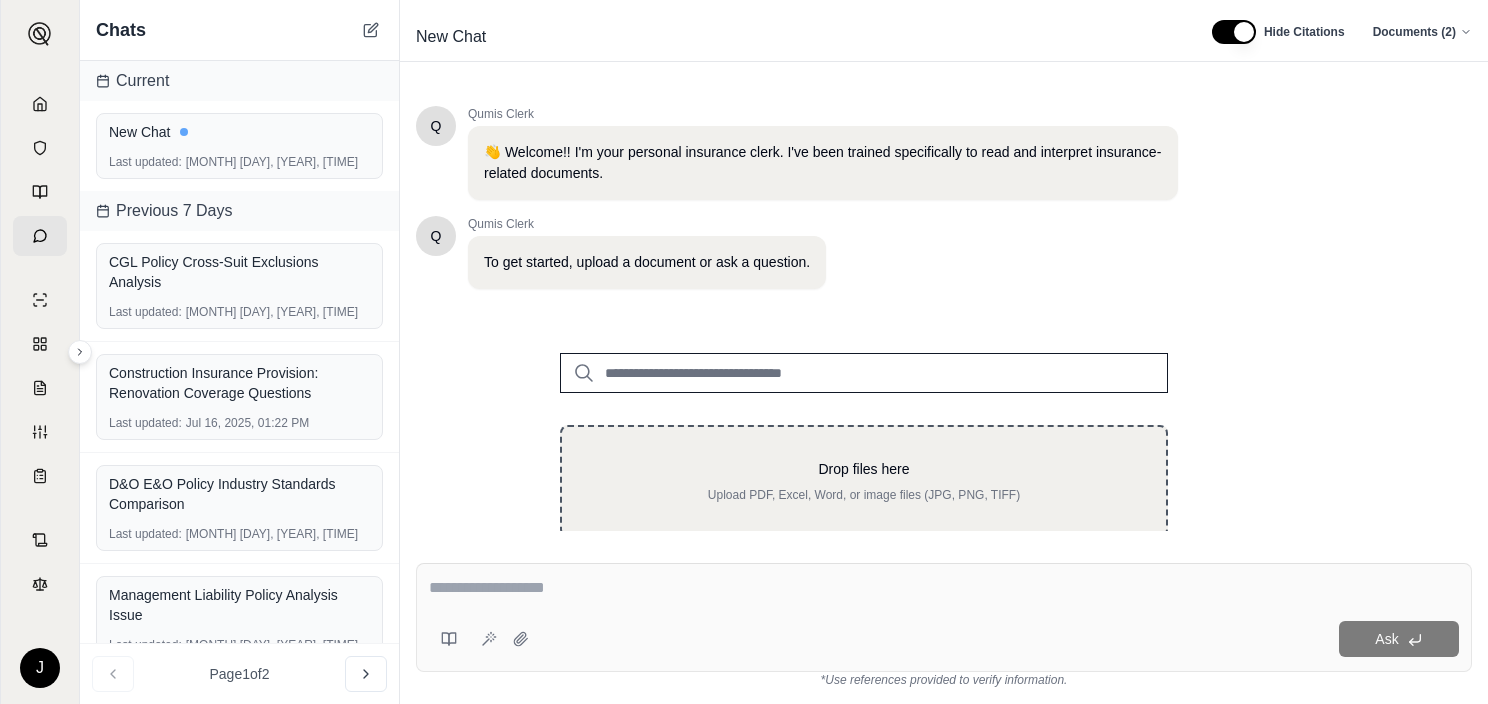 scroll, scrollTop: 275, scrollLeft: 0, axis: vertical 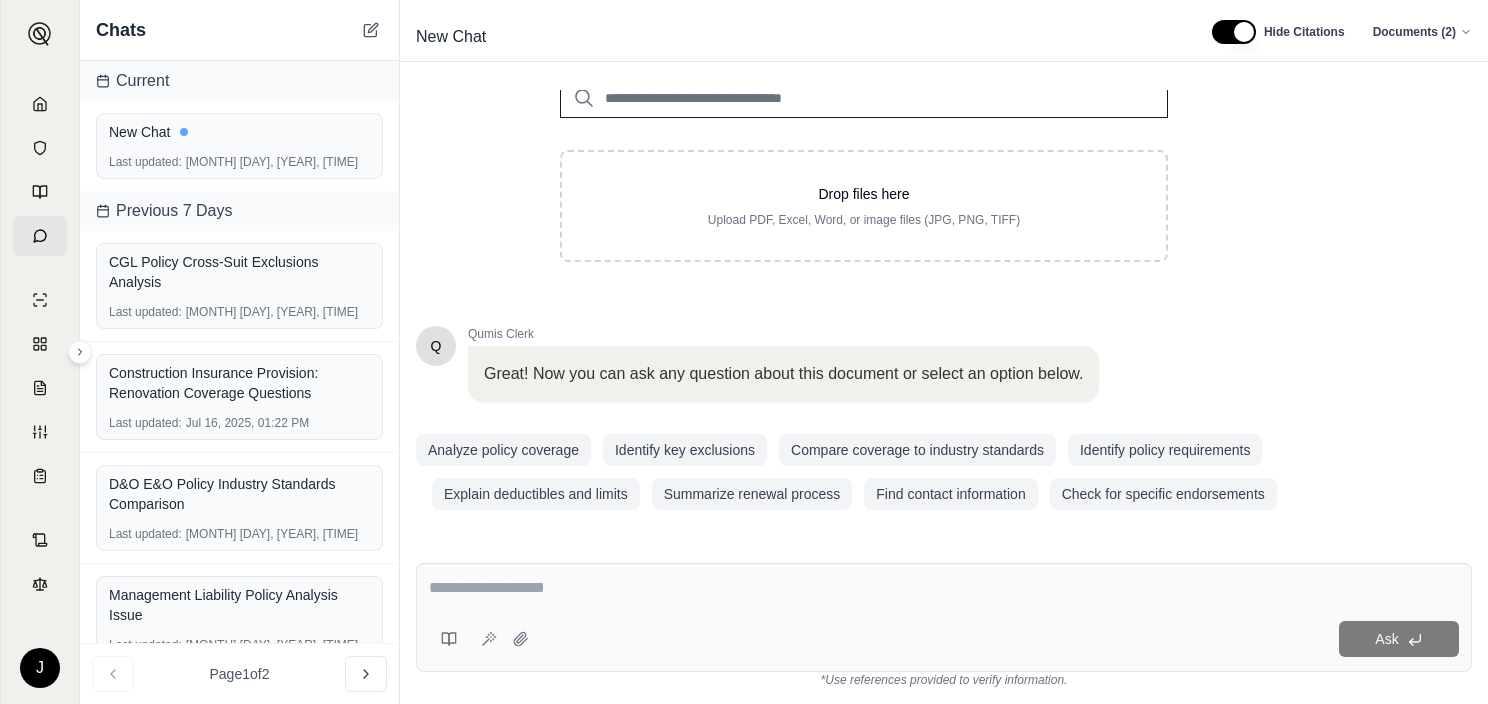click at bounding box center [944, 588] 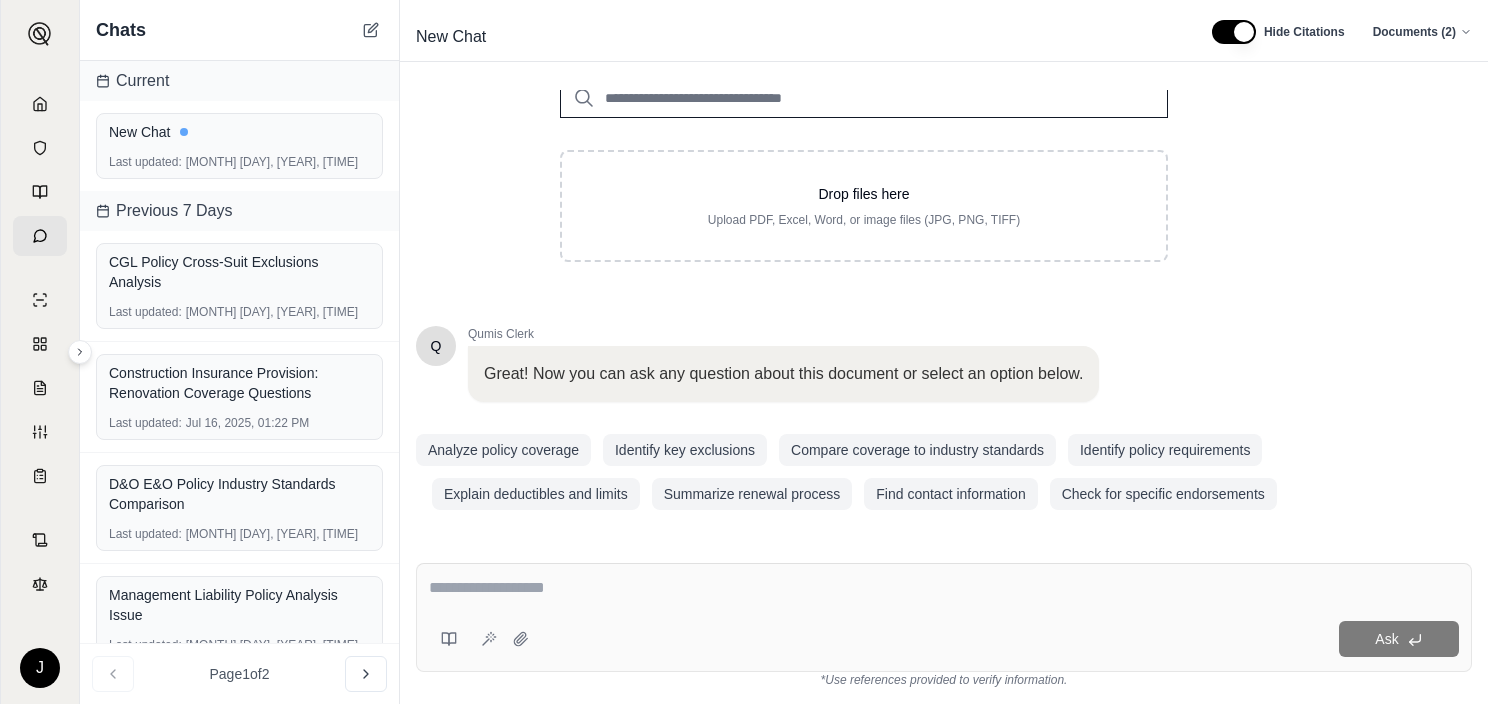 type on "*" 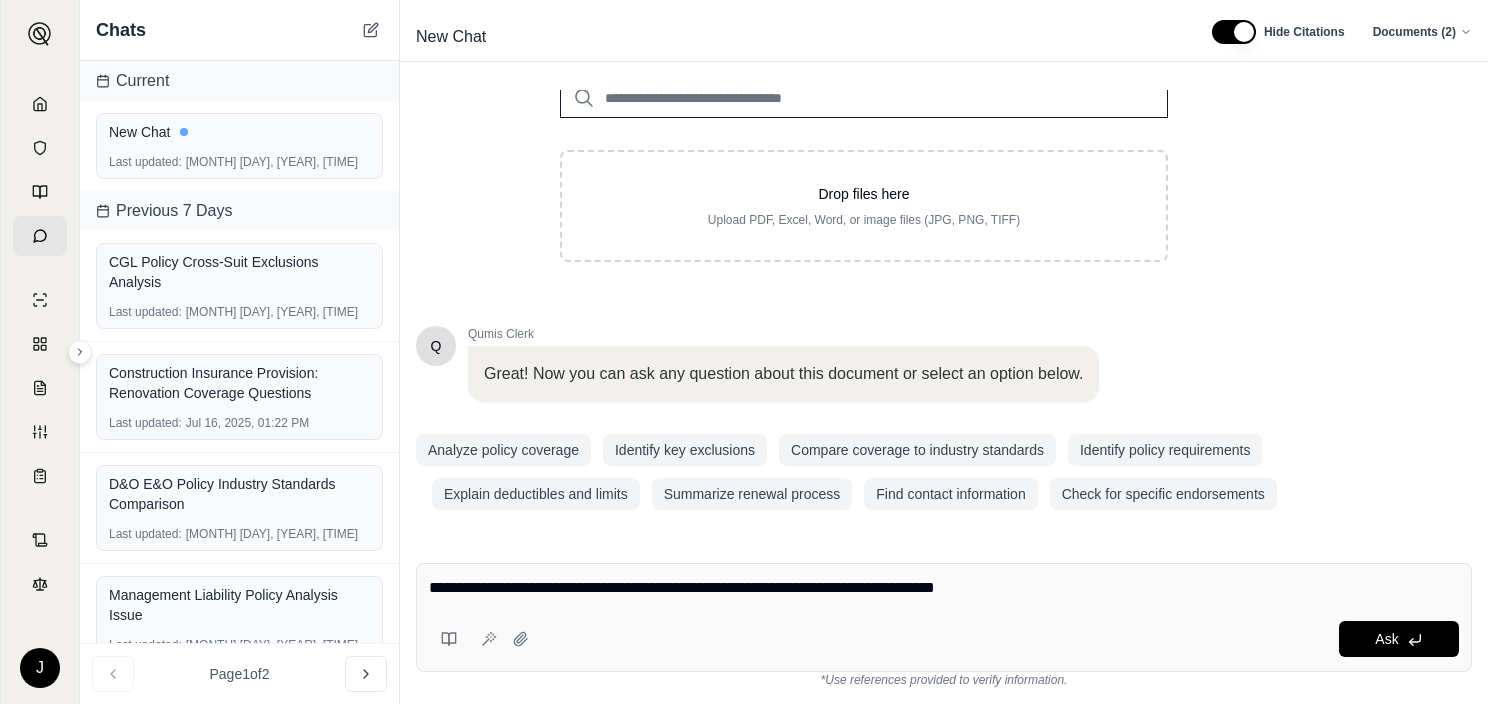 type on "**********" 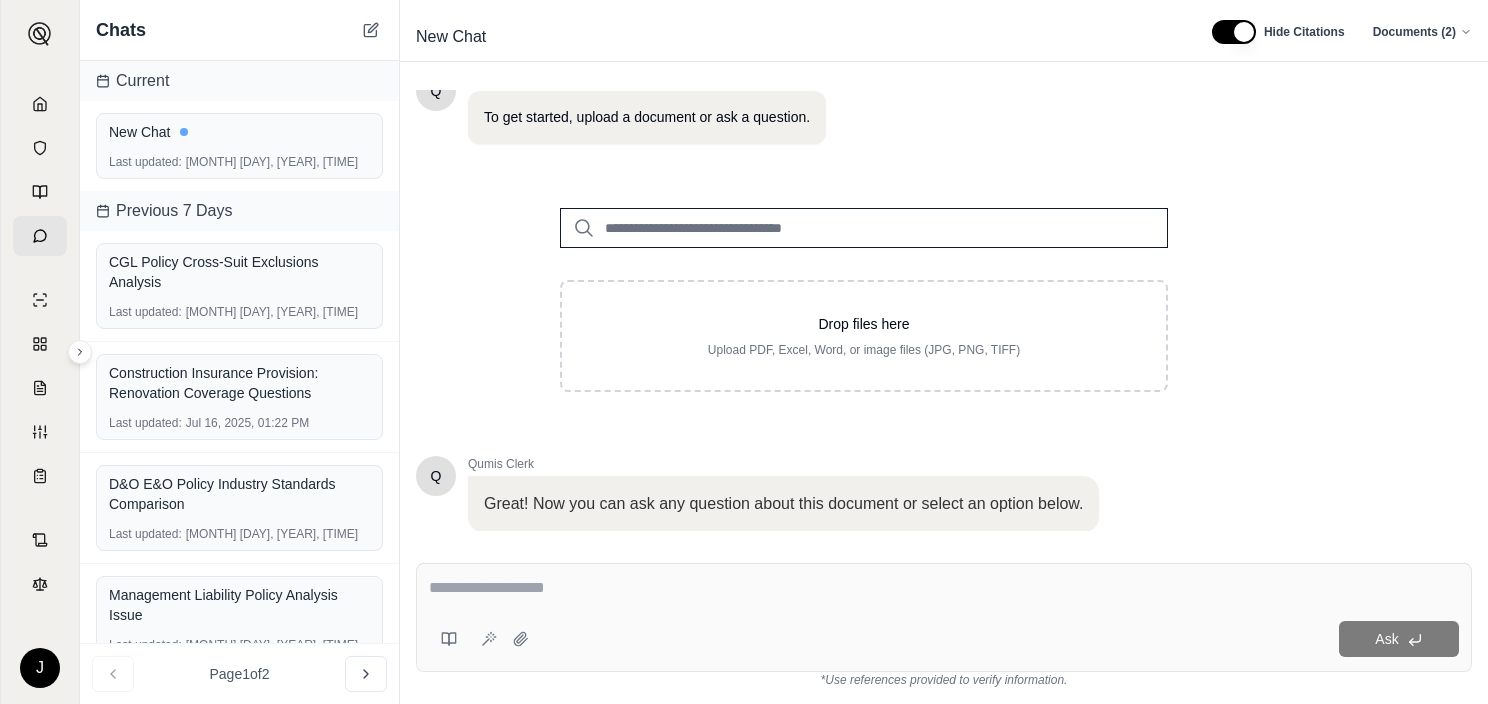 scroll, scrollTop: 103, scrollLeft: 0, axis: vertical 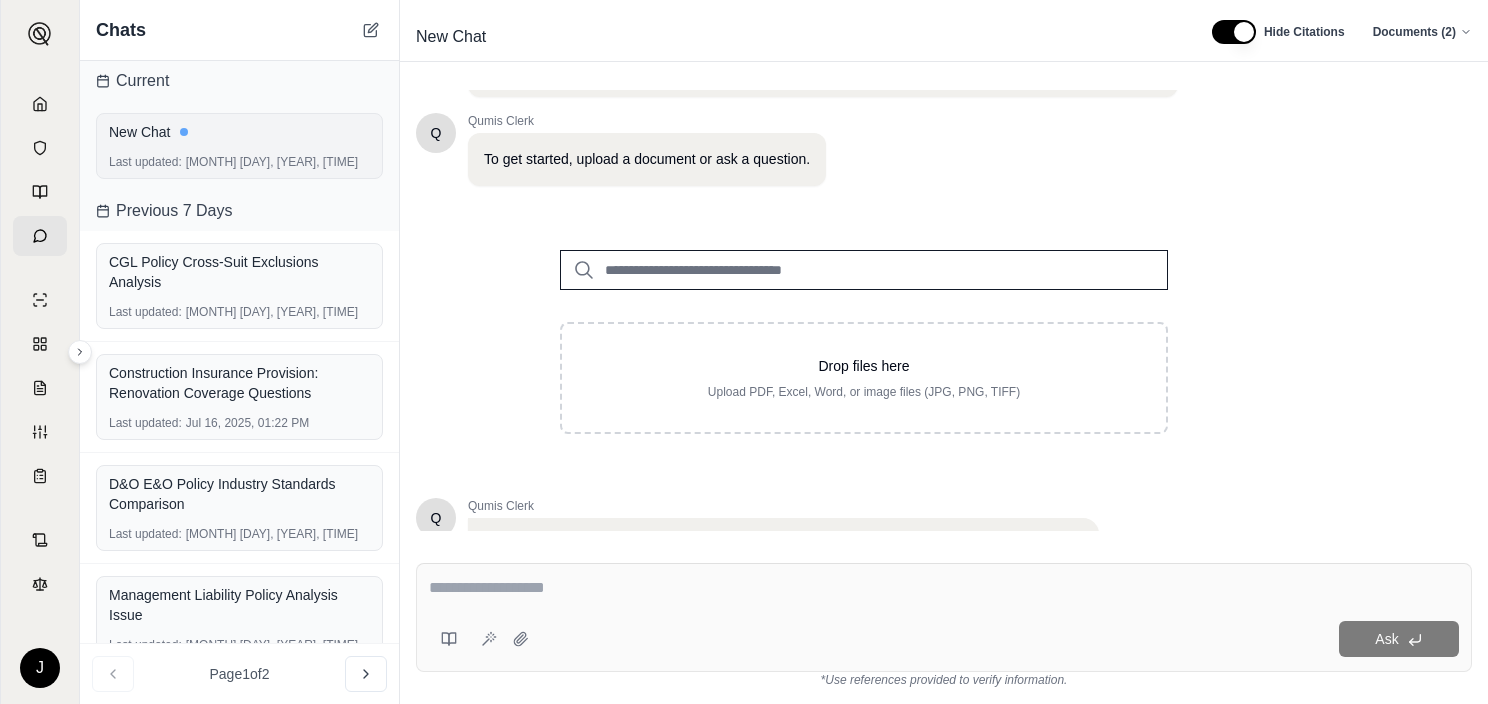 click on "New Chat" at bounding box center [239, 132] 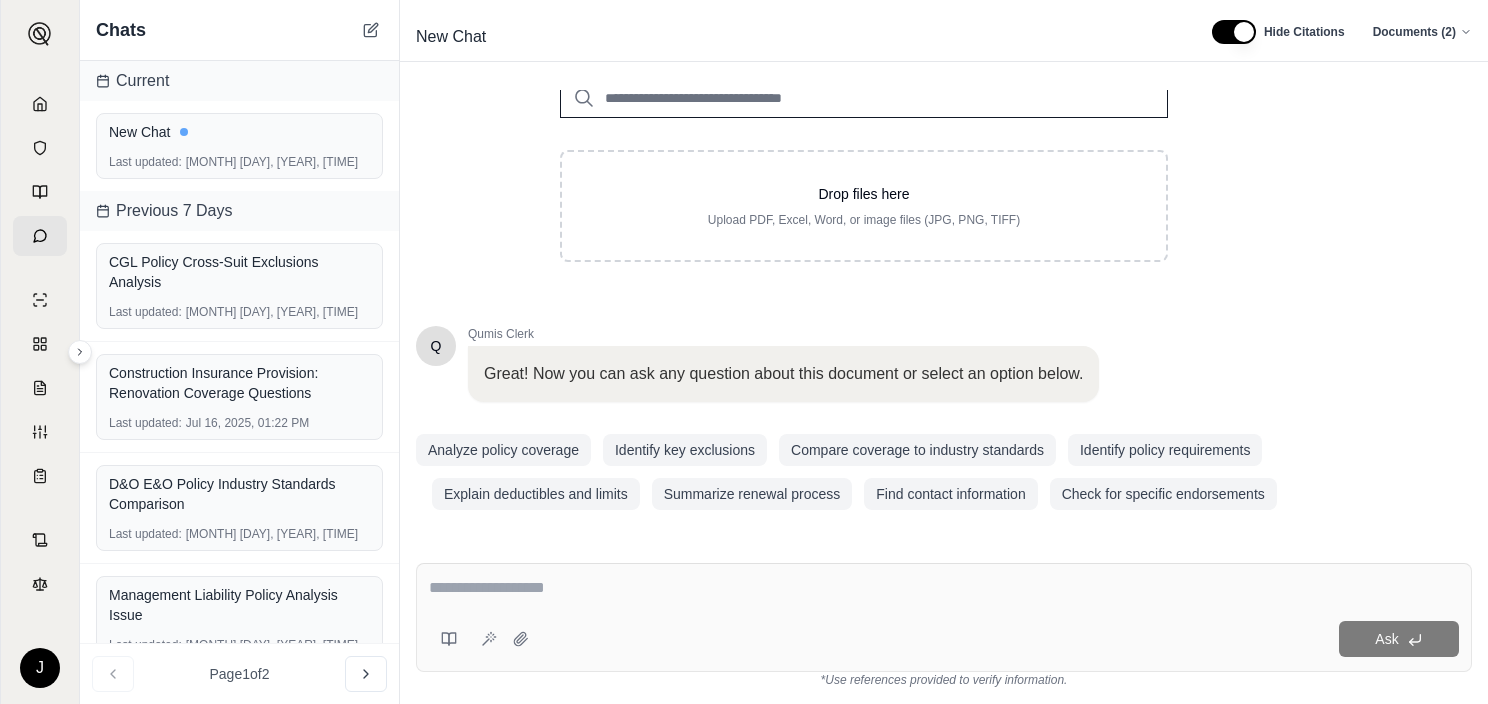 scroll, scrollTop: 0, scrollLeft: 0, axis: both 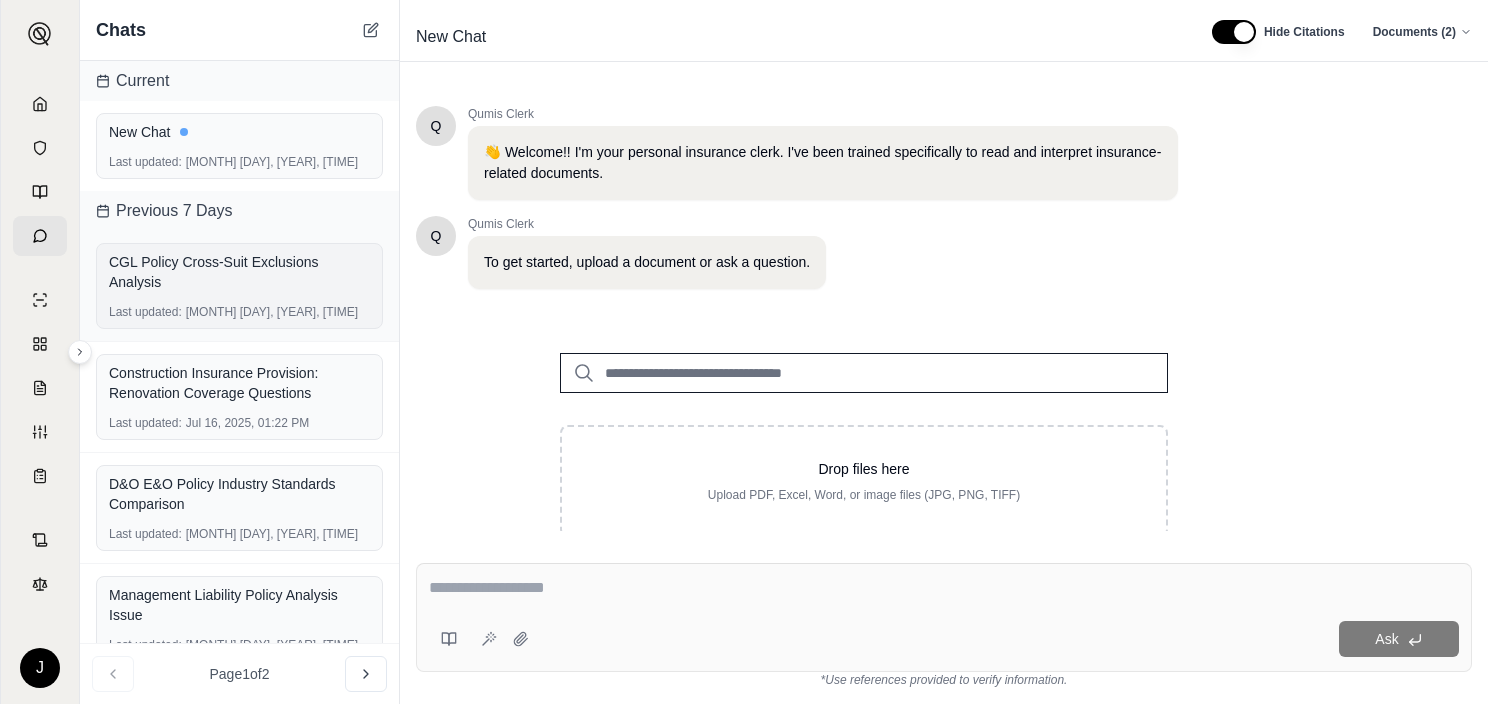 click on "CGL Policy Cross-Suit Exclusions Analysis" at bounding box center (239, 272) 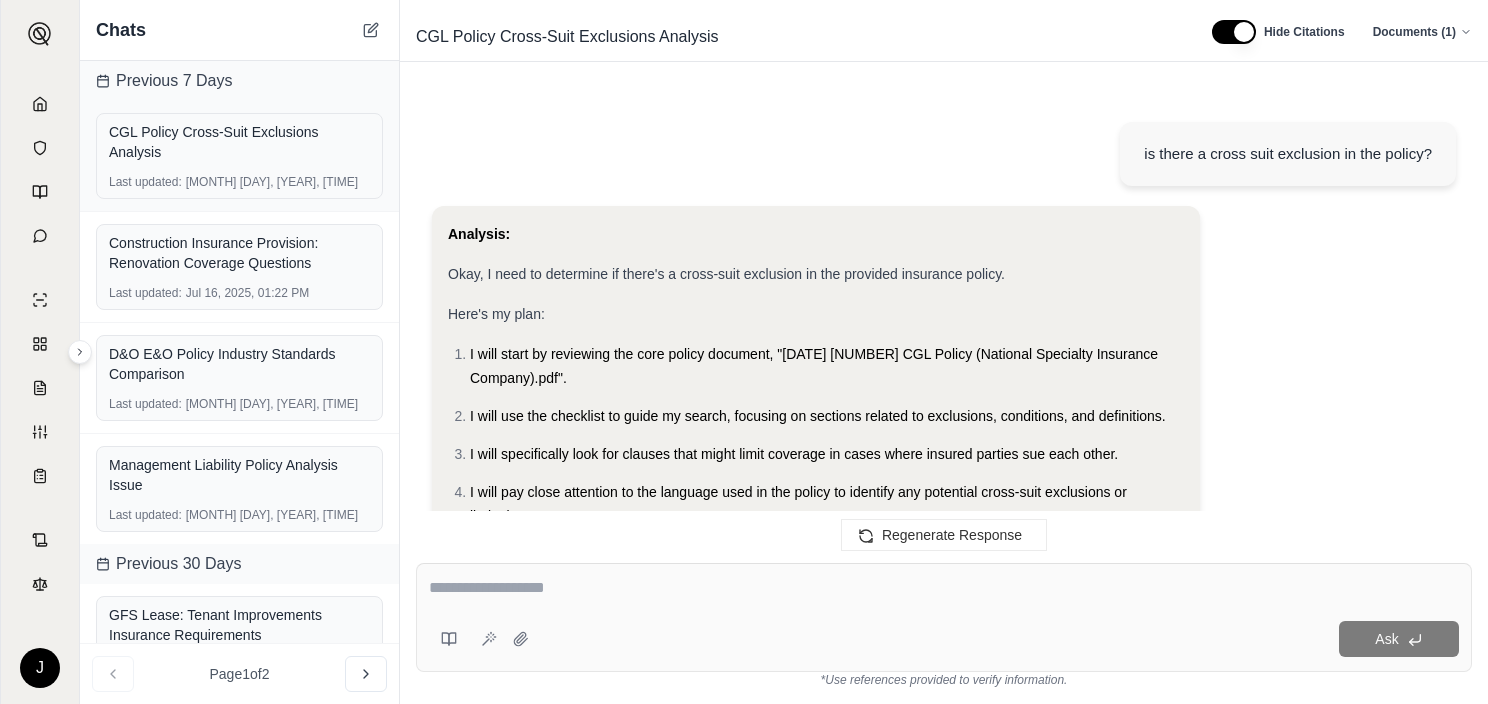 scroll, scrollTop: 1940, scrollLeft: 0, axis: vertical 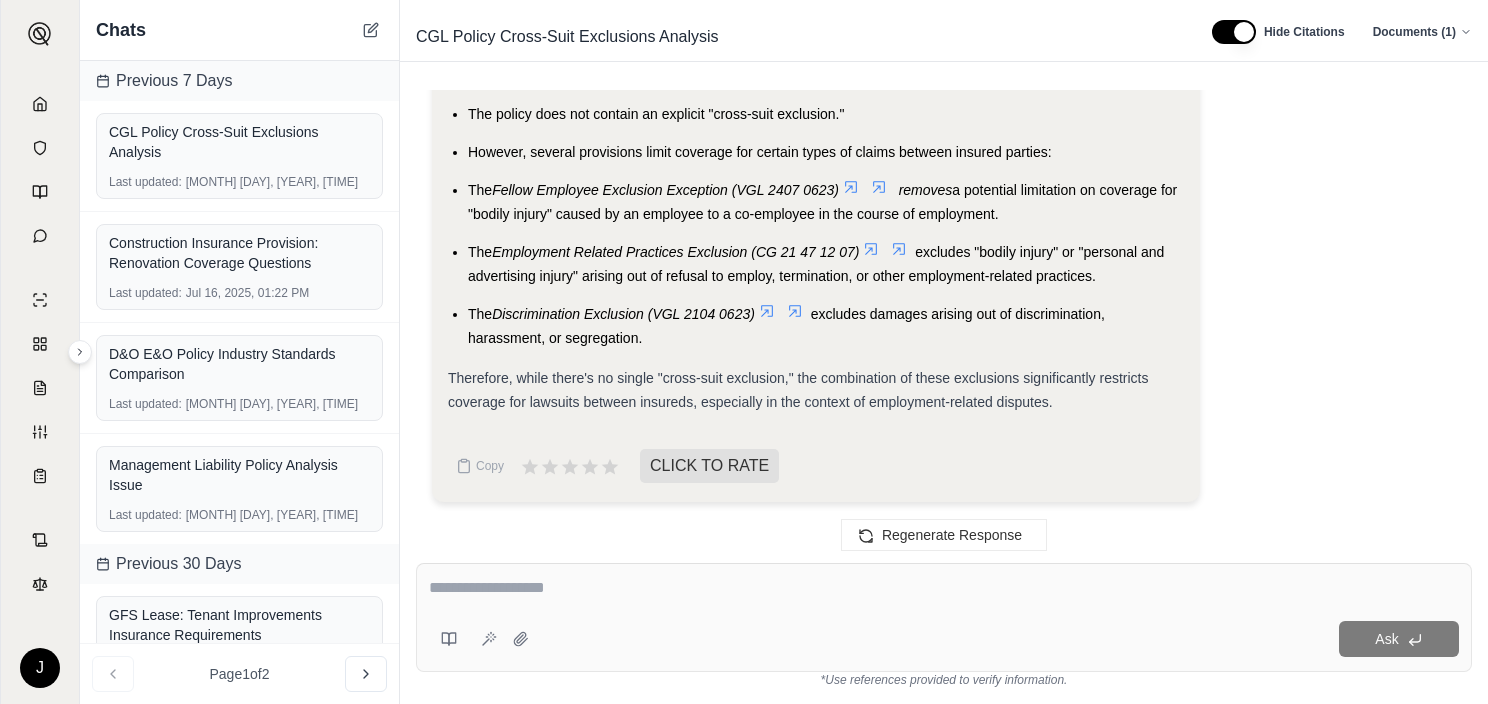 click at bounding box center [944, 588] 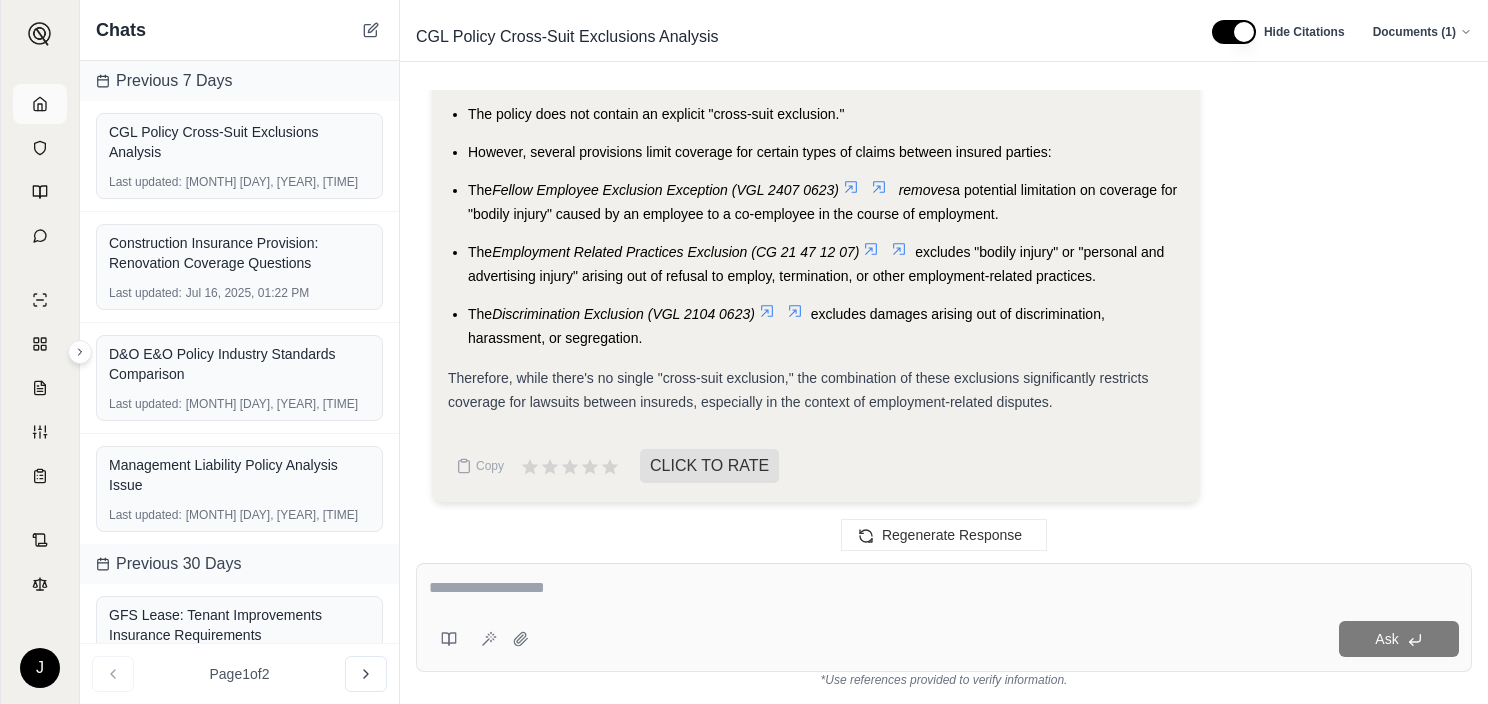 click at bounding box center (40, 104) 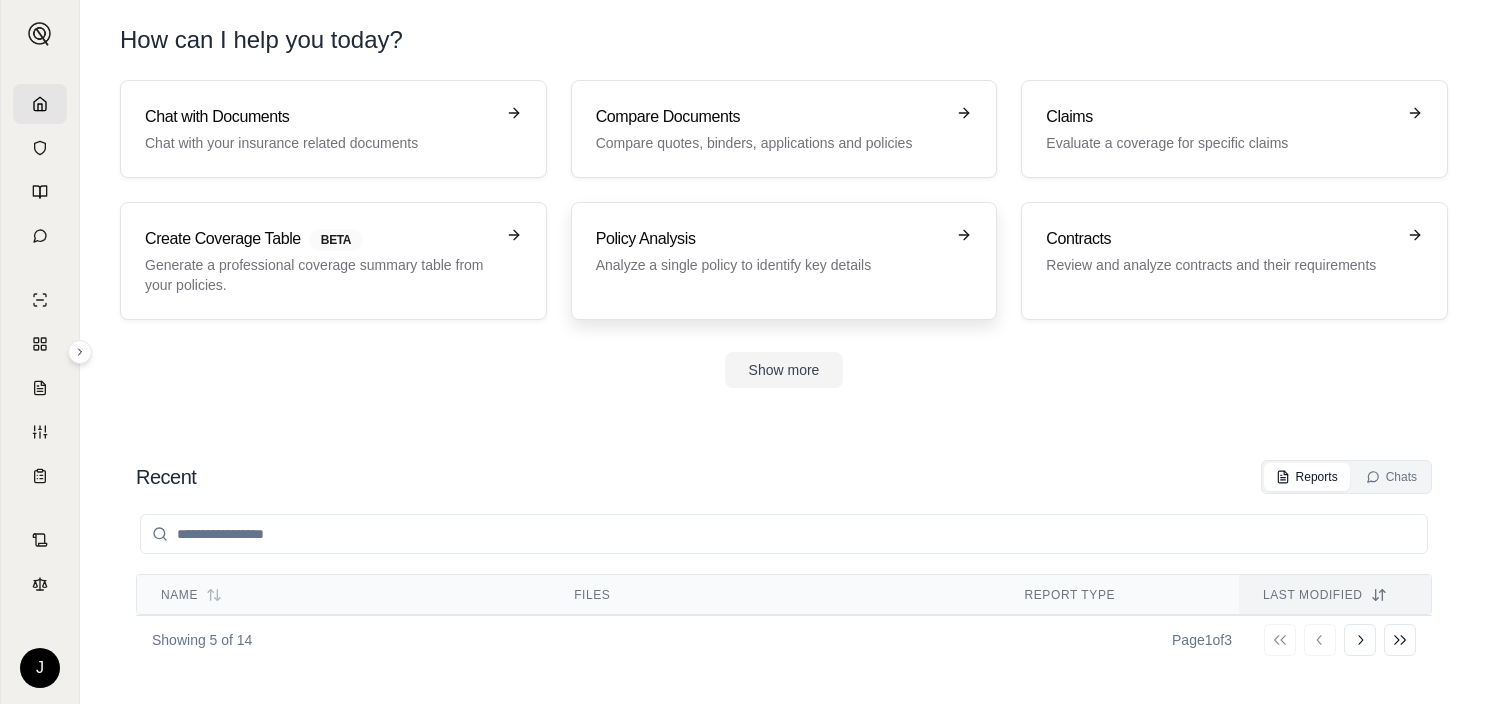 click on "Analyze a single policy to identify key details" at bounding box center (770, 265) 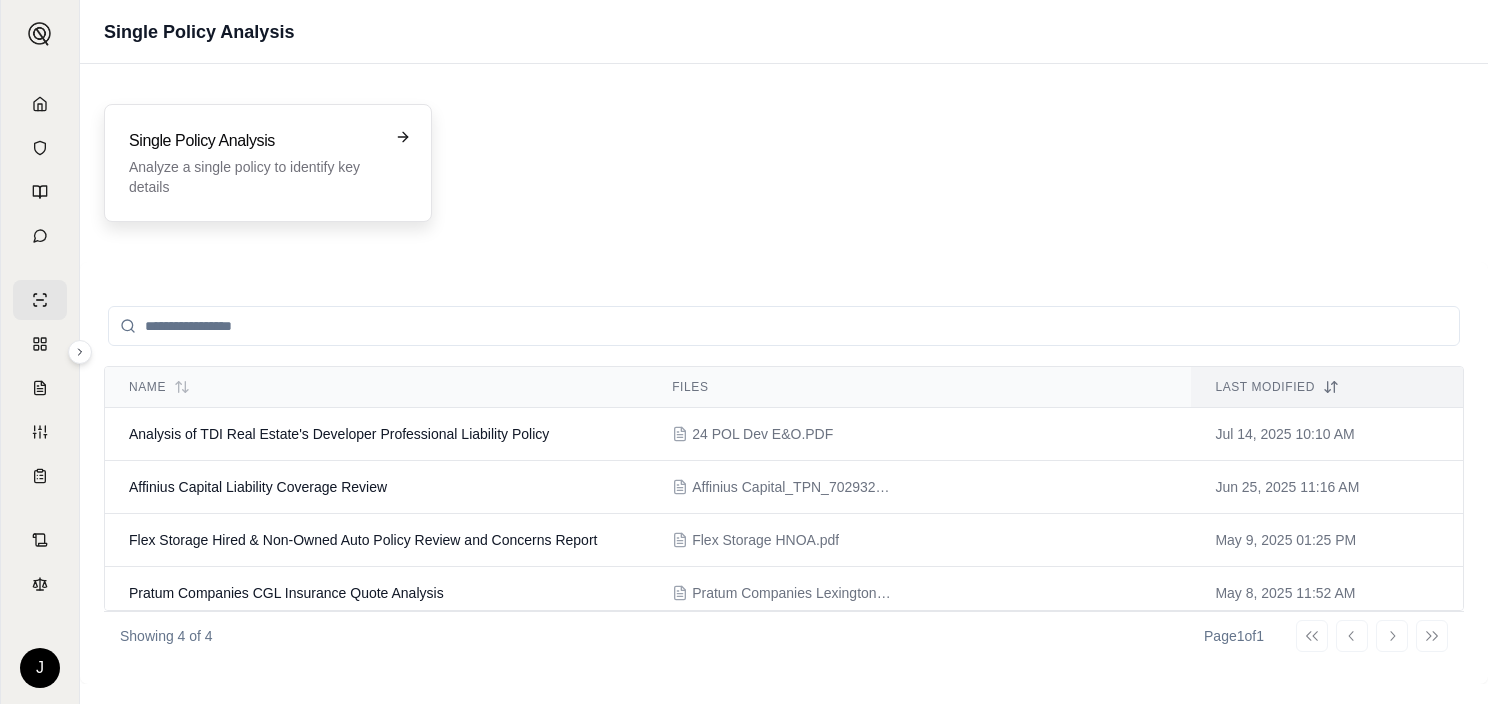 click on "Analyze a single policy to identify key details" at bounding box center [254, 177] 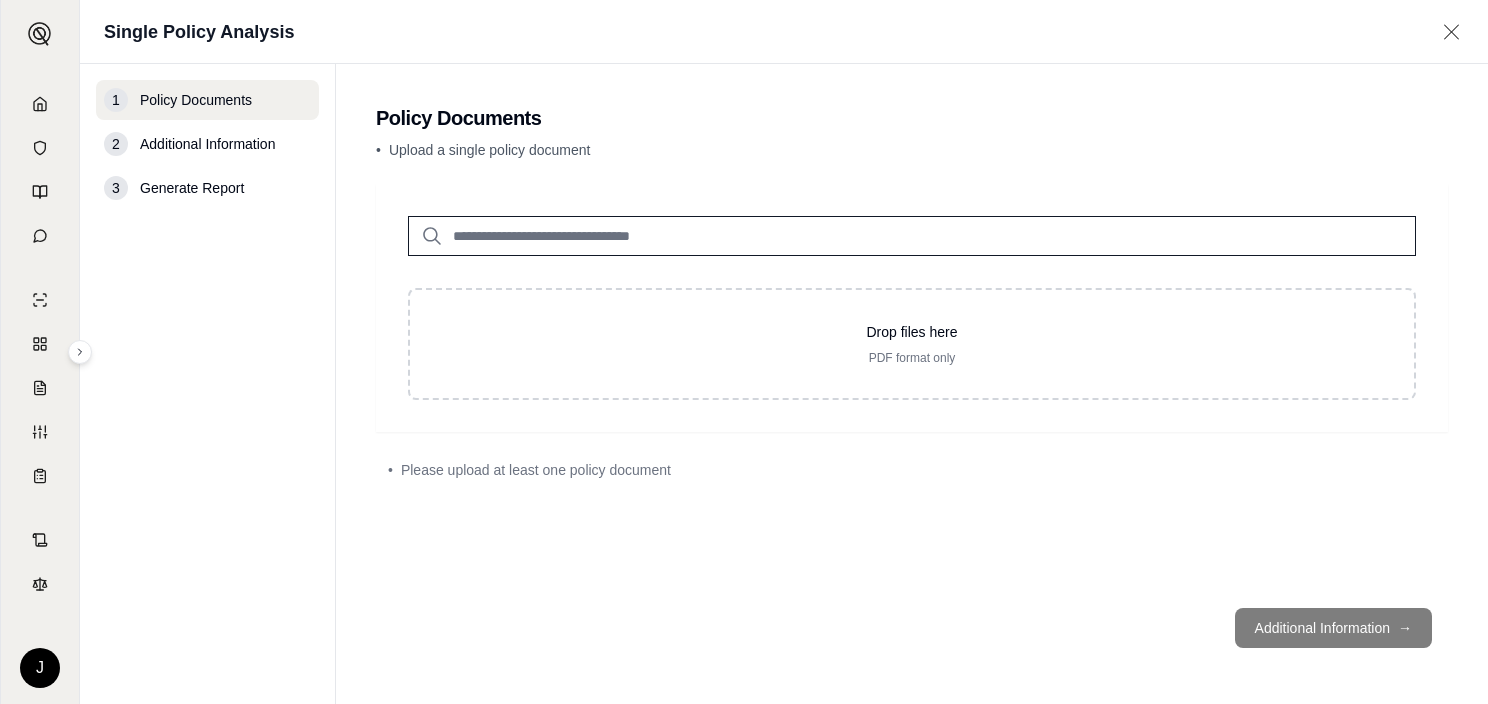 click at bounding box center (912, 236) 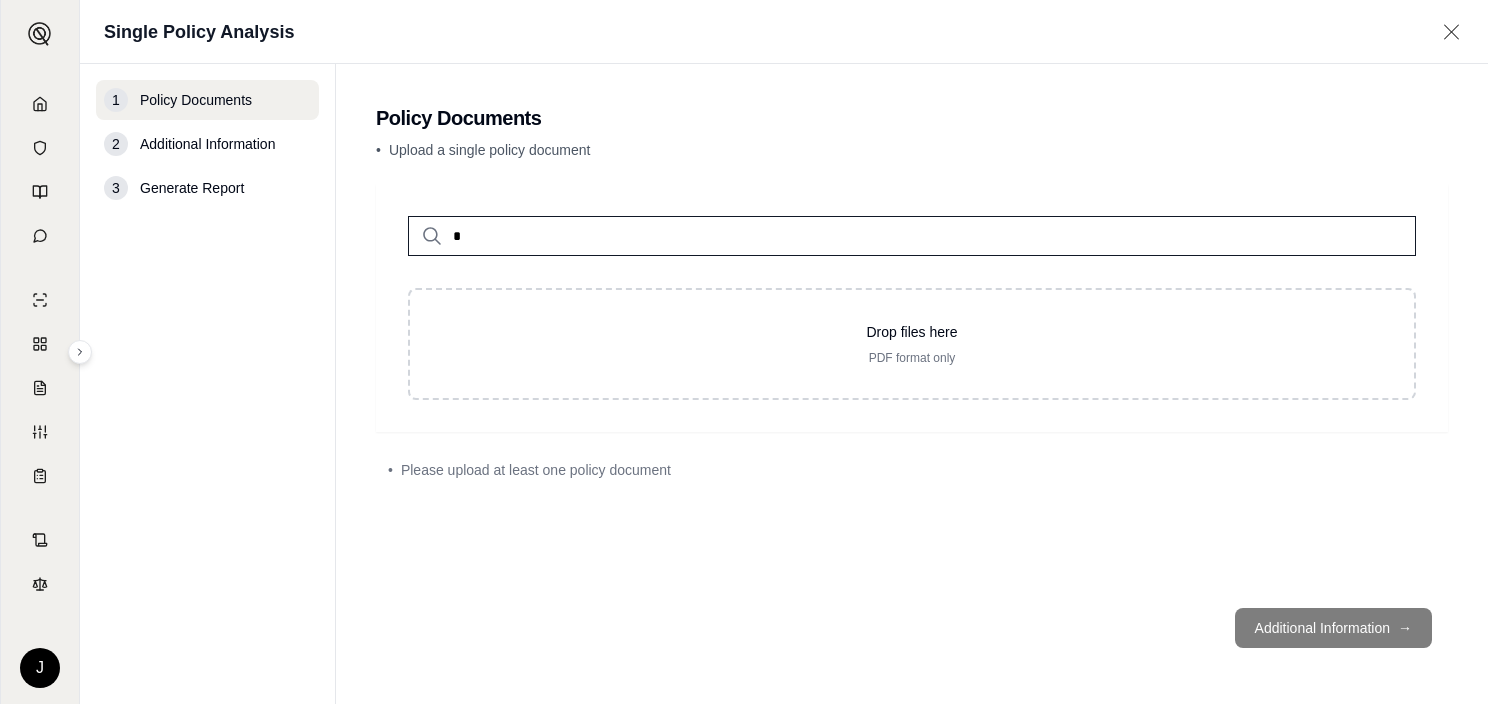 click on "*" at bounding box center [912, 236] 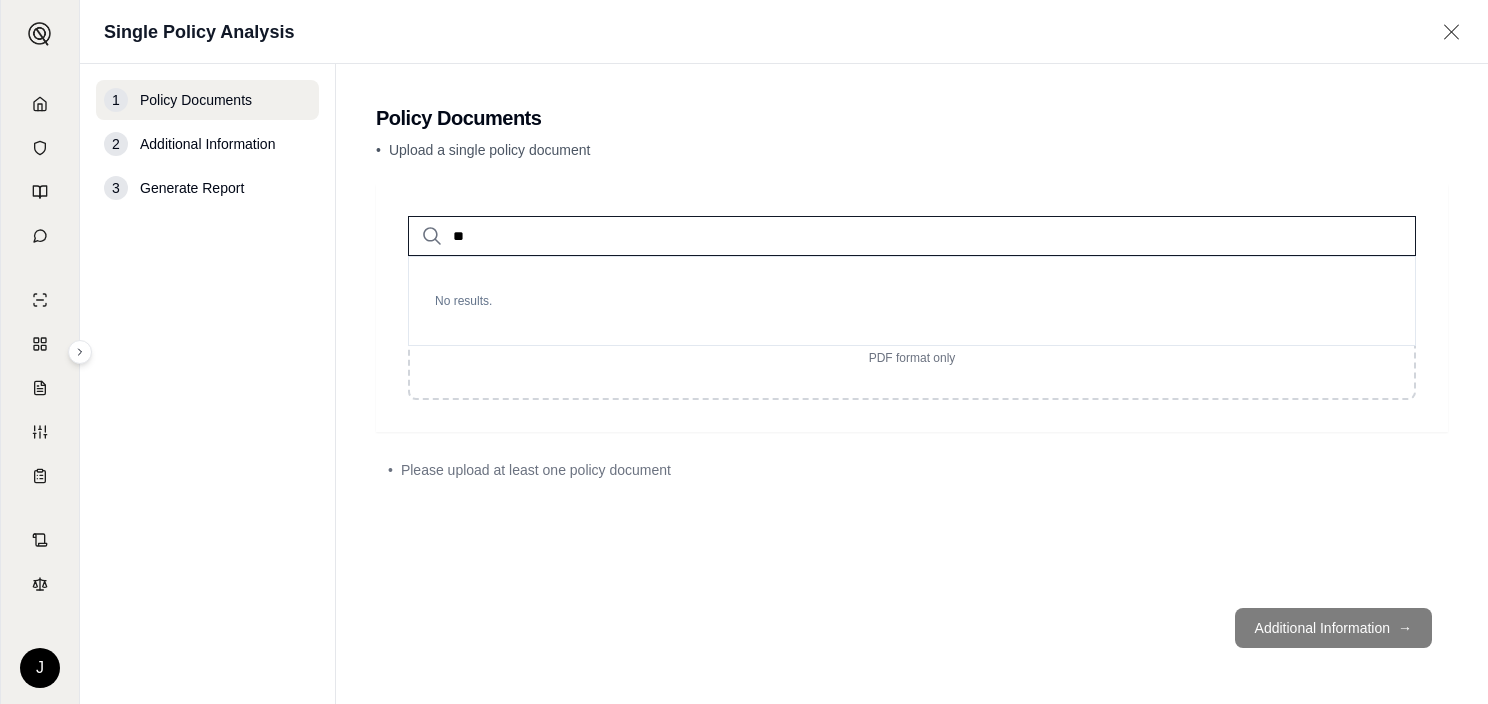 type on "*" 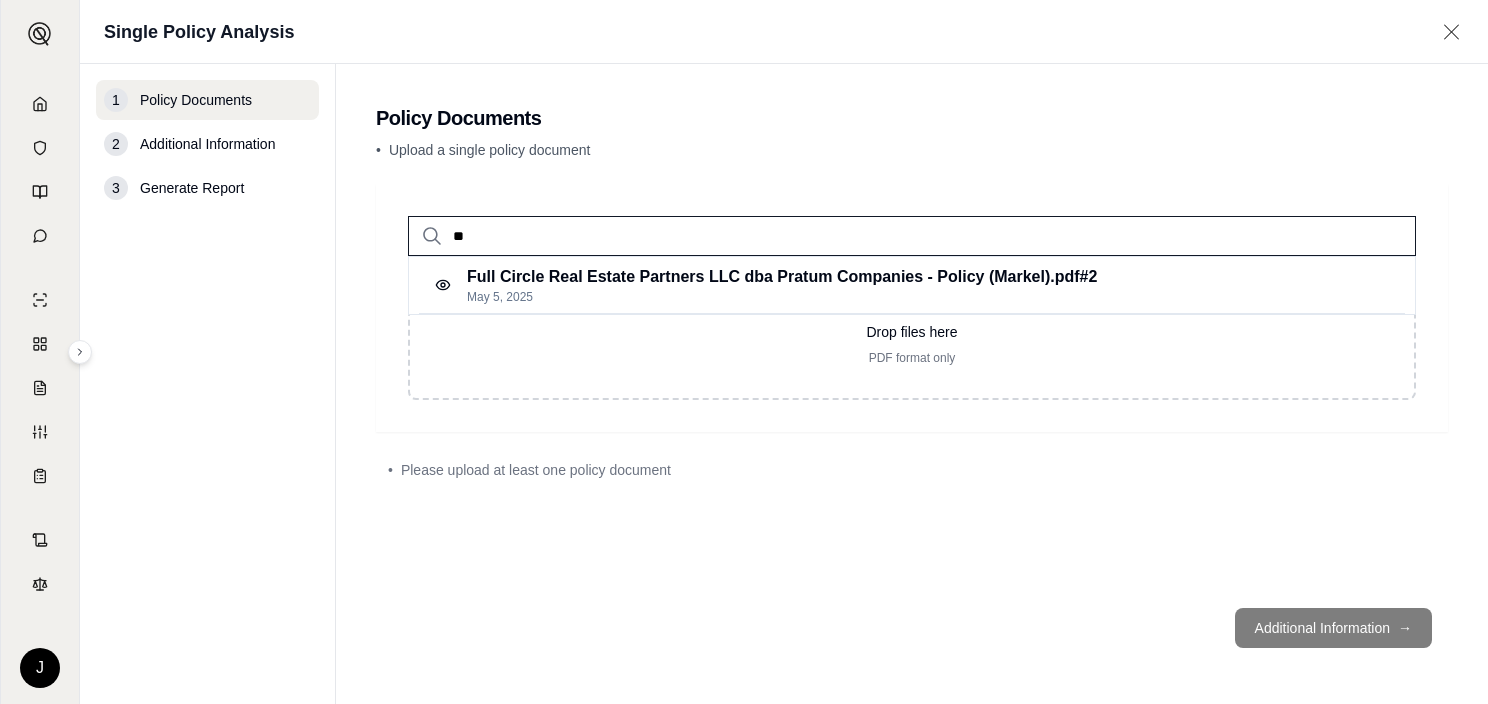 type on "*" 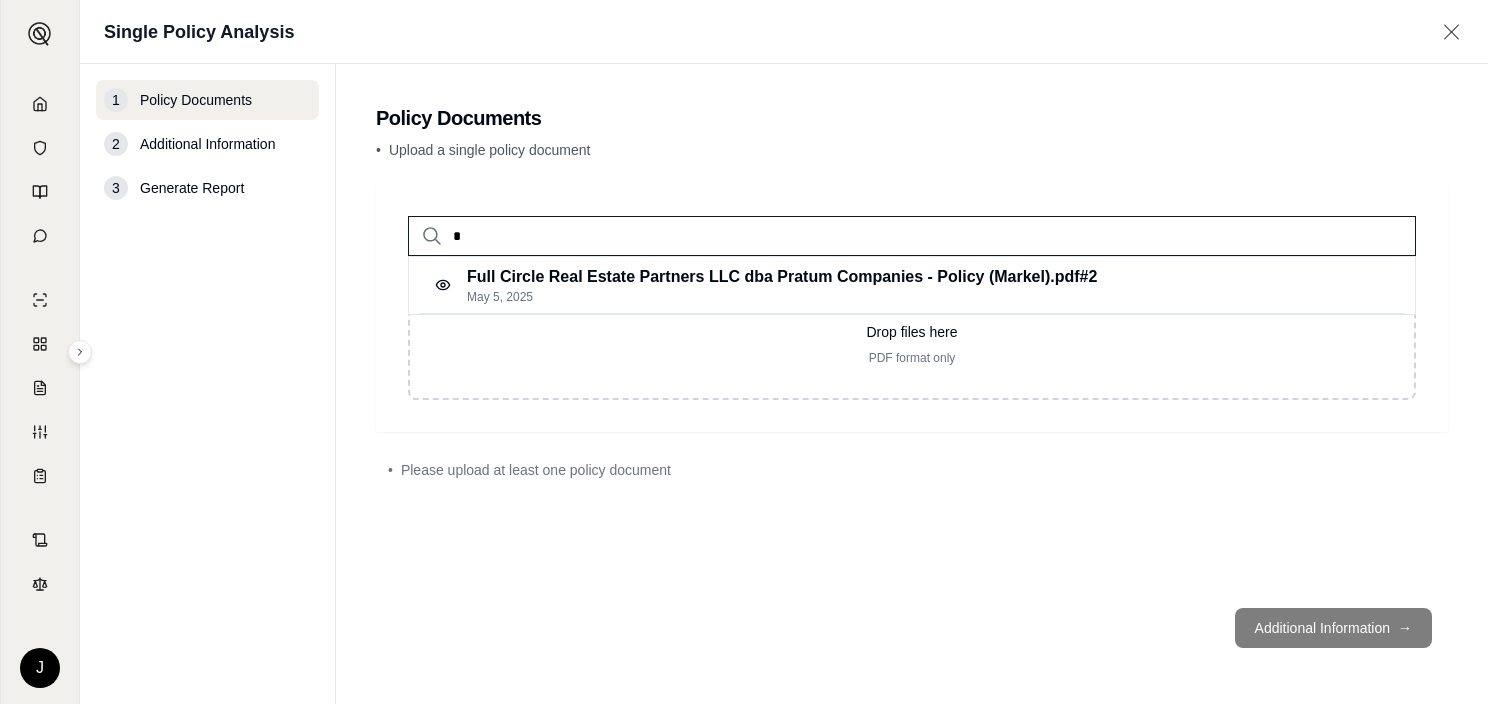 type 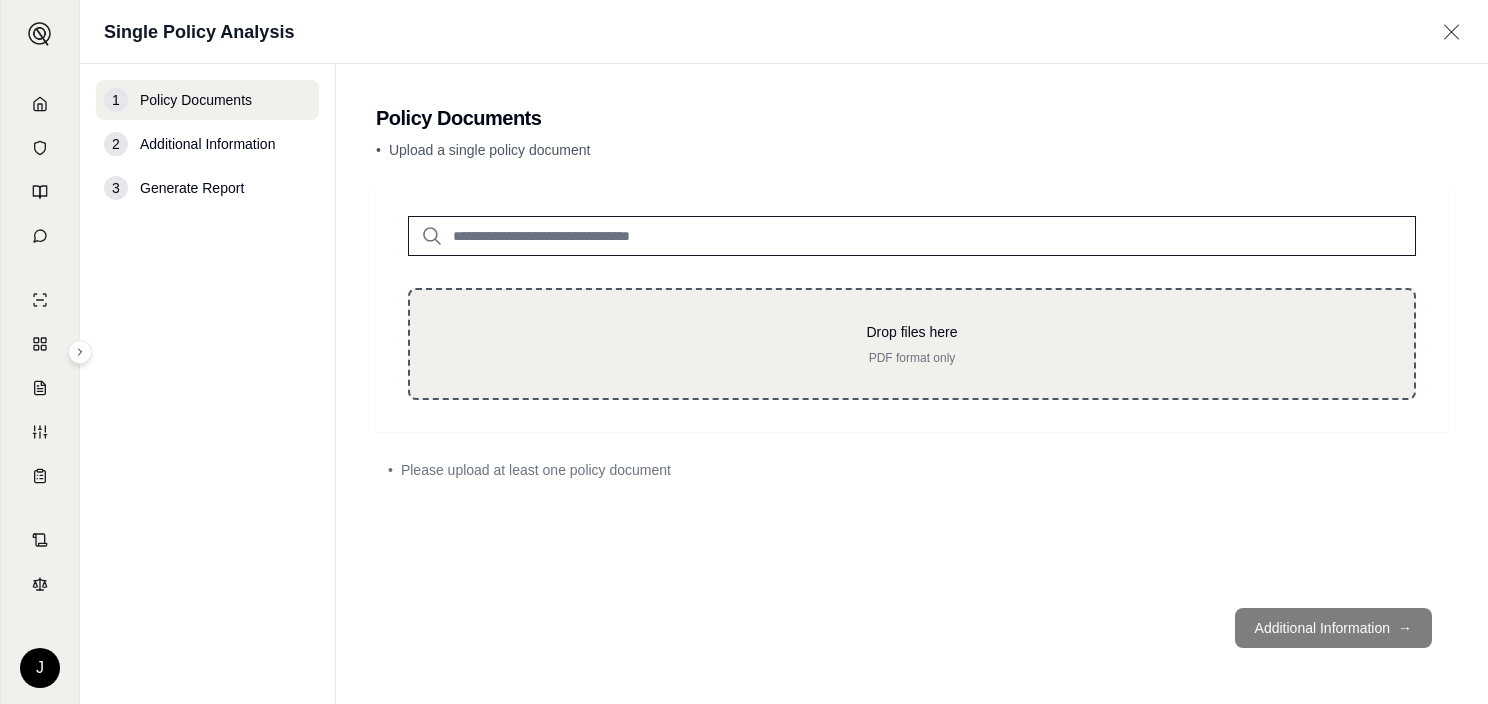 click on "Drop files here PDF format only" at bounding box center [912, 344] 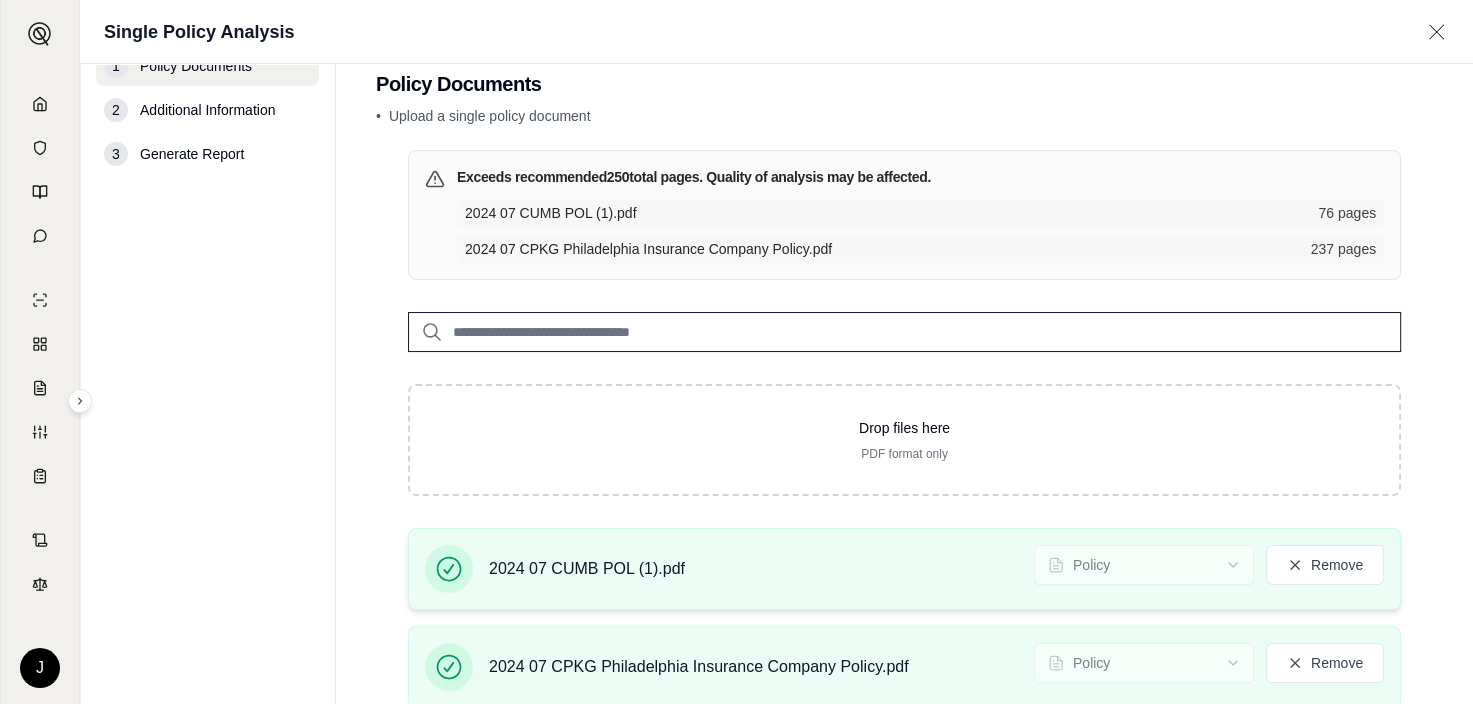 scroll, scrollTop: 112, scrollLeft: 0, axis: vertical 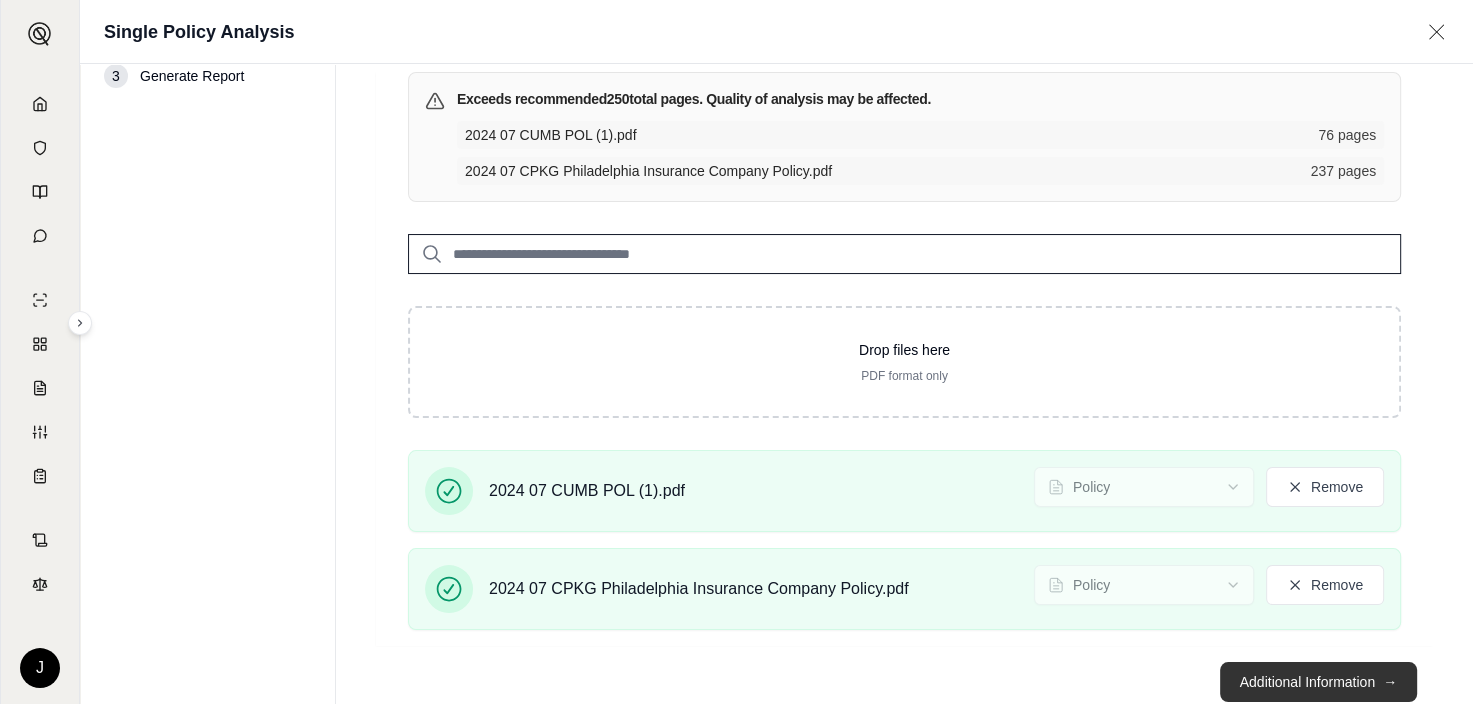 click on "Additional Information →" at bounding box center (1318, 682) 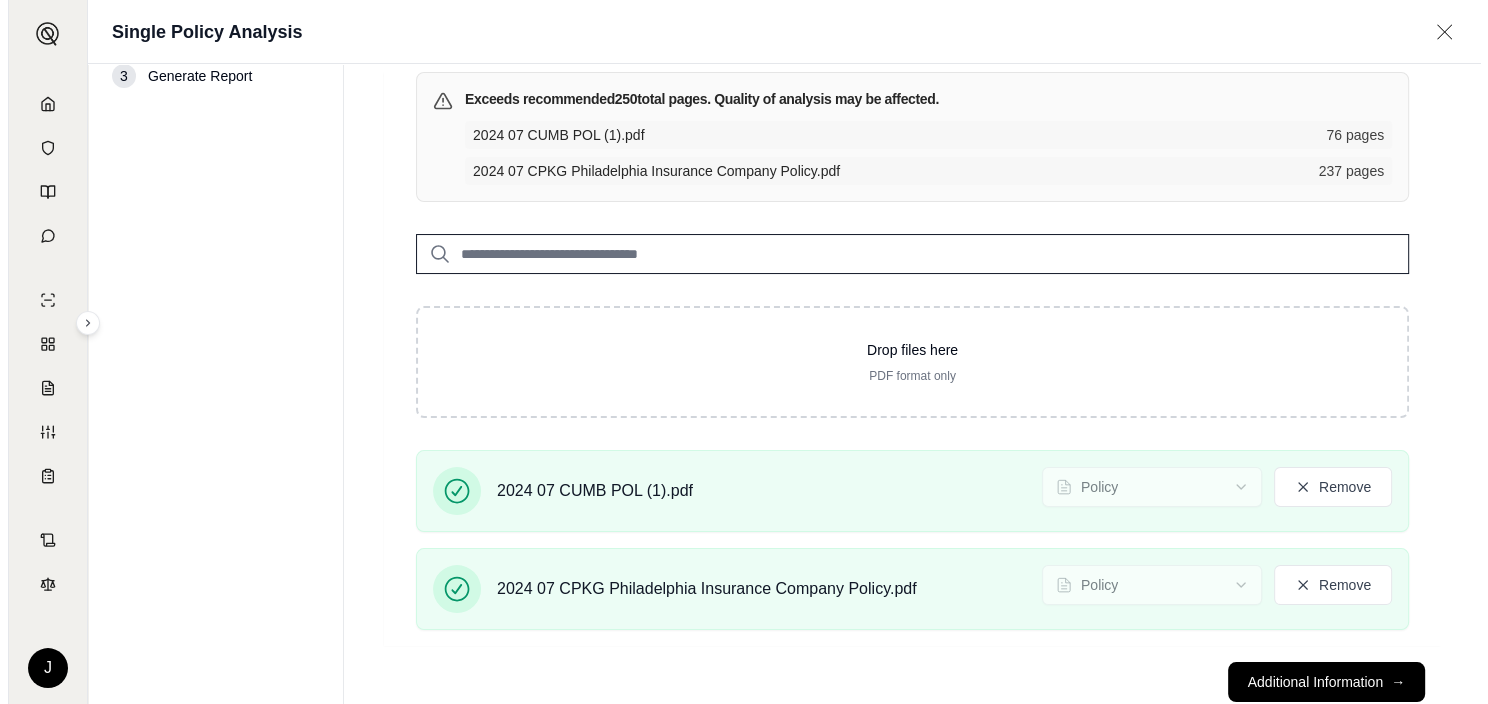 scroll, scrollTop: 0, scrollLeft: 0, axis: both 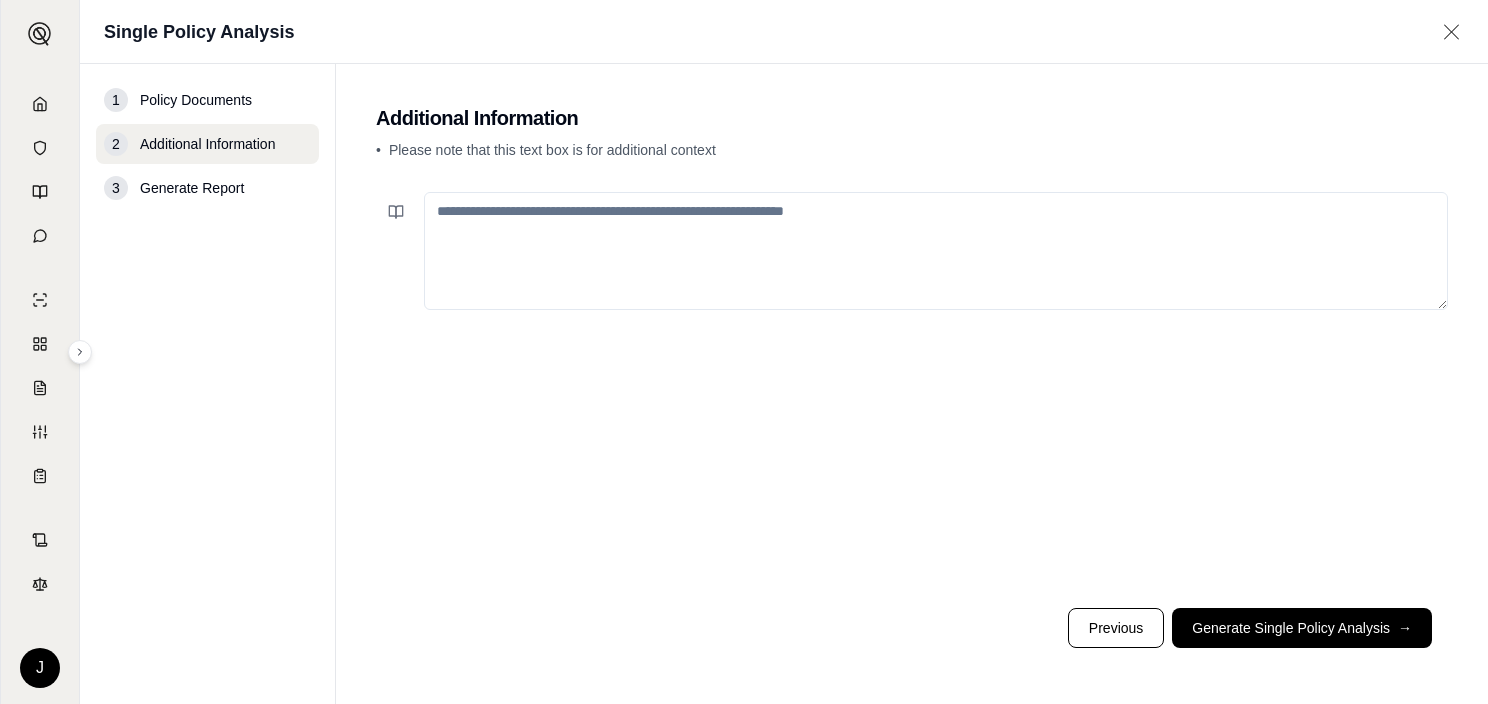 click at bounding box center [936, 251] 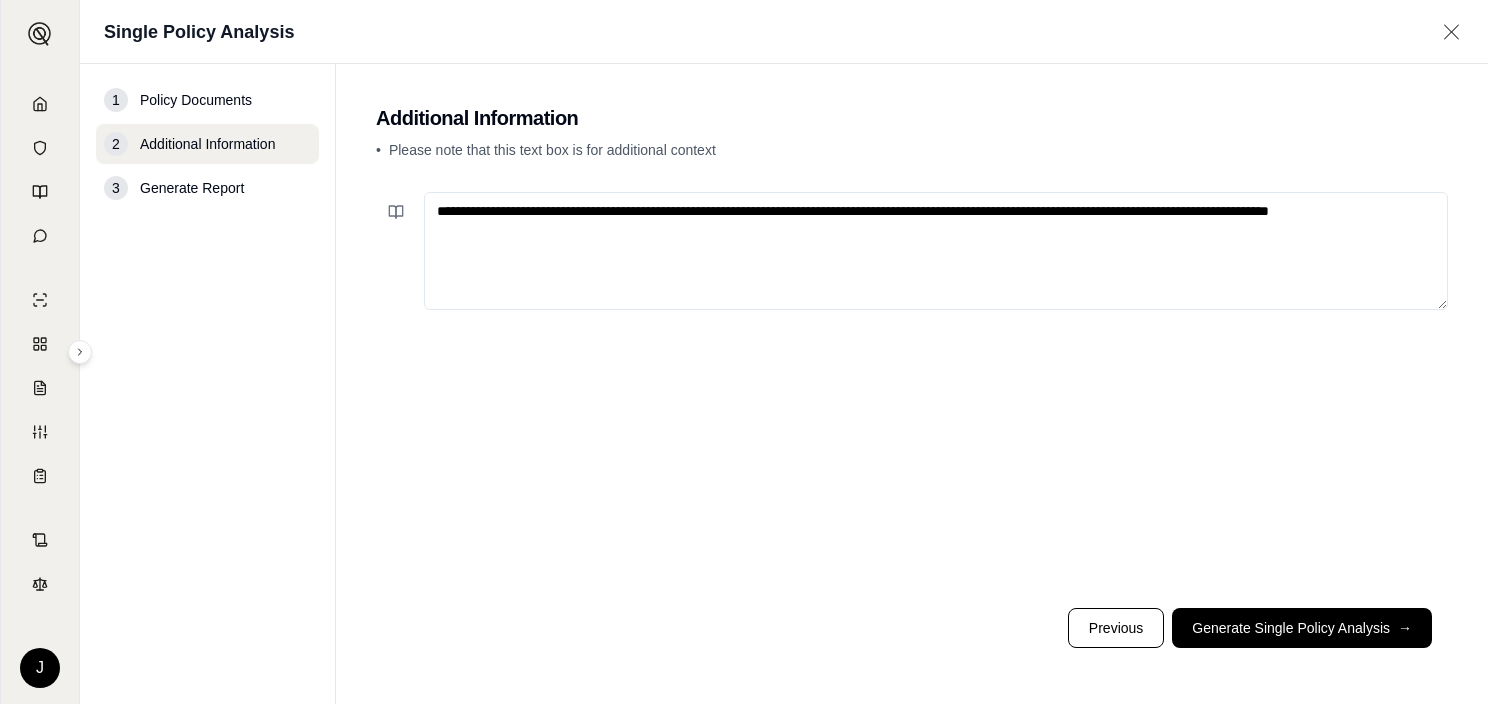 paste on "**********" 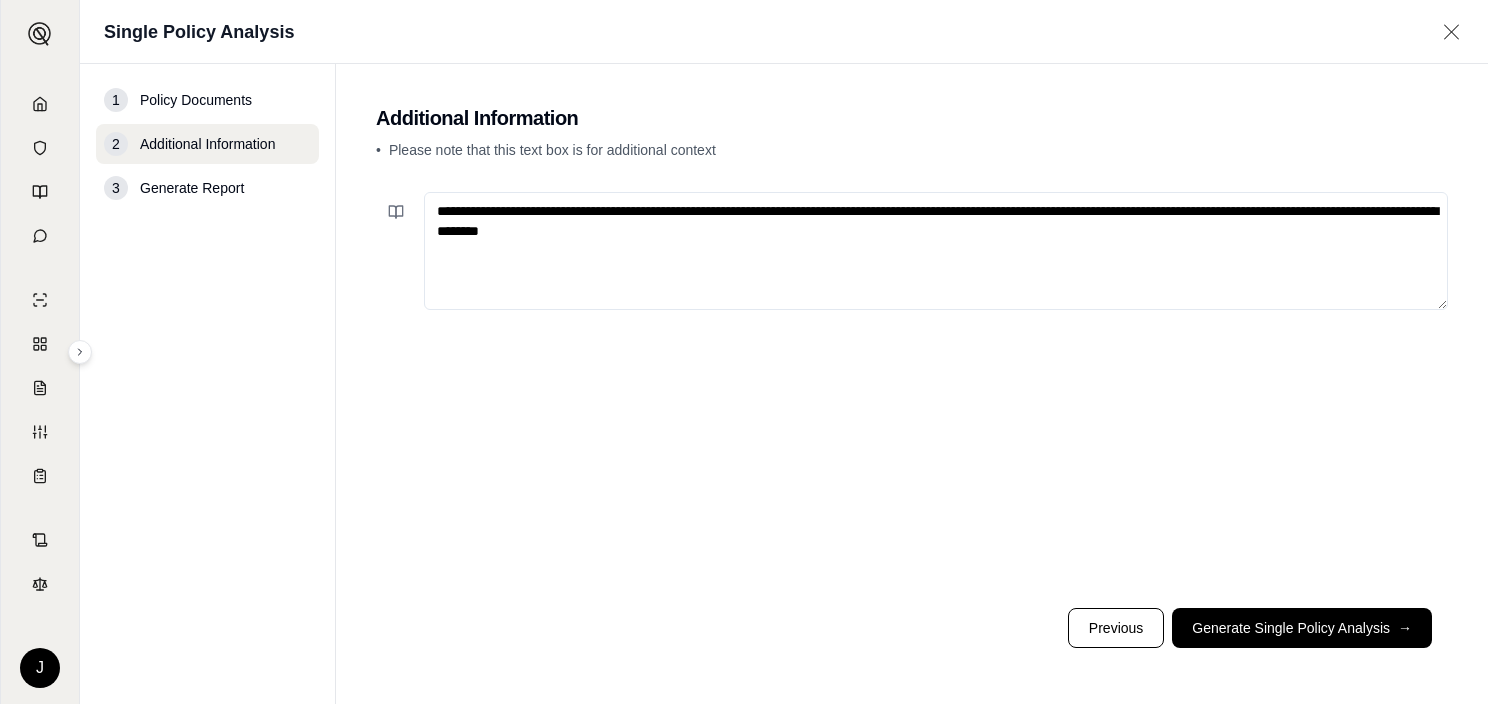 click on "**********" at bounding box center [936, 251] 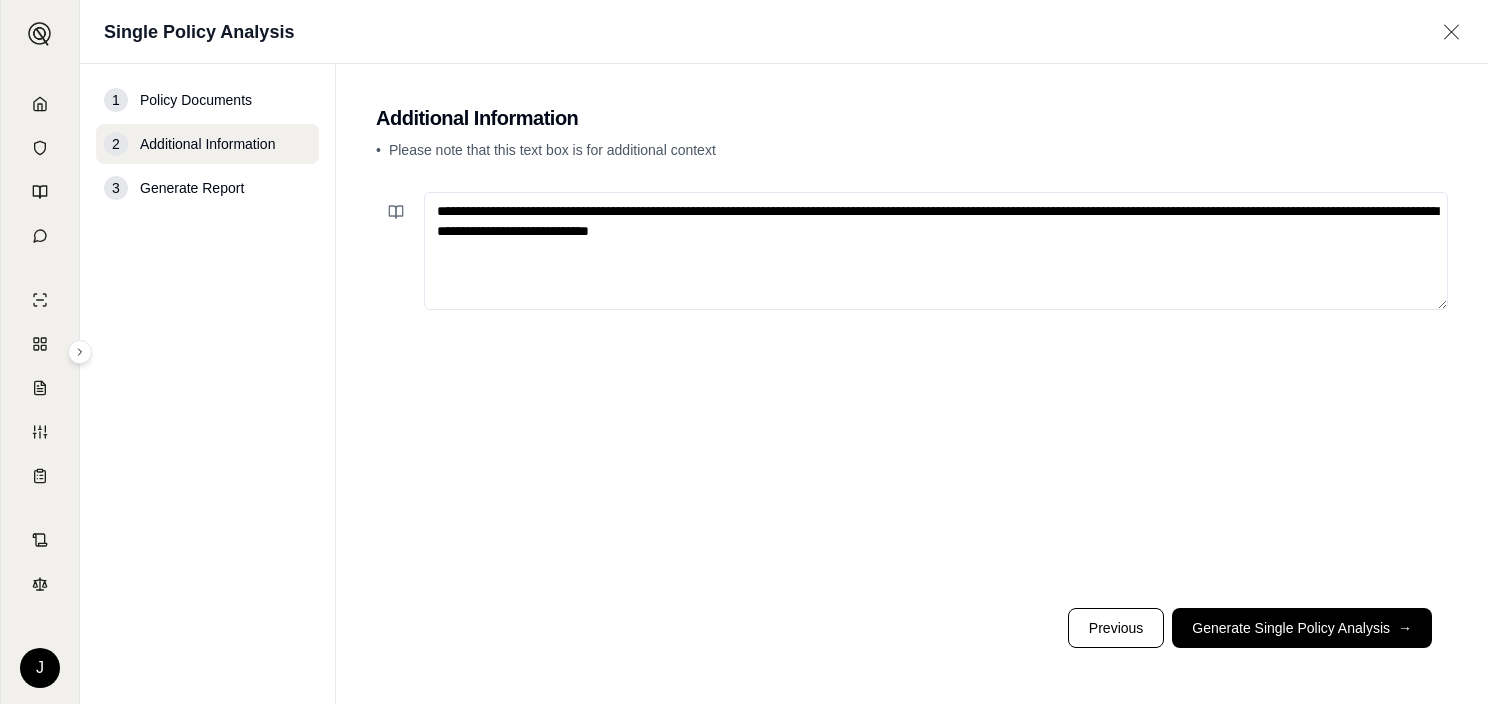 click on "**********" at bounding box center [936, 251] 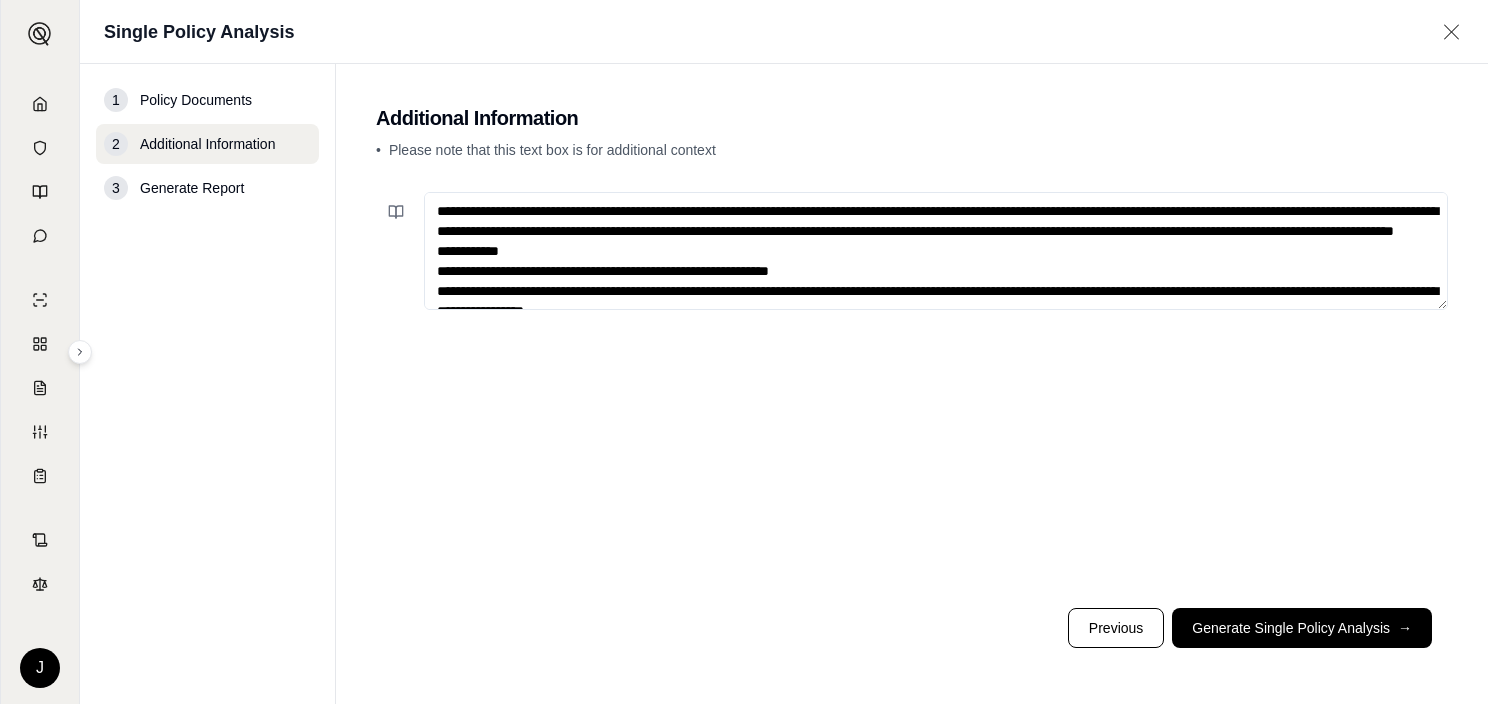 scroll, scrollTop: 889, scrollLeft: 0, axis: vertical 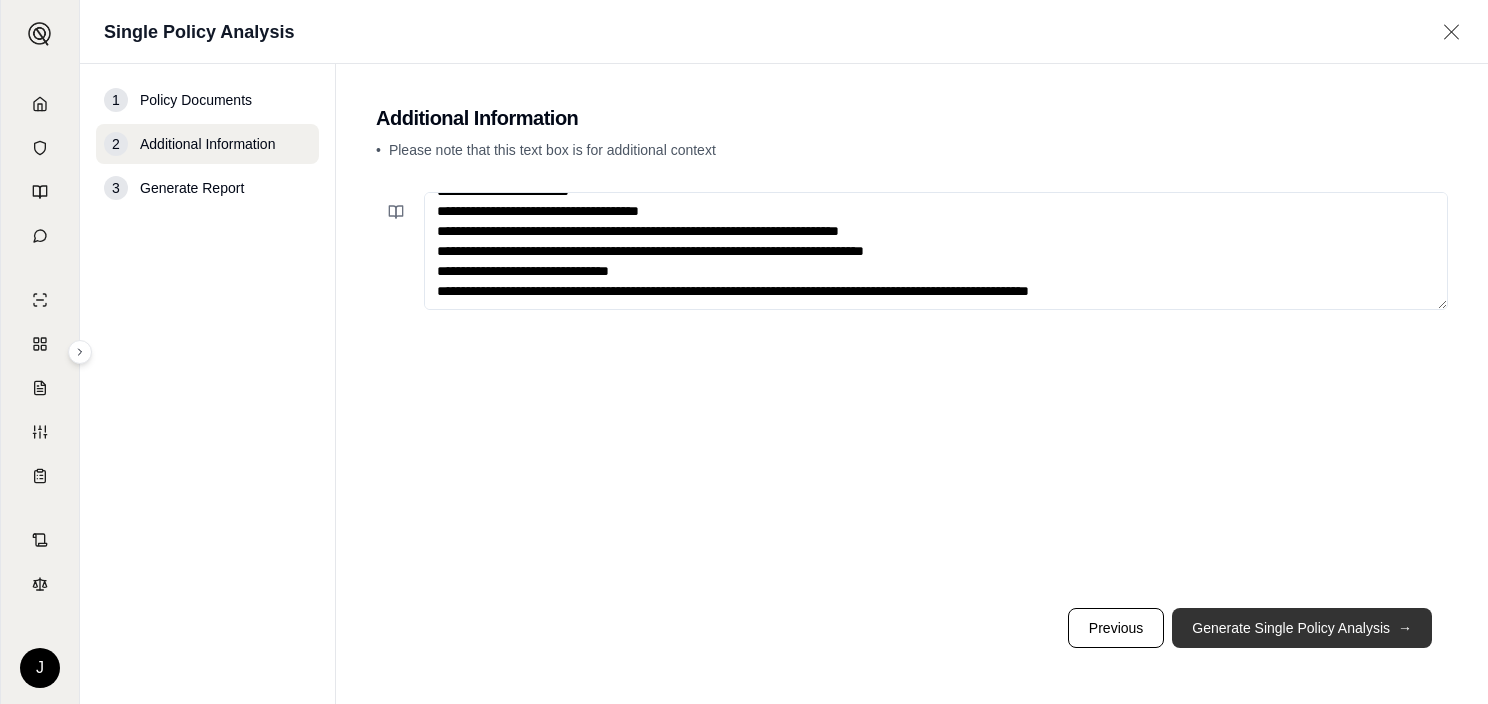 type on "**********" 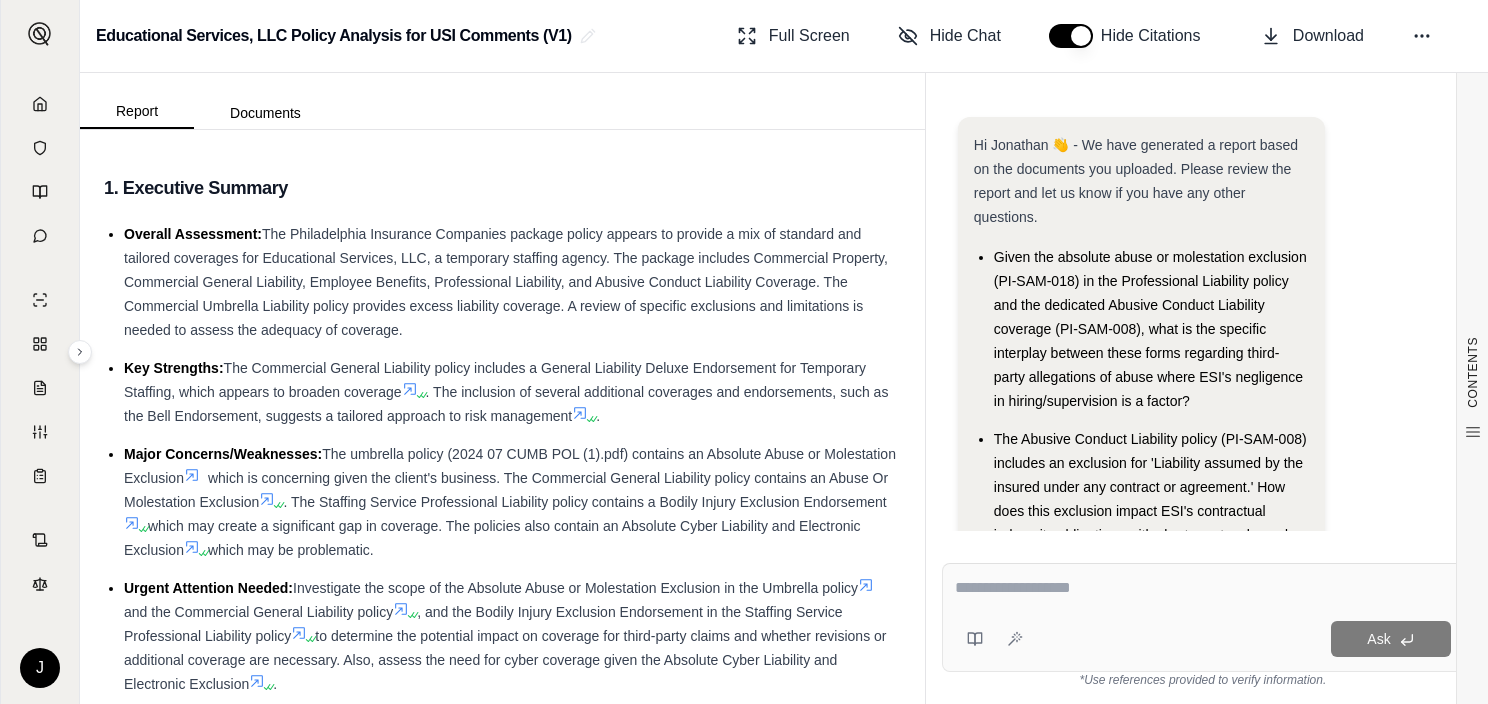 scroll, scrollTop: 127, scrollLeft: 0, axis: vertical 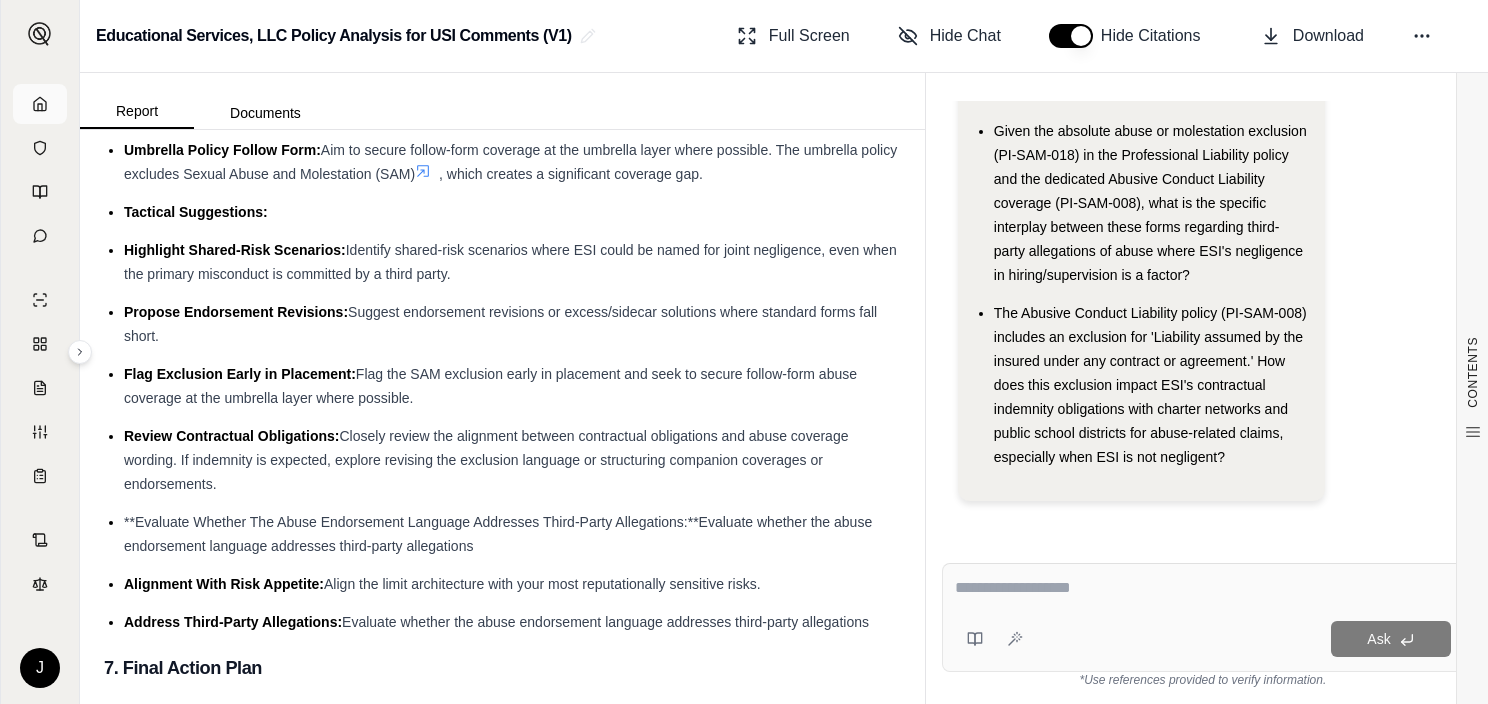 click at bounding box center (40, 104) 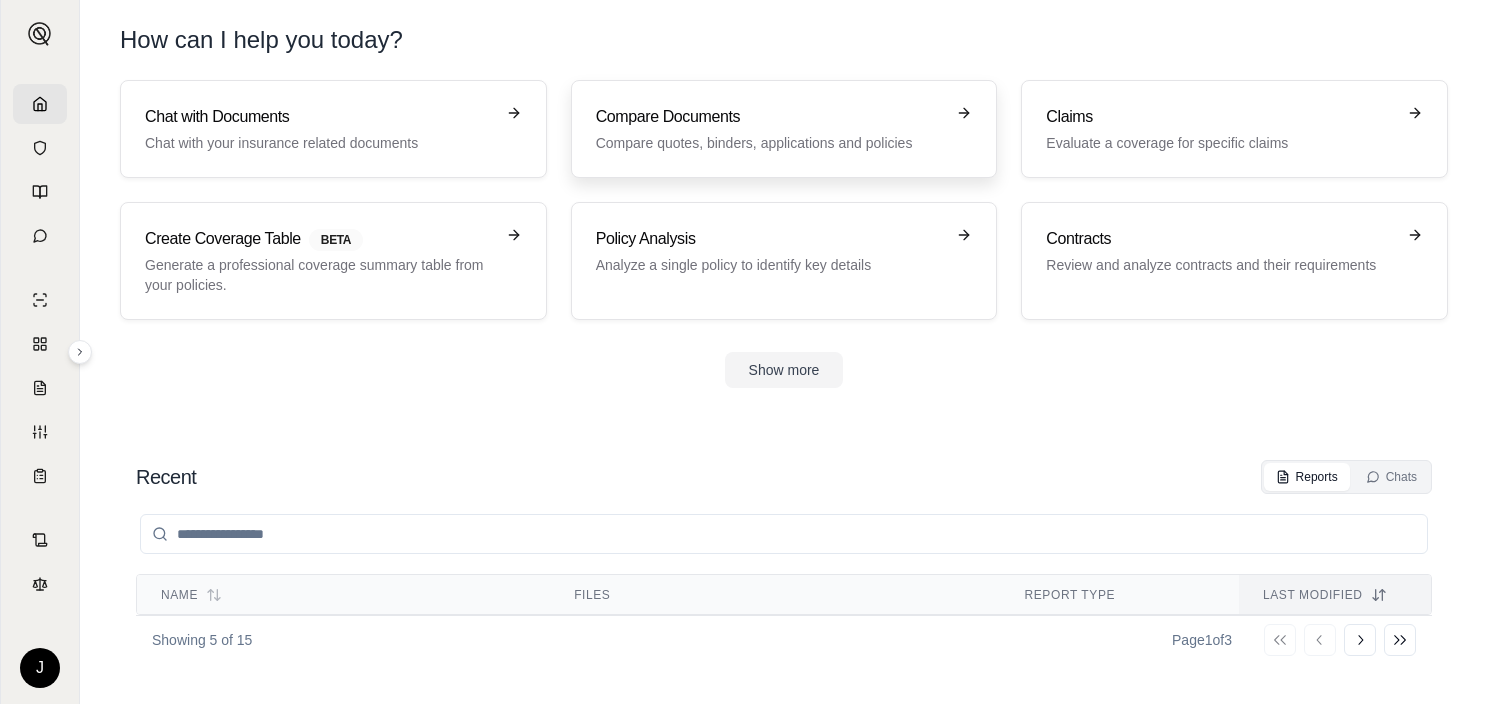click on "Compare Documents Compare quotes, binders, applications and policies" at bounding box center (784, 129) 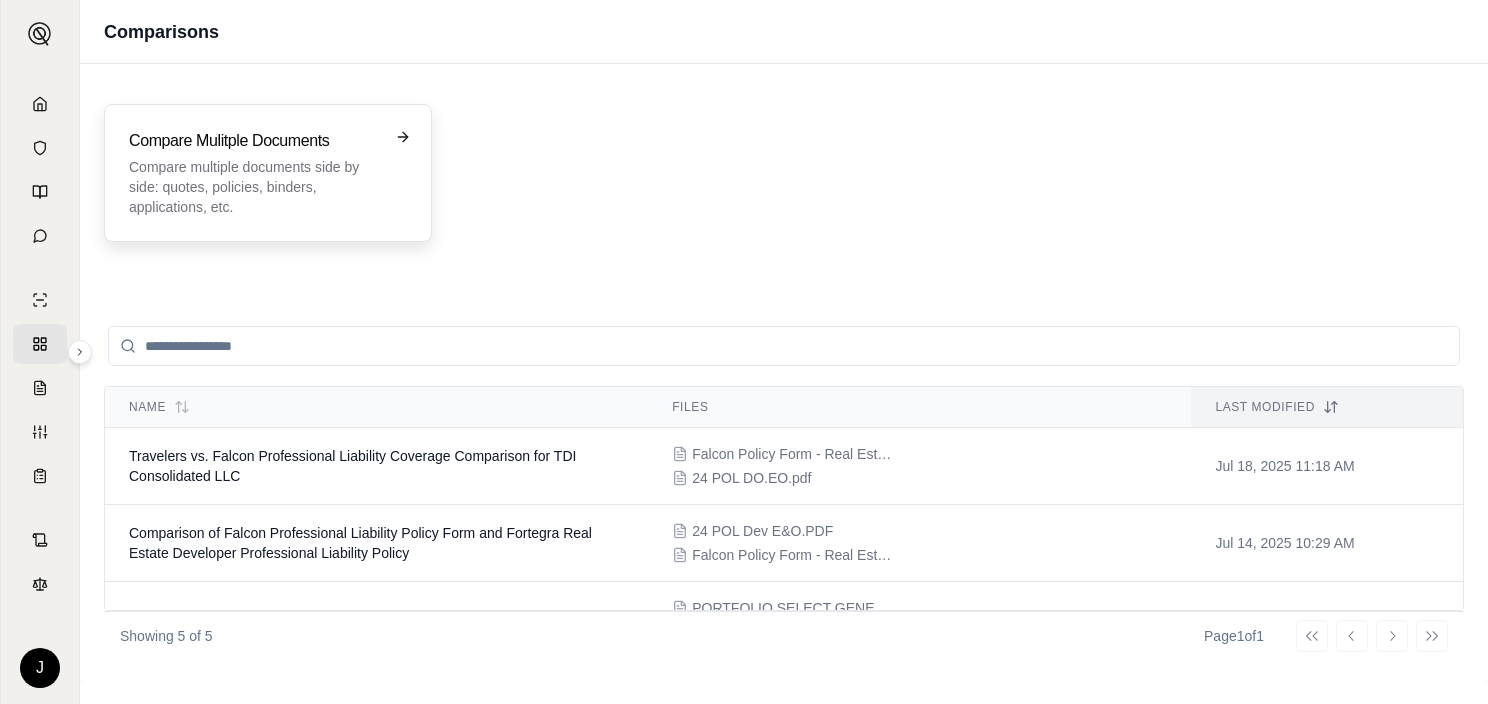 click on "Compare Mulitple Documents" at bounding box center (254, 141) 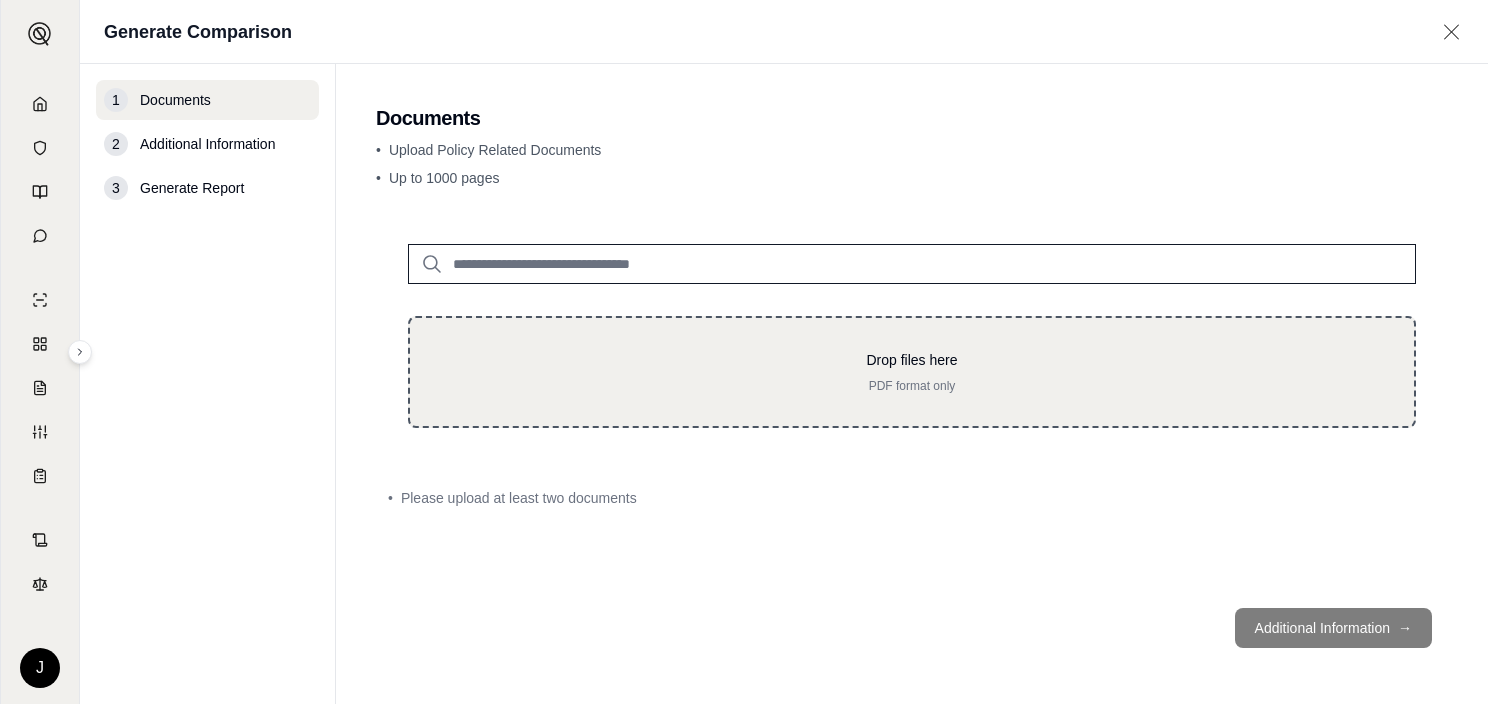click on "Drop files here PDF format only" at bounding box center [912, 372] 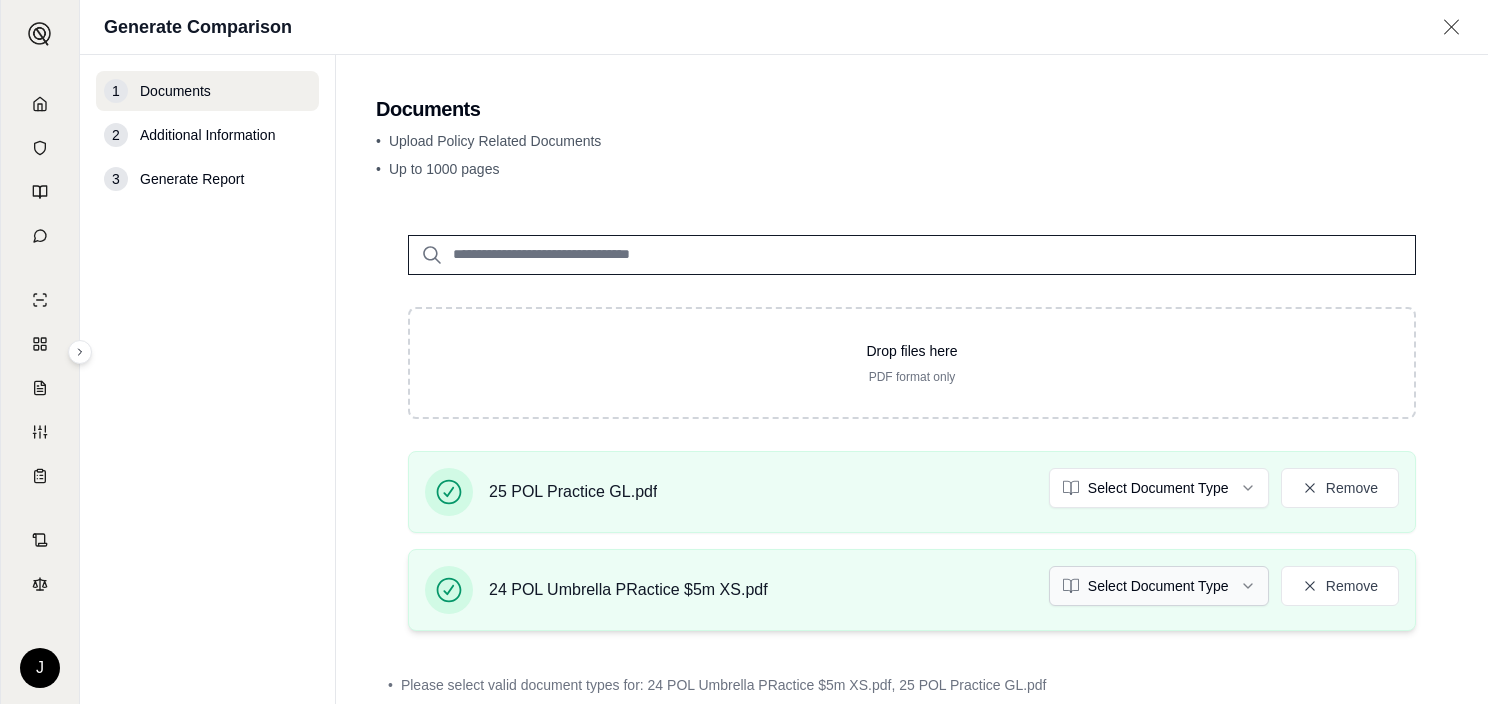 click on "J Generate Comparison [NUMBER] Documents [NUMBER] Additional Information [NUMBER] Generate Report Documents • Upload Policy Related Documents • Up to [NUMBER] pages Drop files here PDF format only [DOCUMENT_NAME] Select Document Type Remove [DOCUMENT_NAME] Select Document Type Remove • Please select valid document types for: [DOCUMENT_NAME],
[DOCUMENT_NAME] Additional Information →" at bounding box center (744, 352) 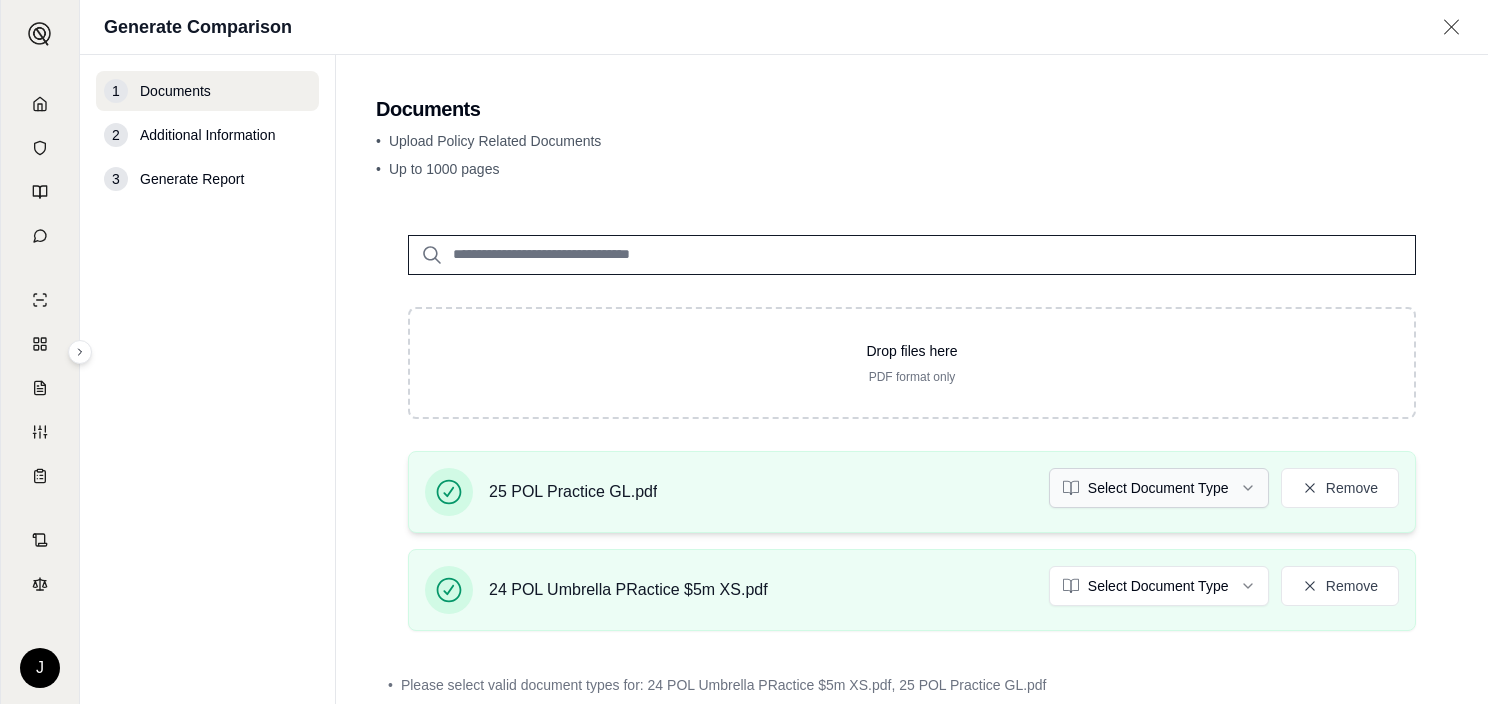 click on "J Generate Comparison [NUMBER] Documents [NUMBER] Additional Information [NUMBER] Generate Report Documents • Upload Policy Related Documents • Up to [NUMBER] pages Drop files here PDF format only [DOCUMENT_NAME] Select Document Type Remove [DOCUMENT_NAME] Select Document Type Remove • Please select valid document types for: [DOCUMENT_NAME],
[DOCUMENT_NAME] Additional Information →" at bounding box center [744, 352] 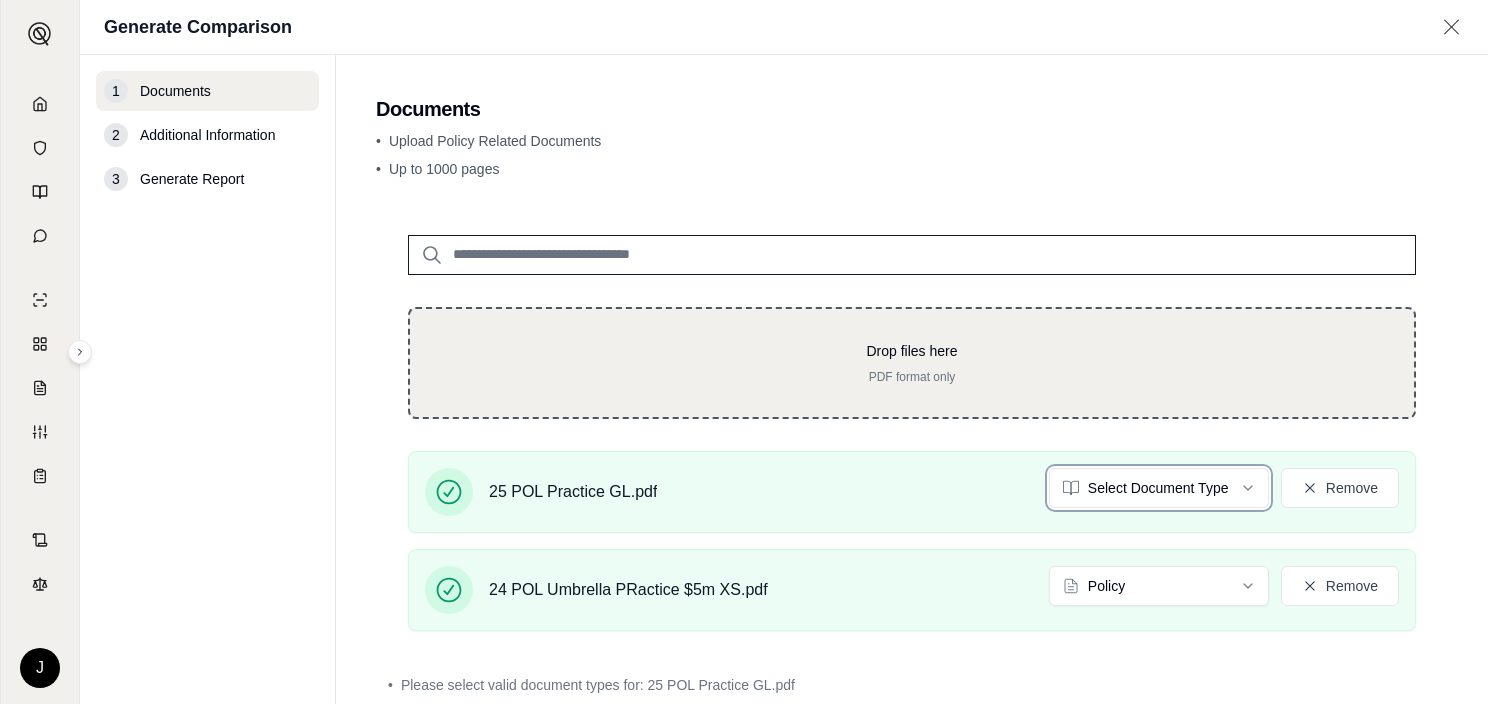 scroll, scrollTop: 57, scrollLeft: 0, axis: vertical 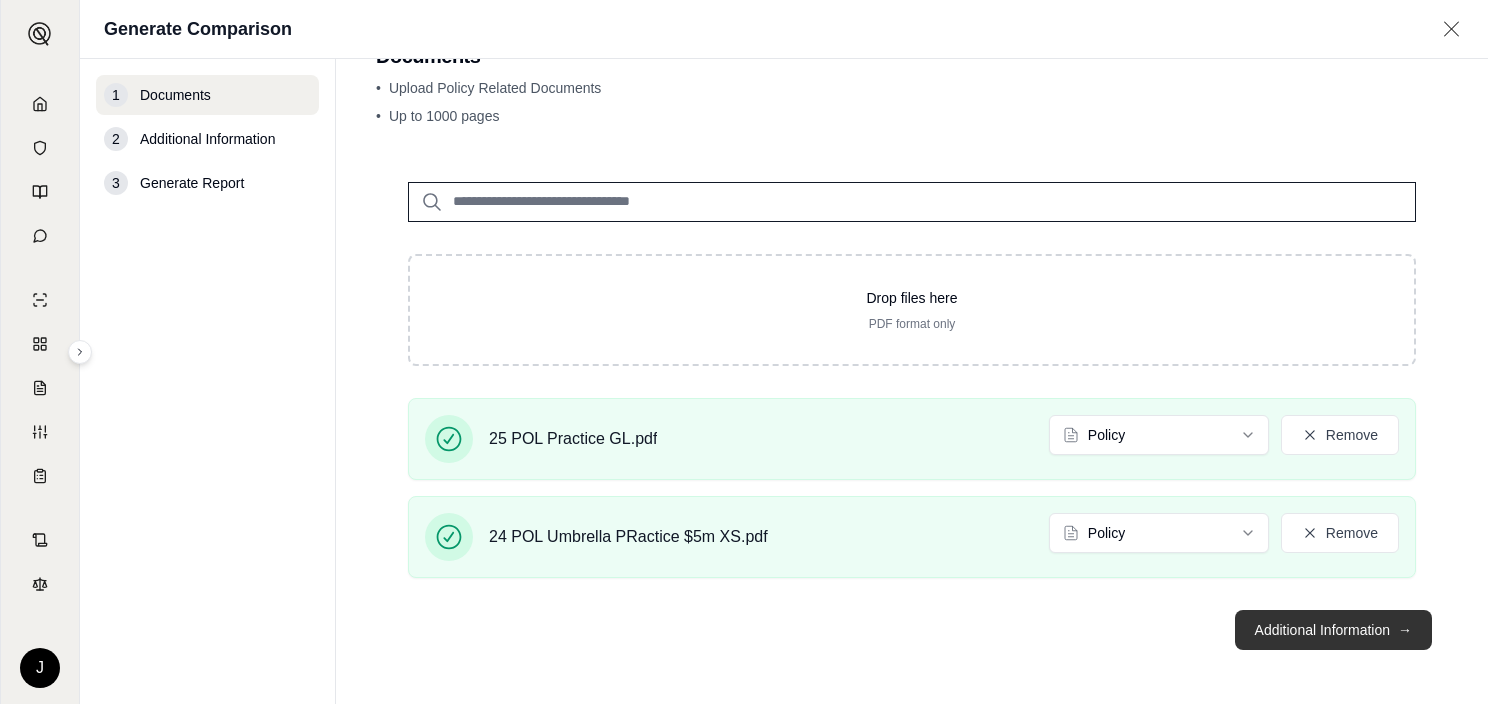 click on "Additional Information →" at bounding box center (1333, 630) 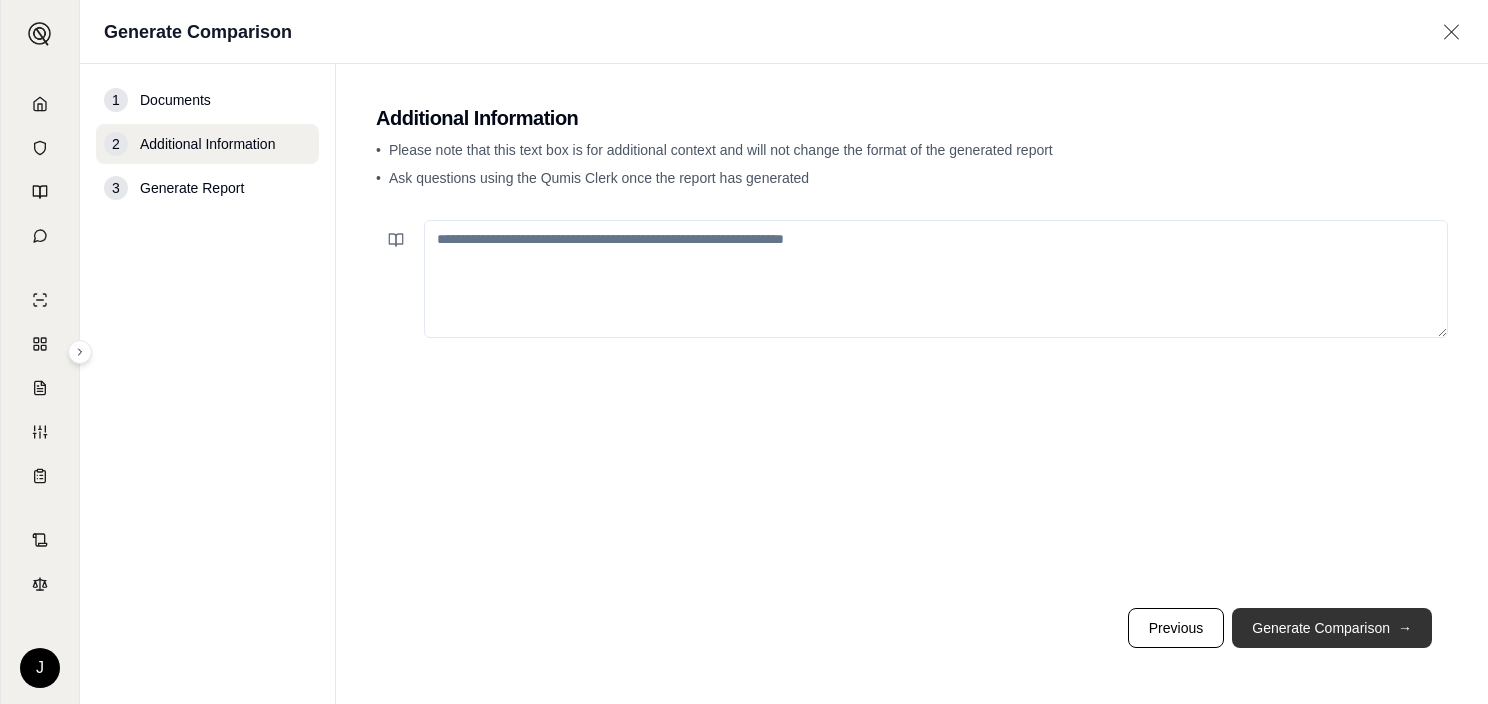 scroll, scrollTop: 0, scrollLeft: 0, axis: both 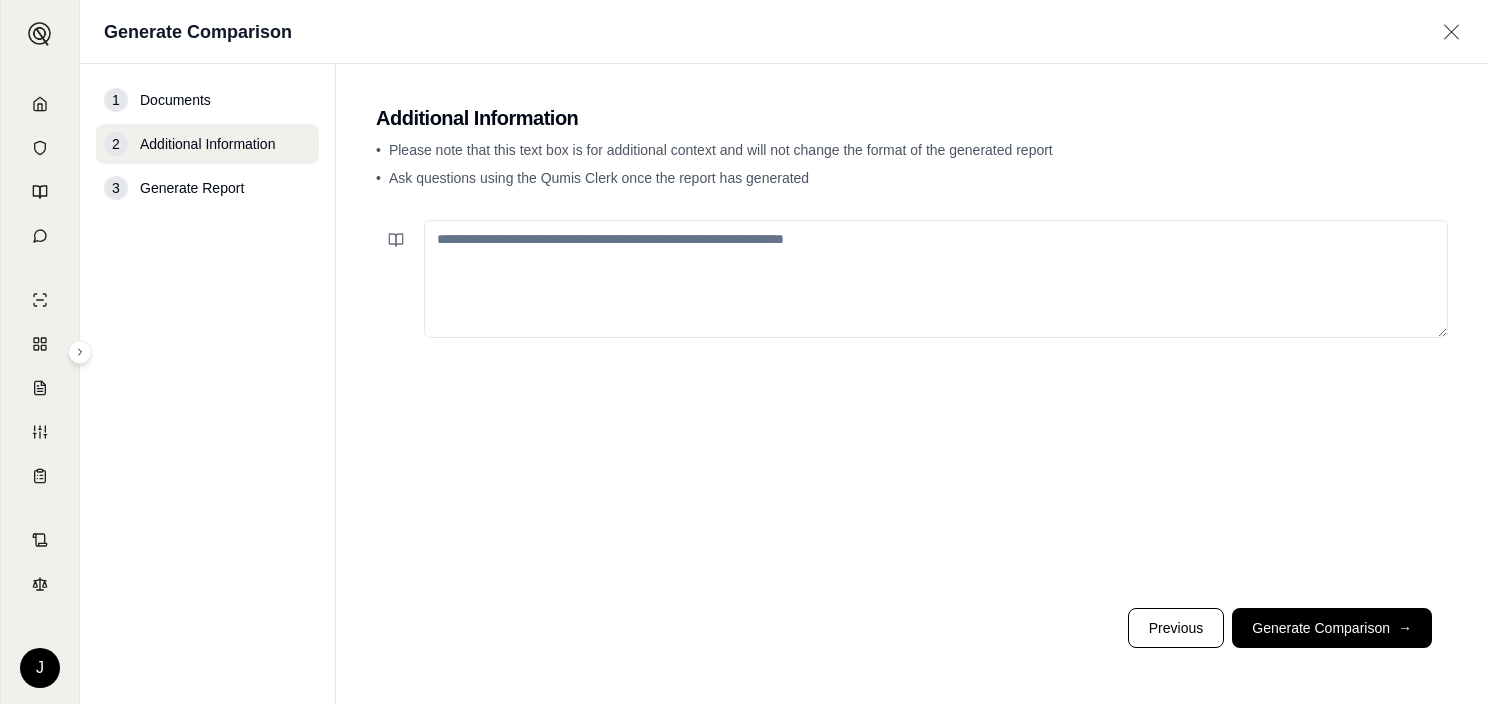 click at bounding box center (936, 279) 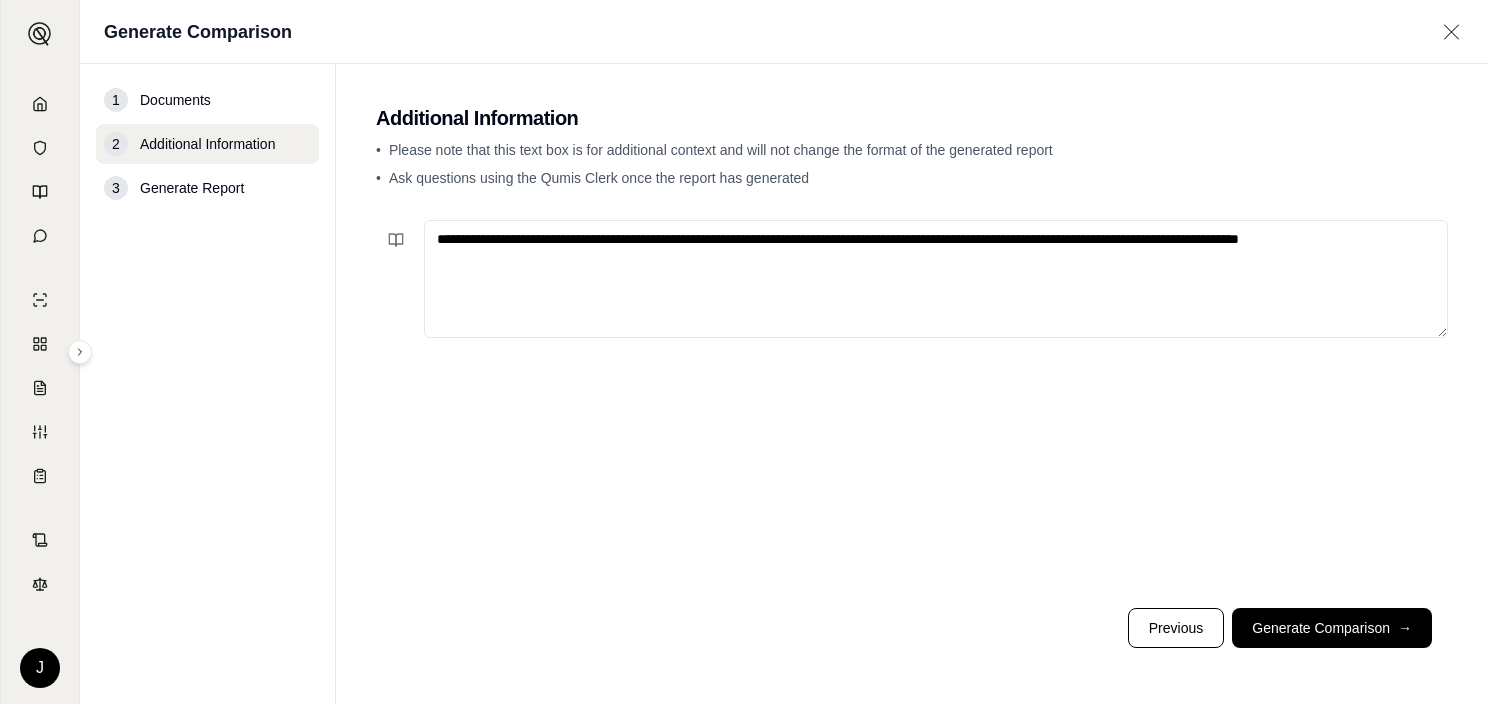 type on "**********" 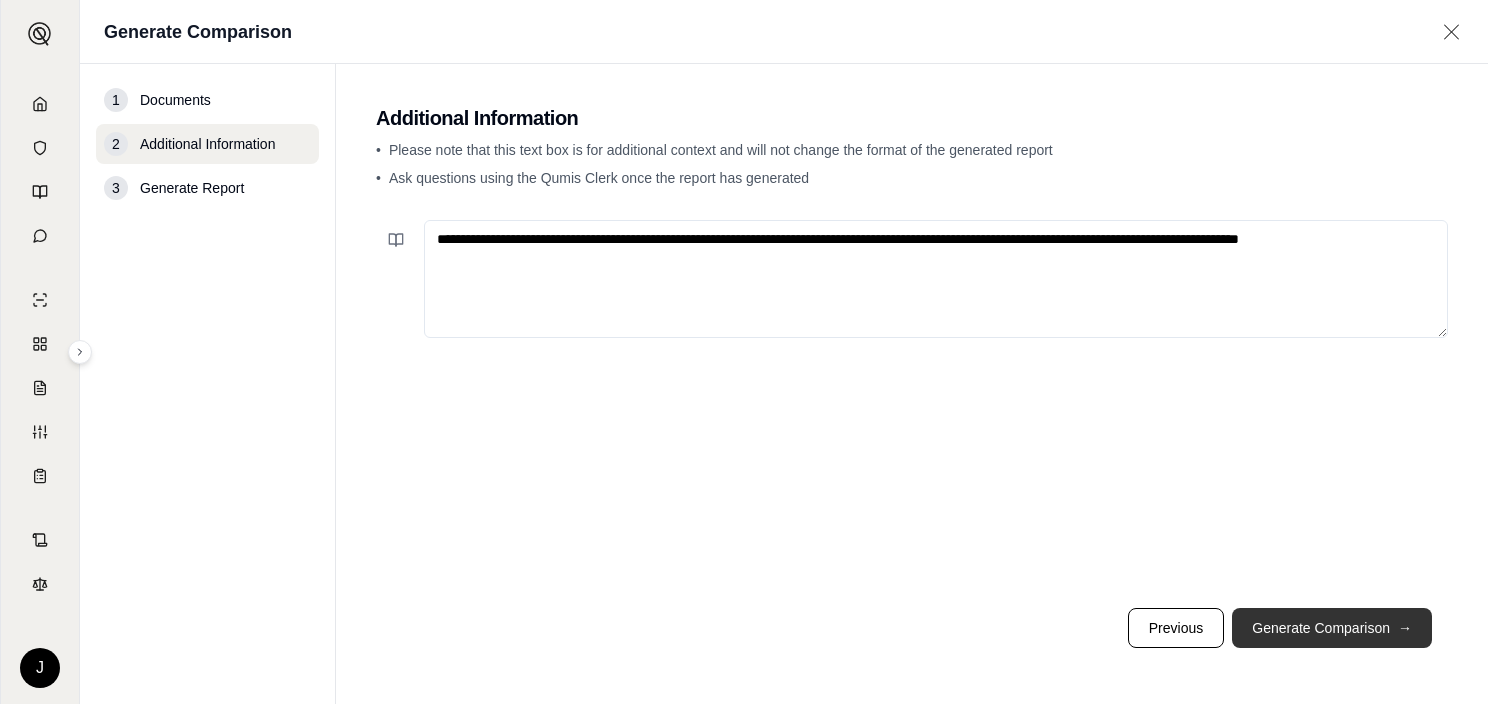click on "Generate Comparison →" at bounding box center [1332, 628] 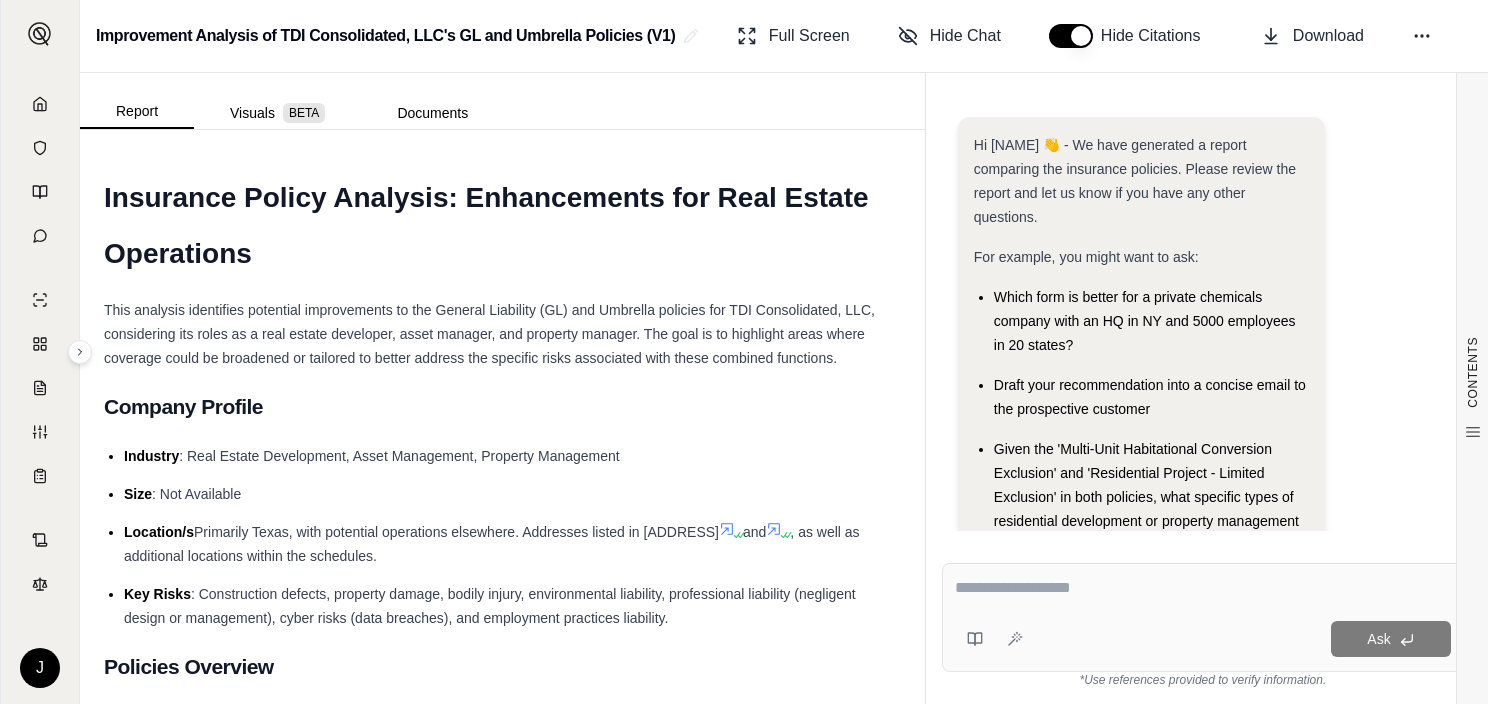 scroll, scrollTop: 320, scrollLeft: 0, axis: vertical 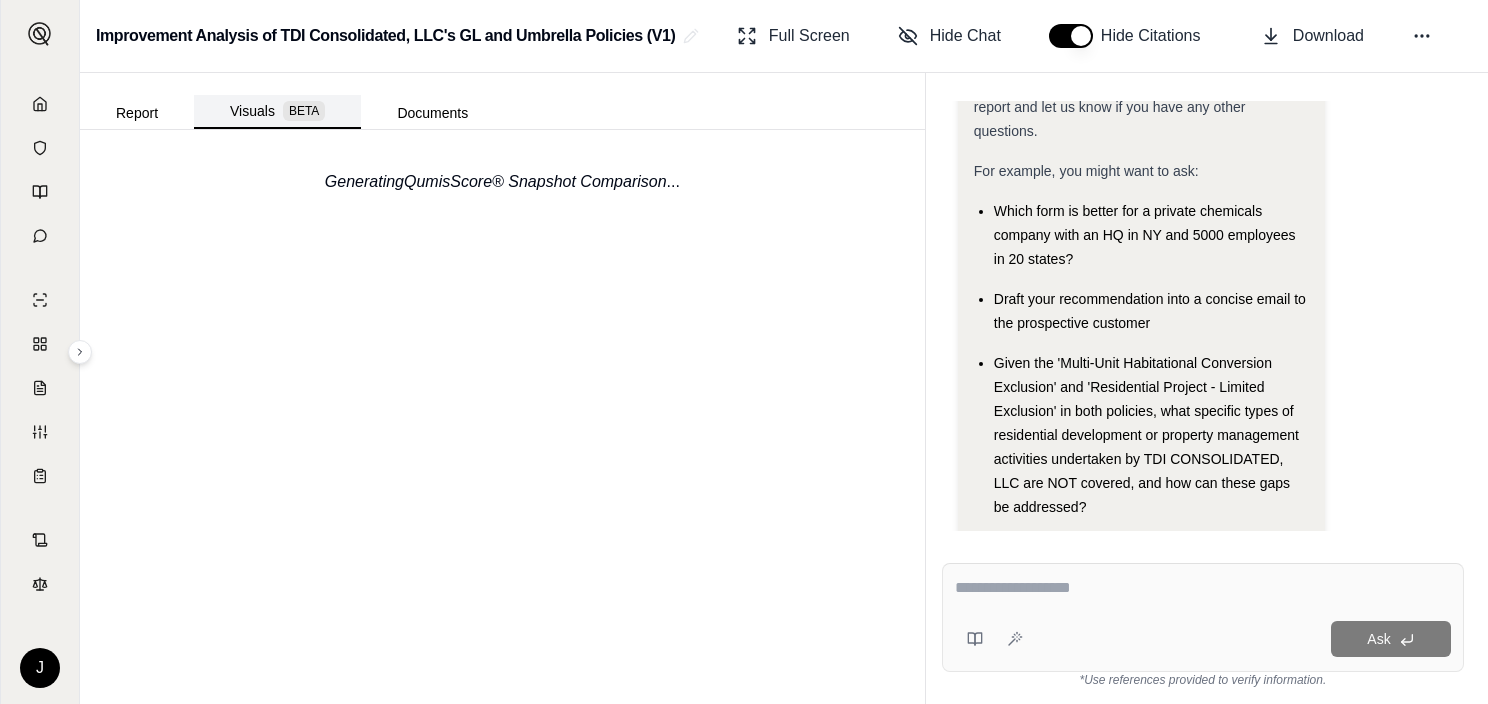click on "Visuals BETA" at bounding box center [277, 112] 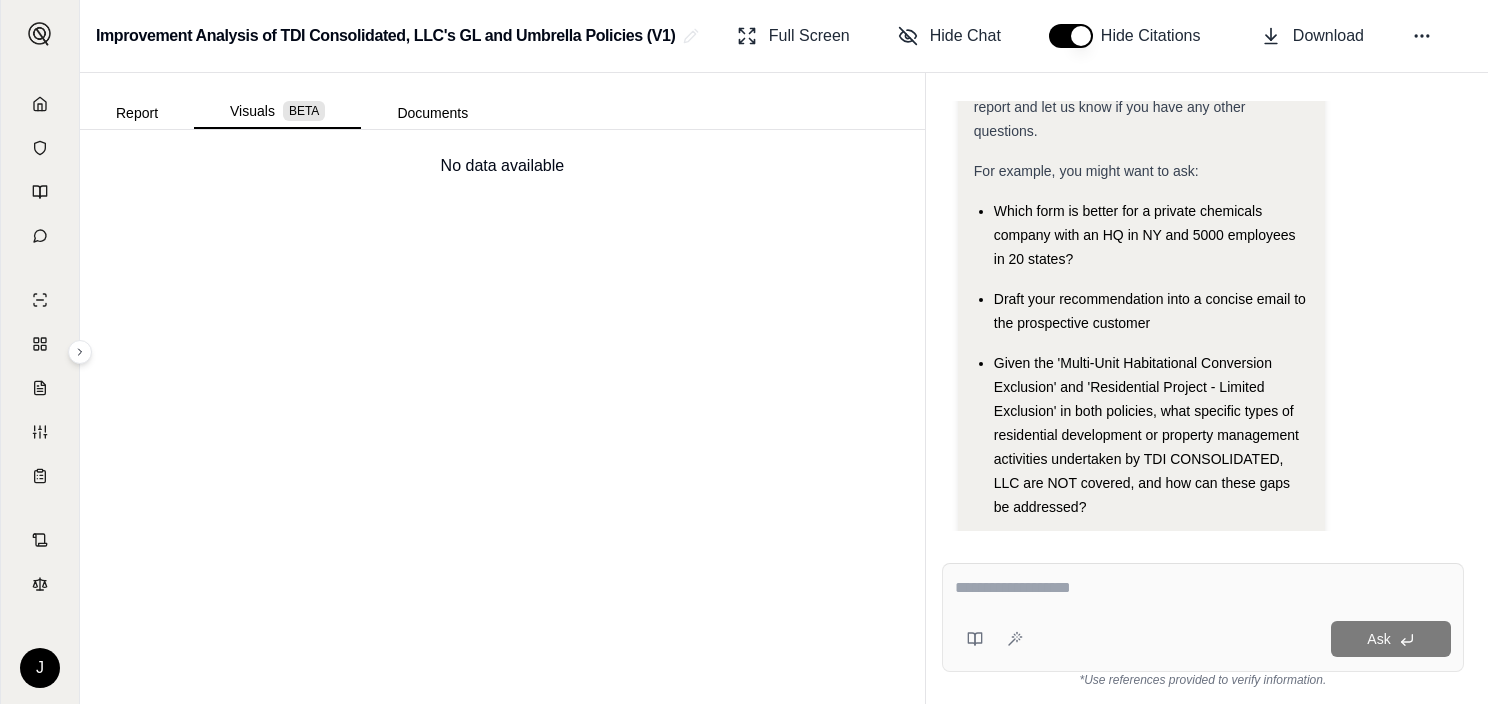 click on "Report" at bounding box center (137, 113) 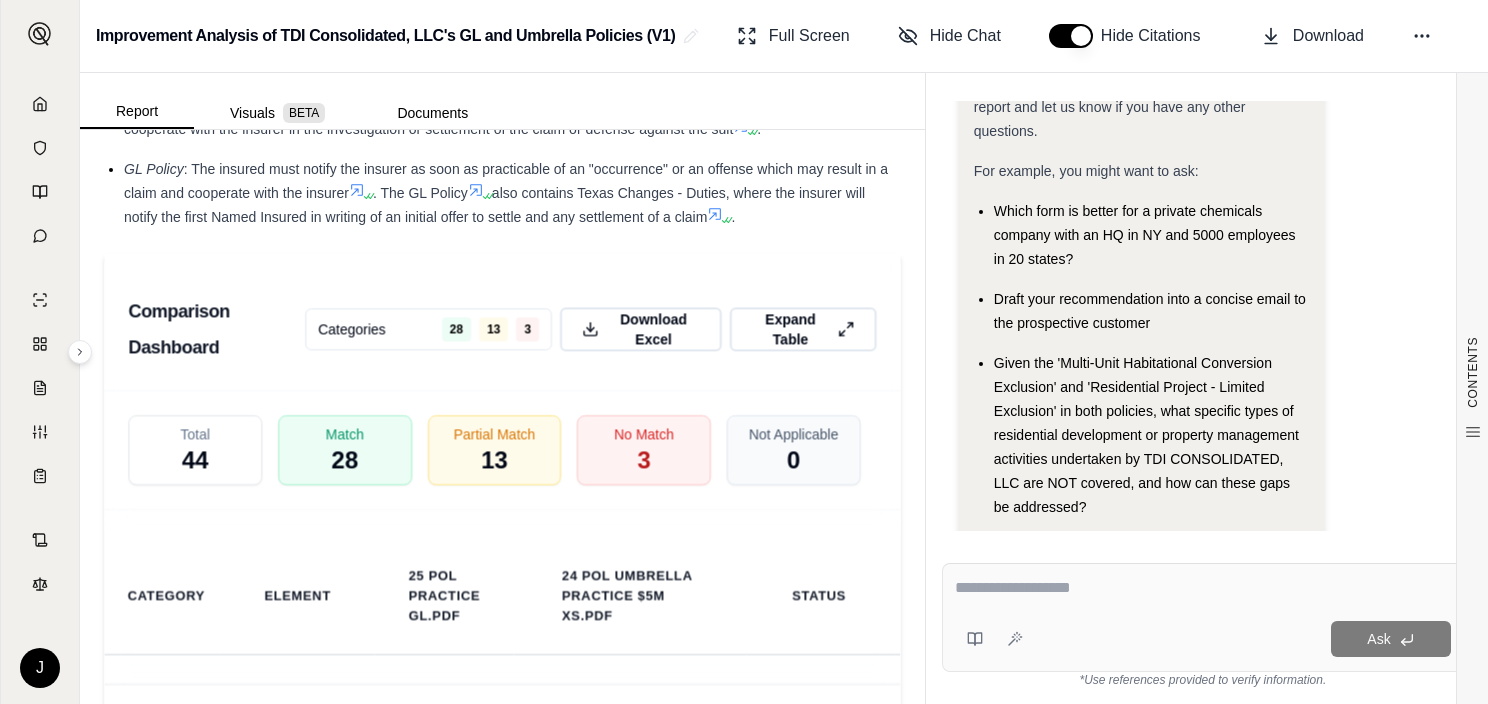 scroll, scrollTop: 7314, scrollLeft: 0, axis: vertical 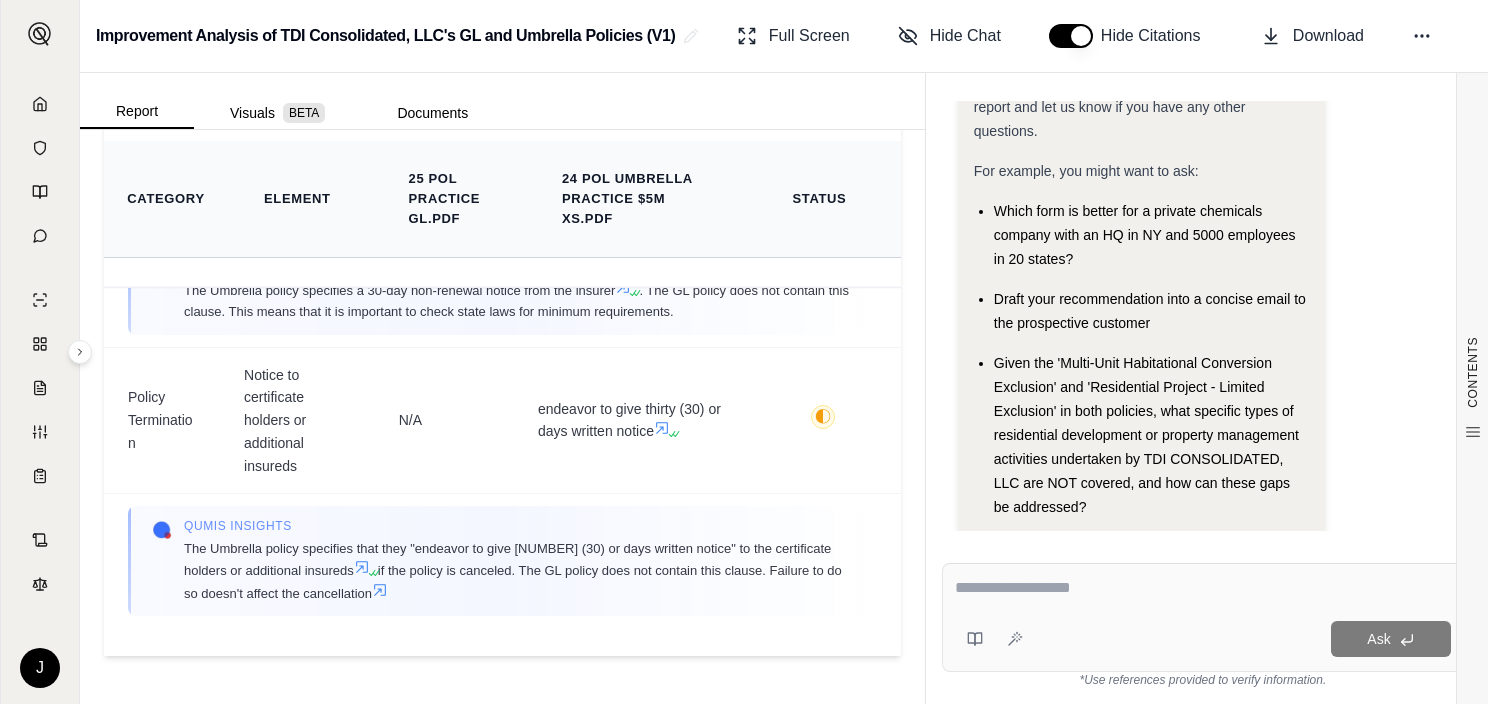 click on "Status" at bounding box center (819, 199) 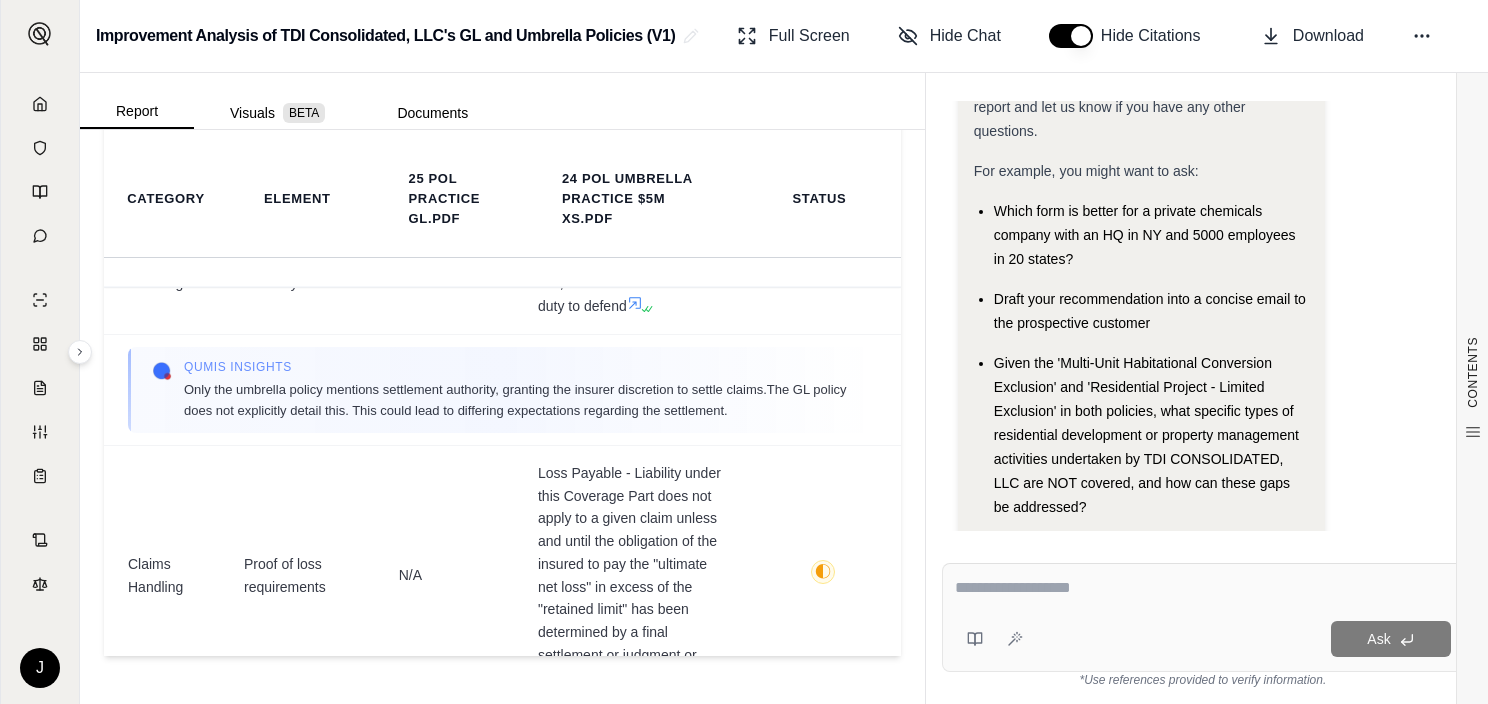 scroll, scrollTop: 14586, scrollLeft: 0, axis: vertical 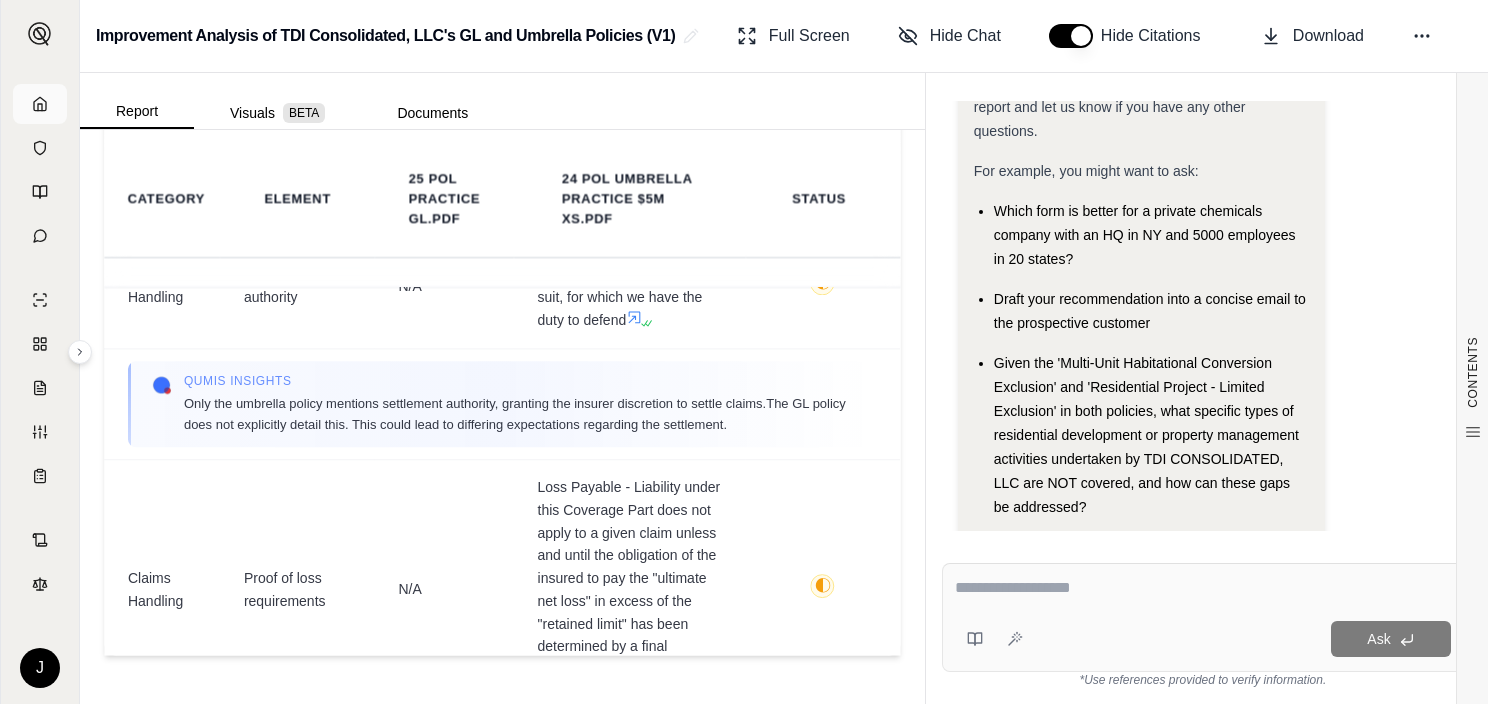 click at bounding box center (40, 104) 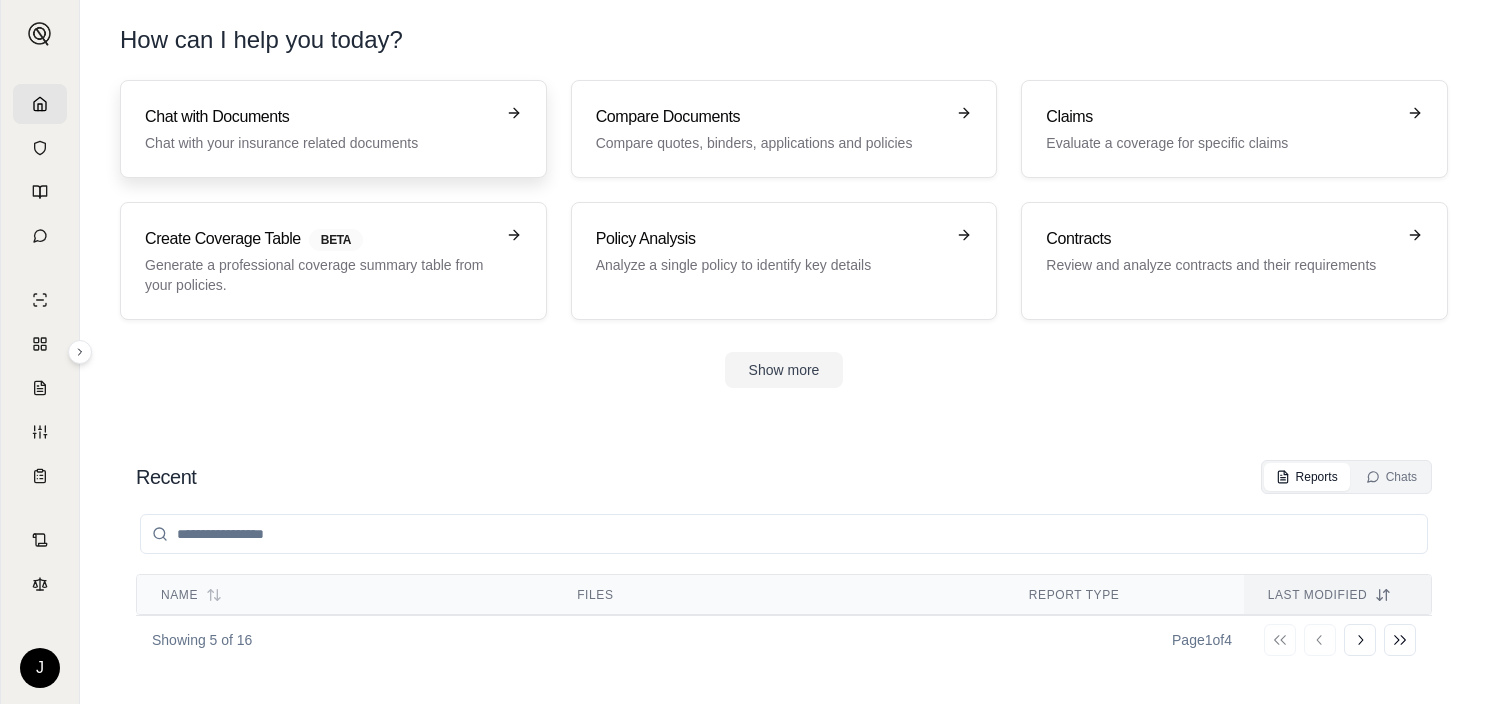click on "Chat with Documents" at bounding box center [319, 117] 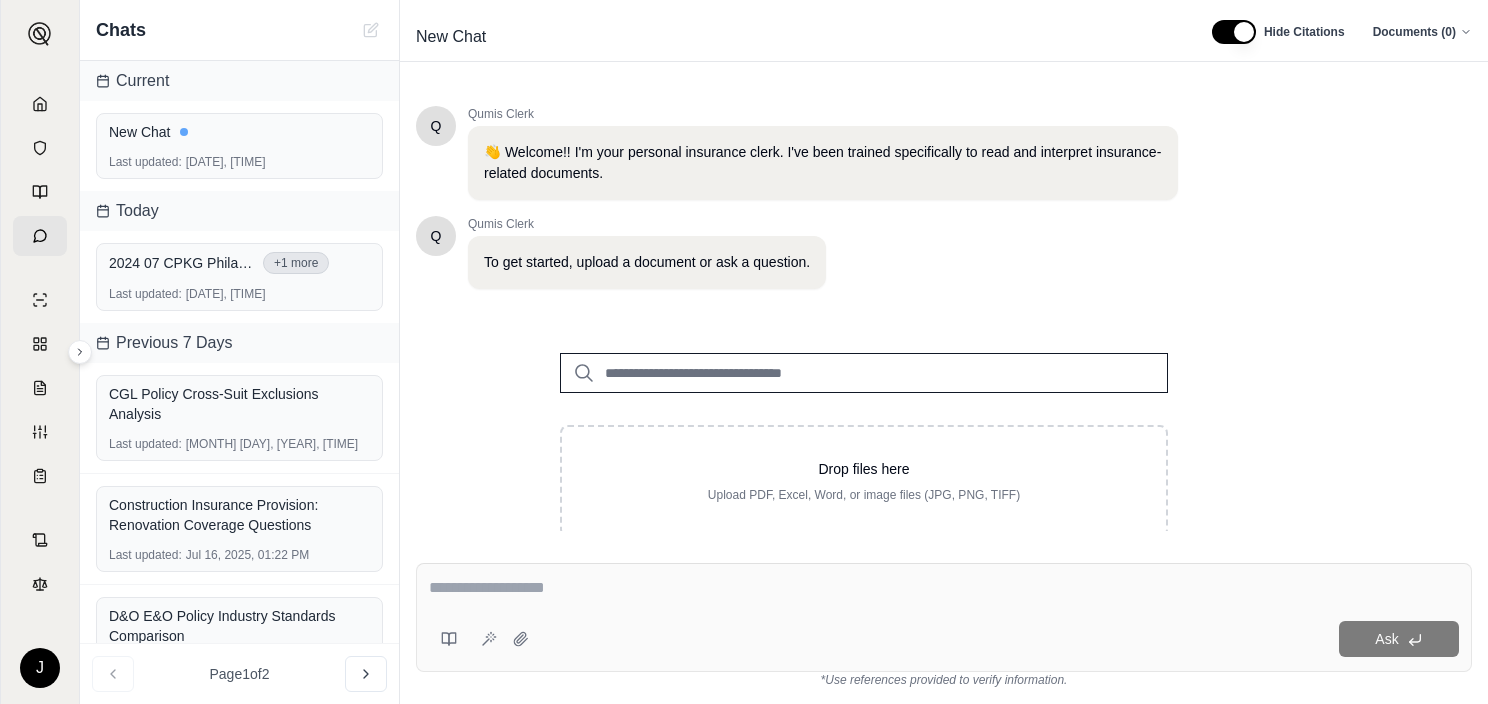 click at bounding box center (944, 588) 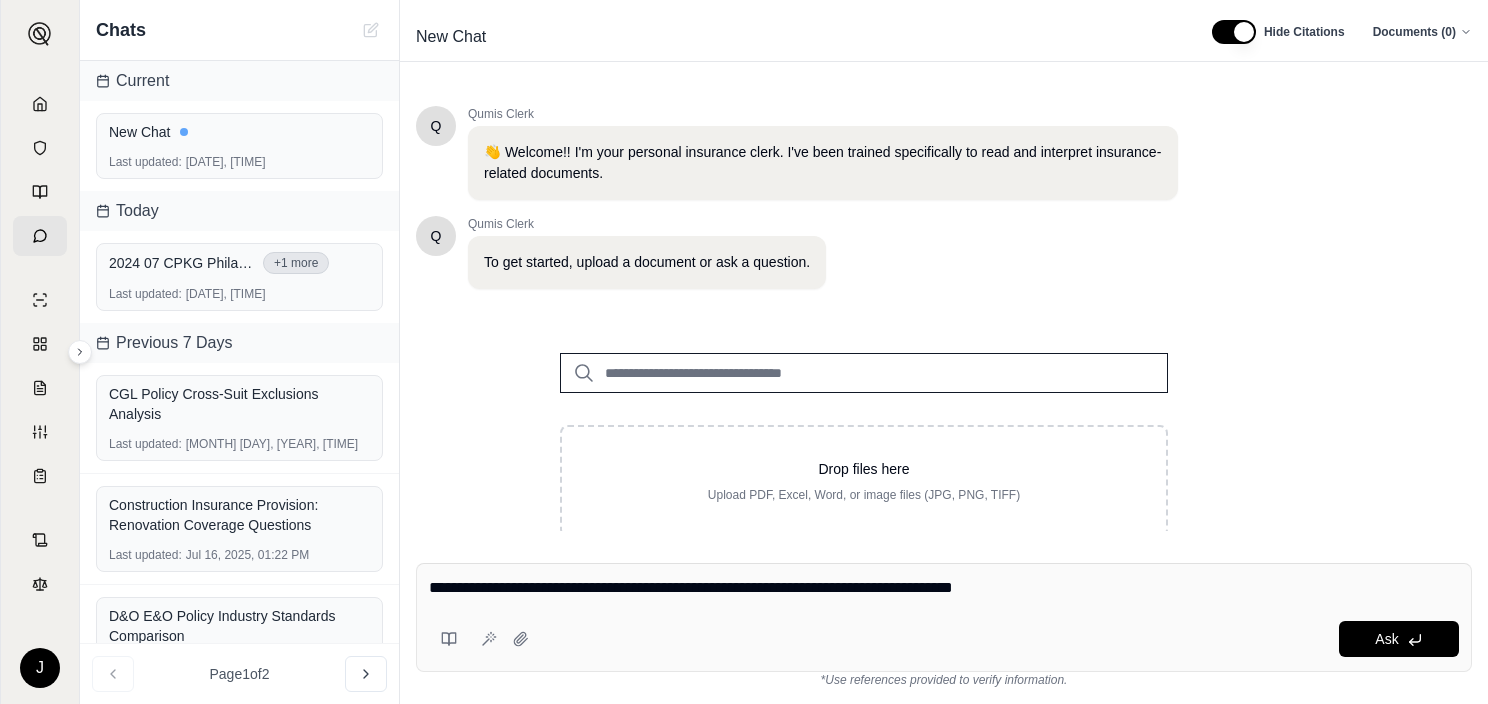 type on "**********" 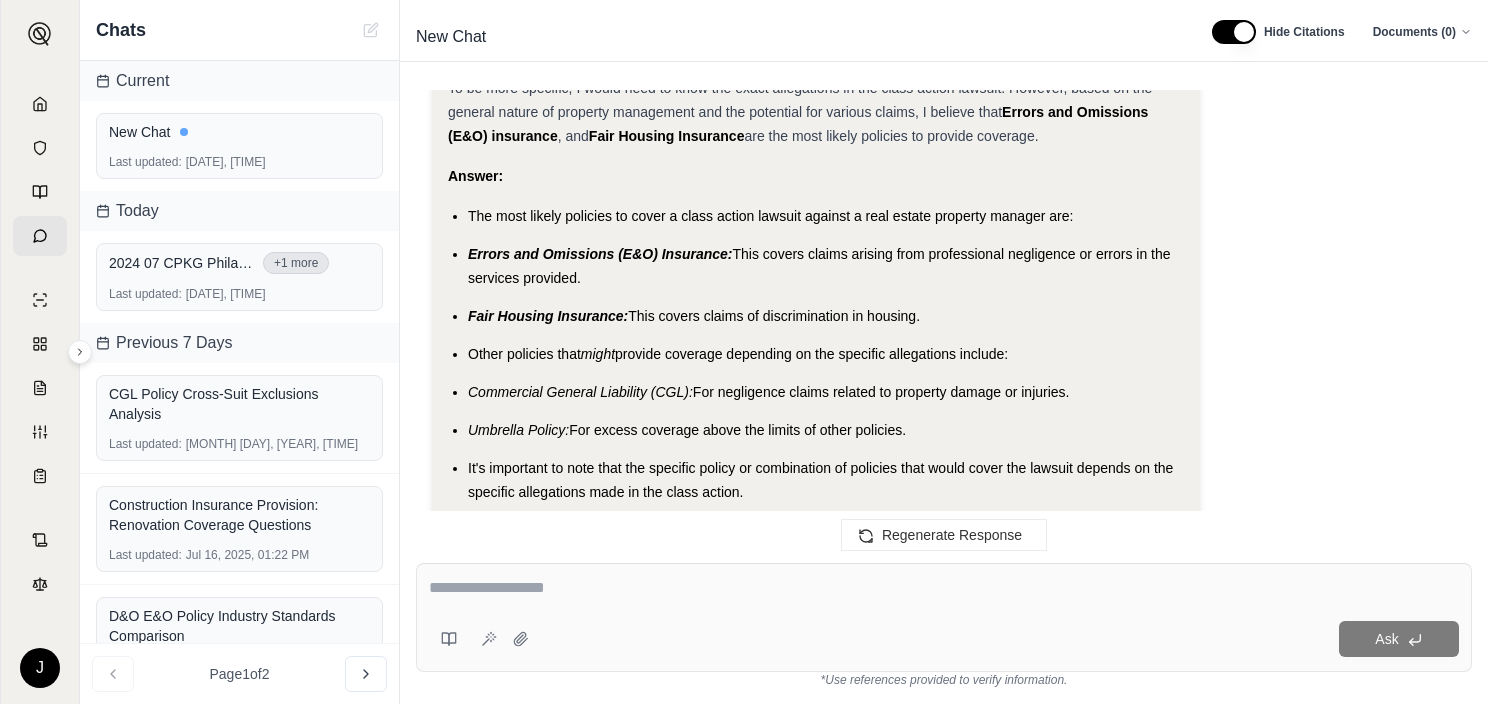 scroll, scrollTop: 1123, scrollLeft: 0, axis: vertical 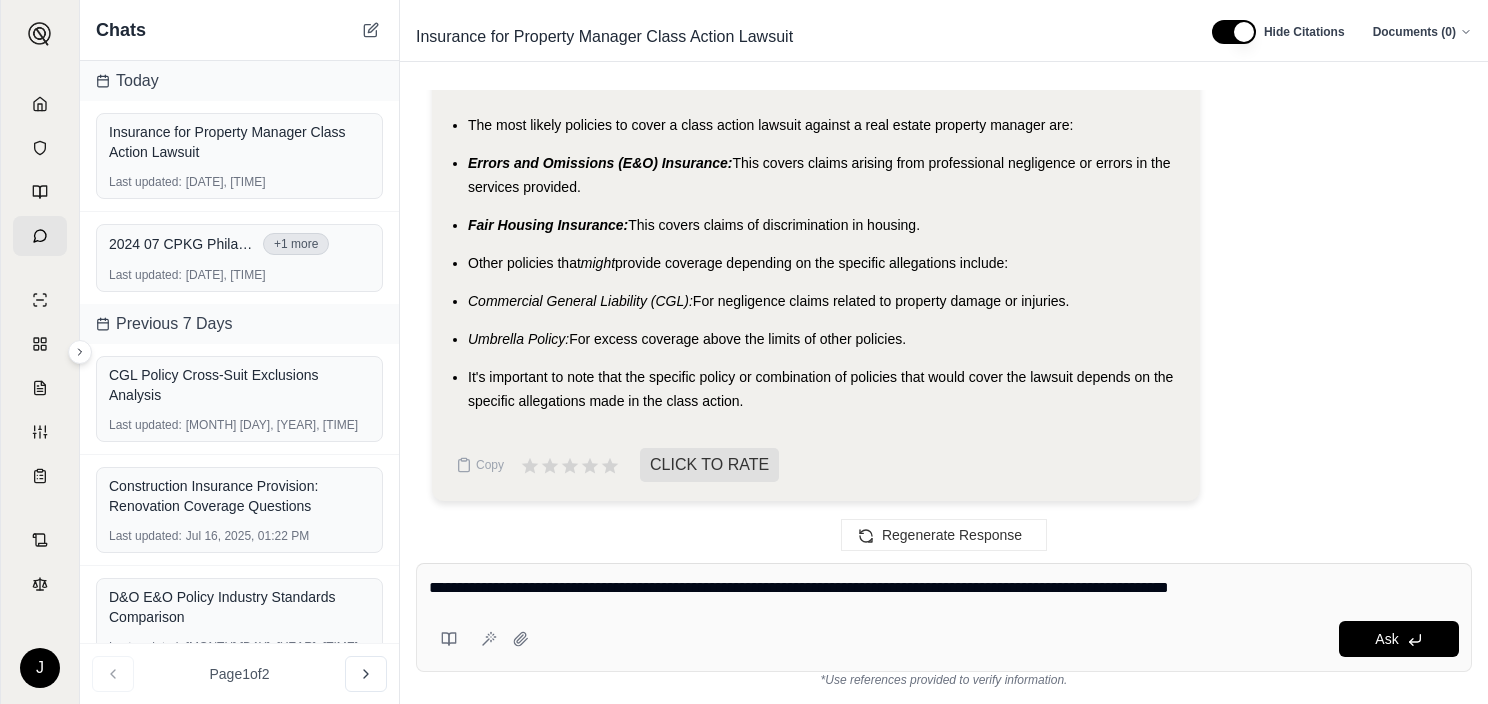 type on "**********" 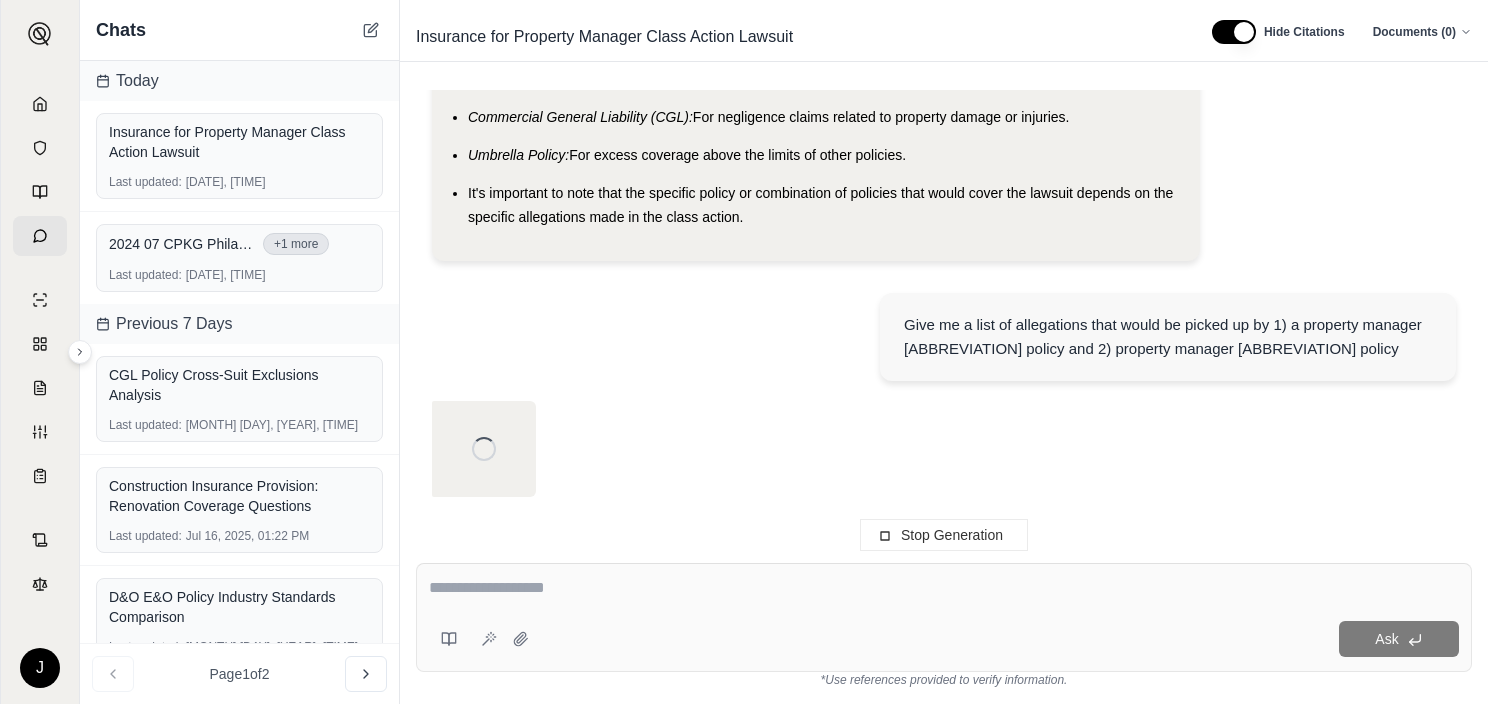 scroll, scrollTop: 1399, scrollLeft: 0, axis: vertical 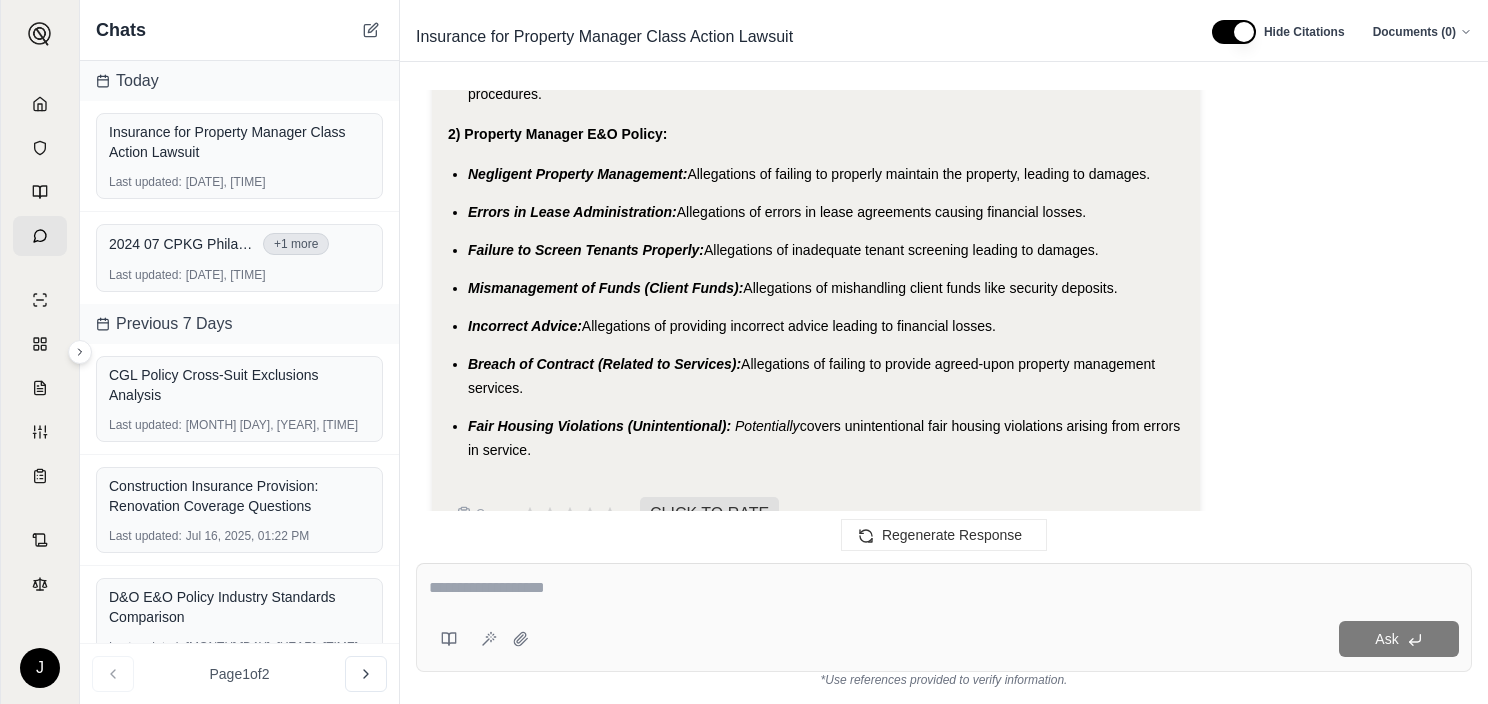 drag, startPoint x: 587, startPoint y: 449, endPoint x: 482, endPoint y: 184, distance: 285.04385 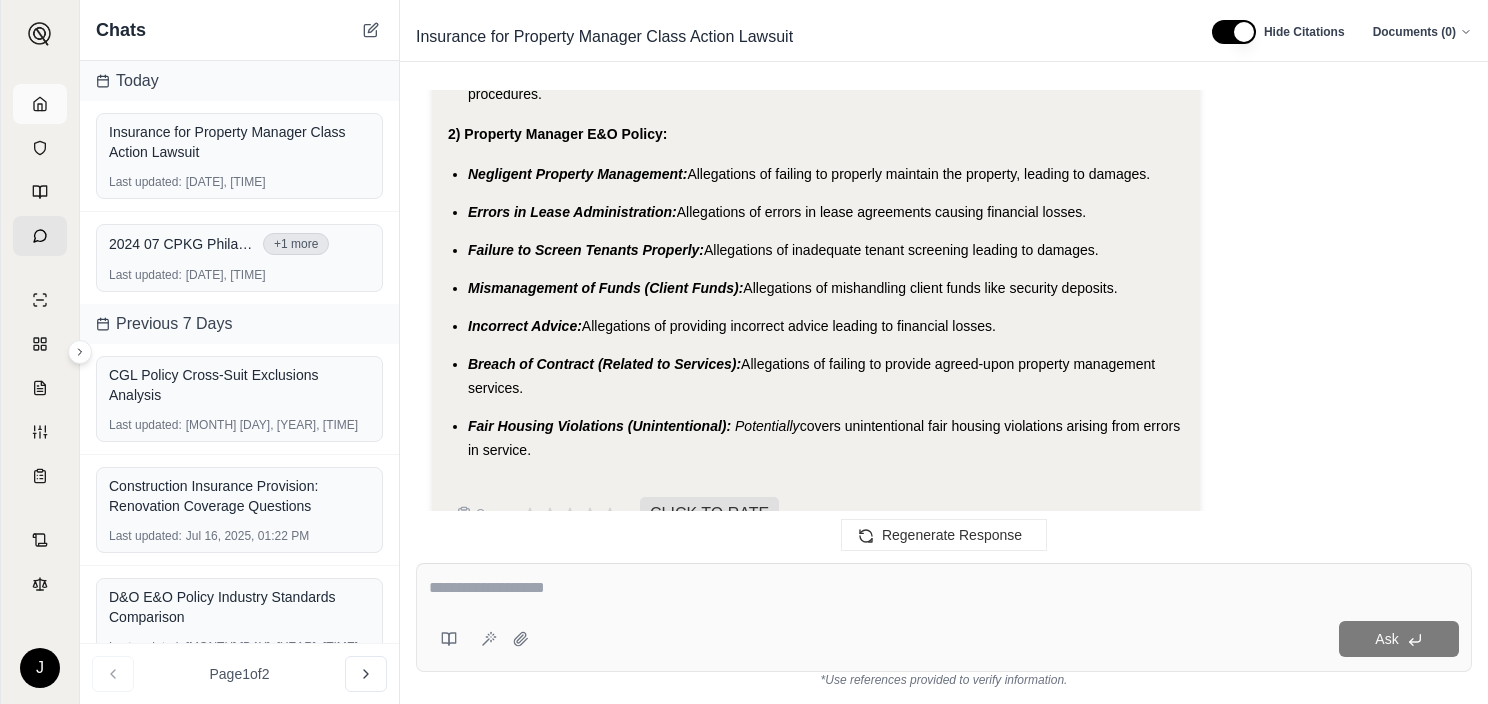 click 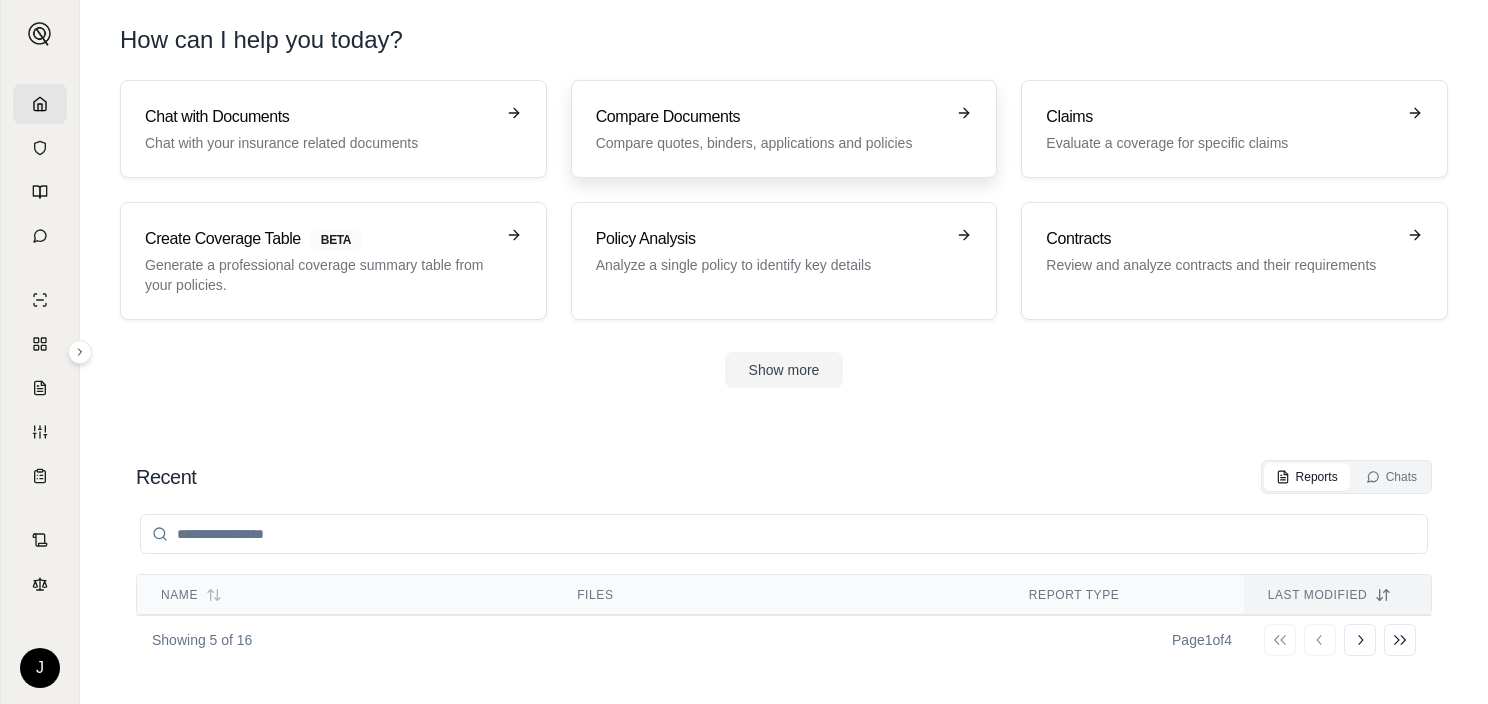 click on "Compare Documents" at bounding box center (770, 117) 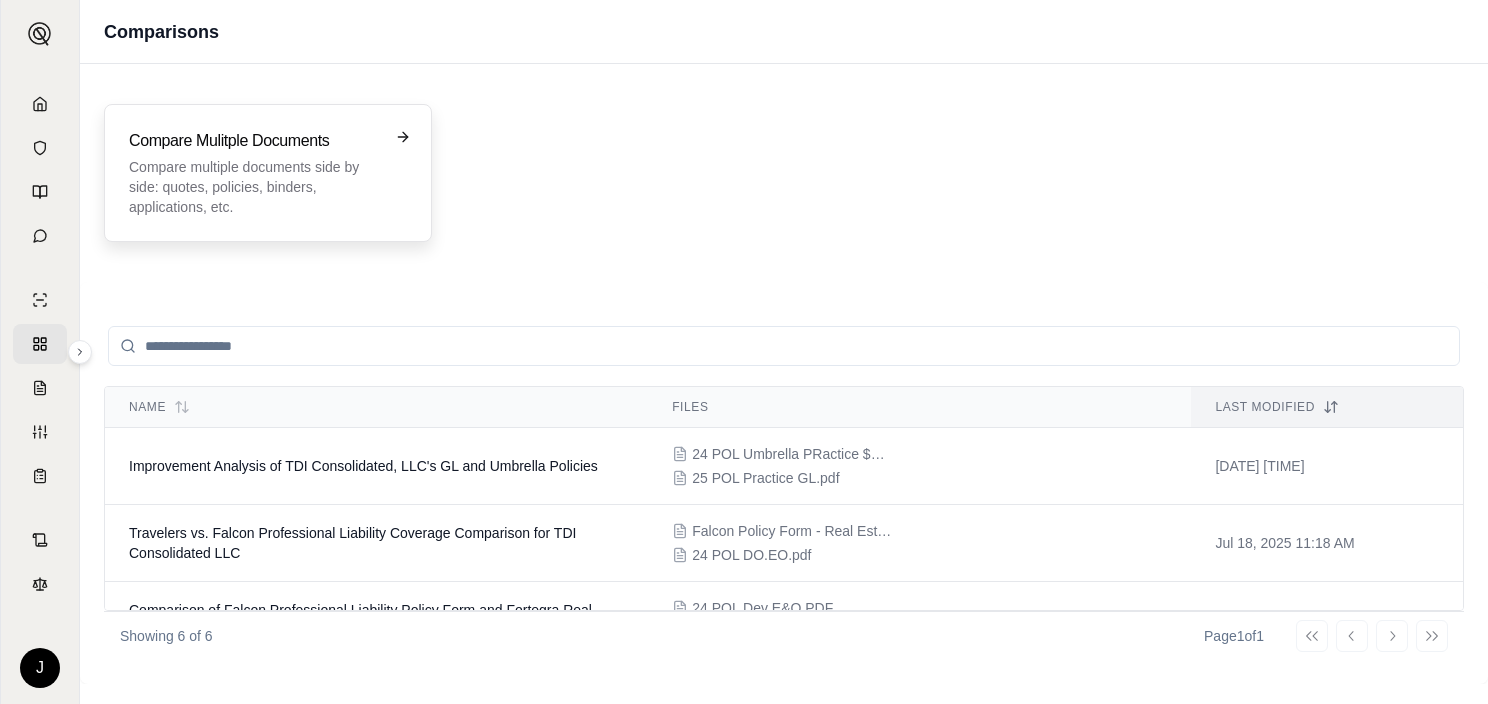 click on "Compare Mulitple Documents Compare multiple documents side by side: quotes, policies, binders, applications, etc." at bounding box center (268, 173) 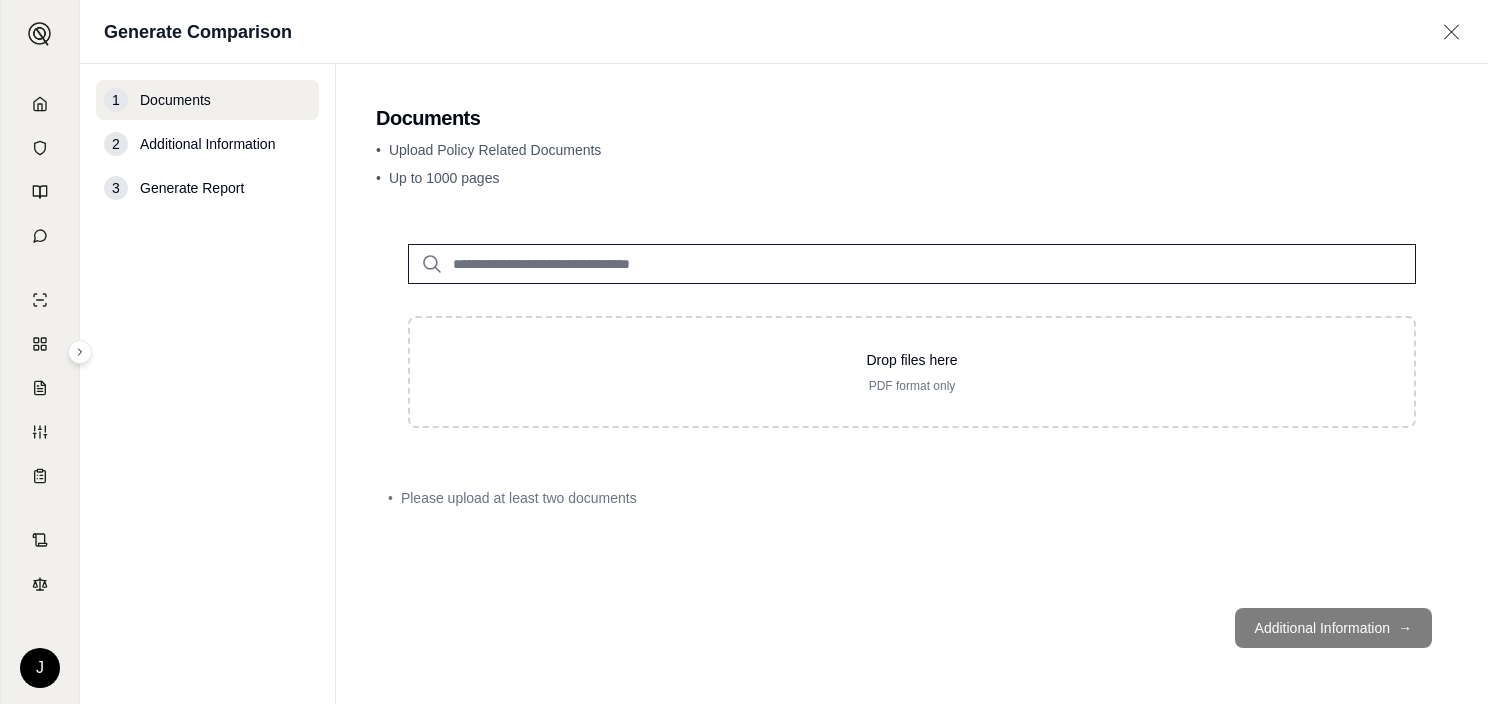 click on "Additional Information →" at bounding box center [912, 628] 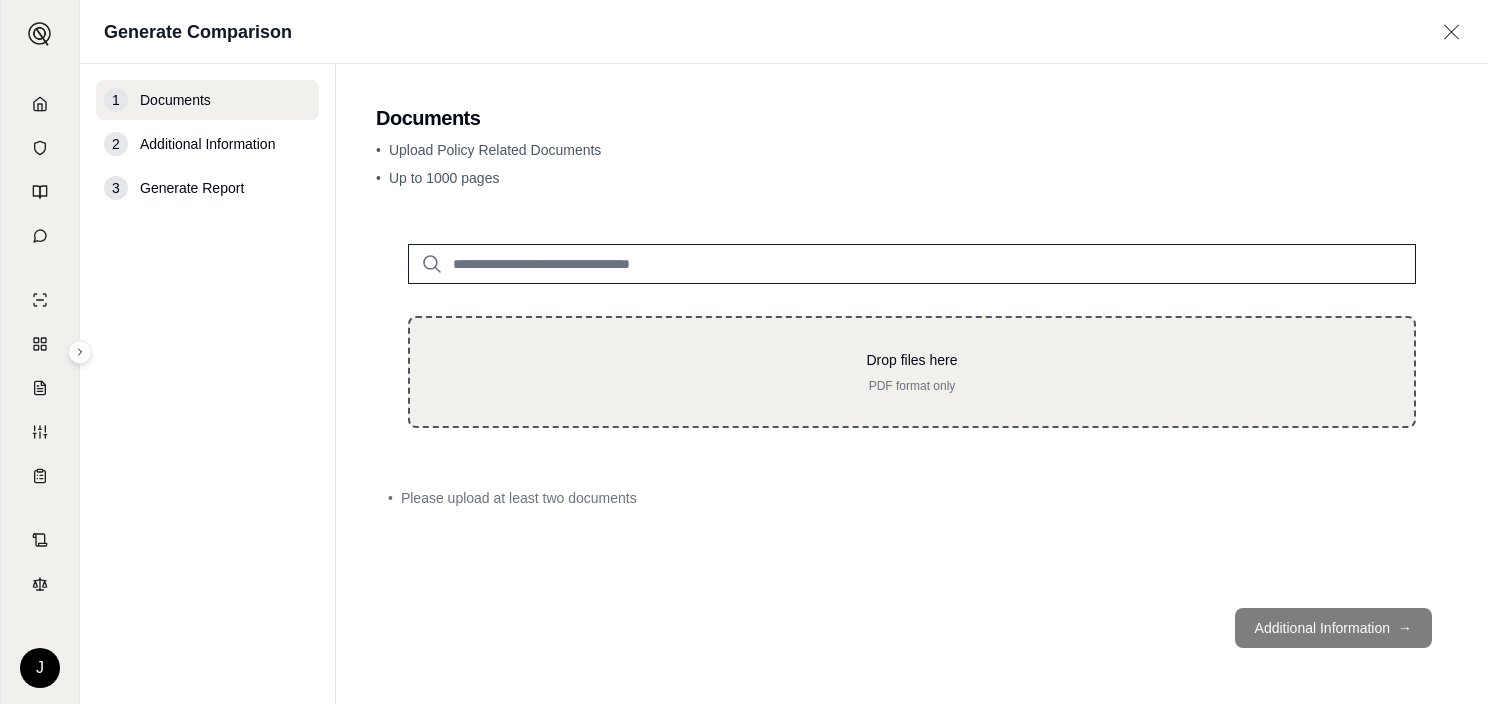 click on "Drop files here PDF format only" at bounding box center (912, 372) 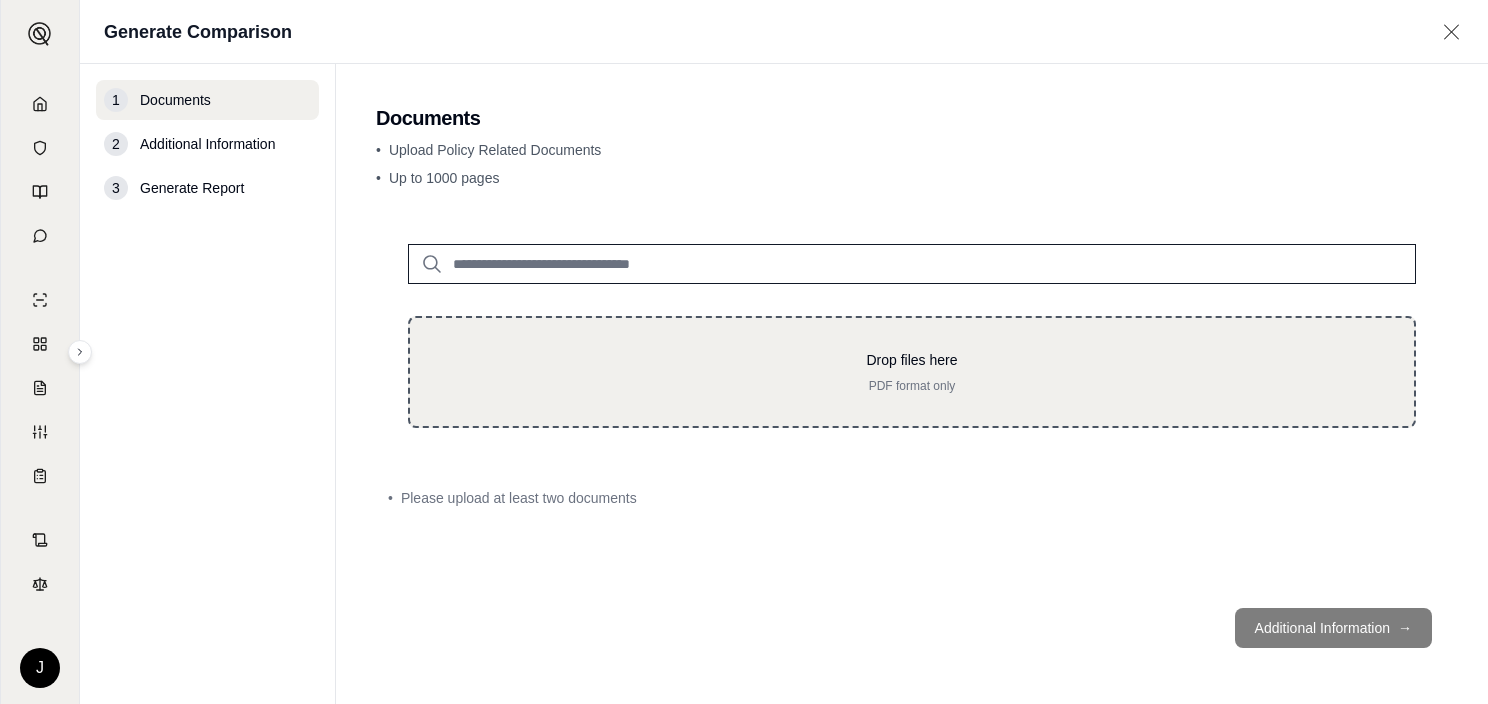 type on "**********" 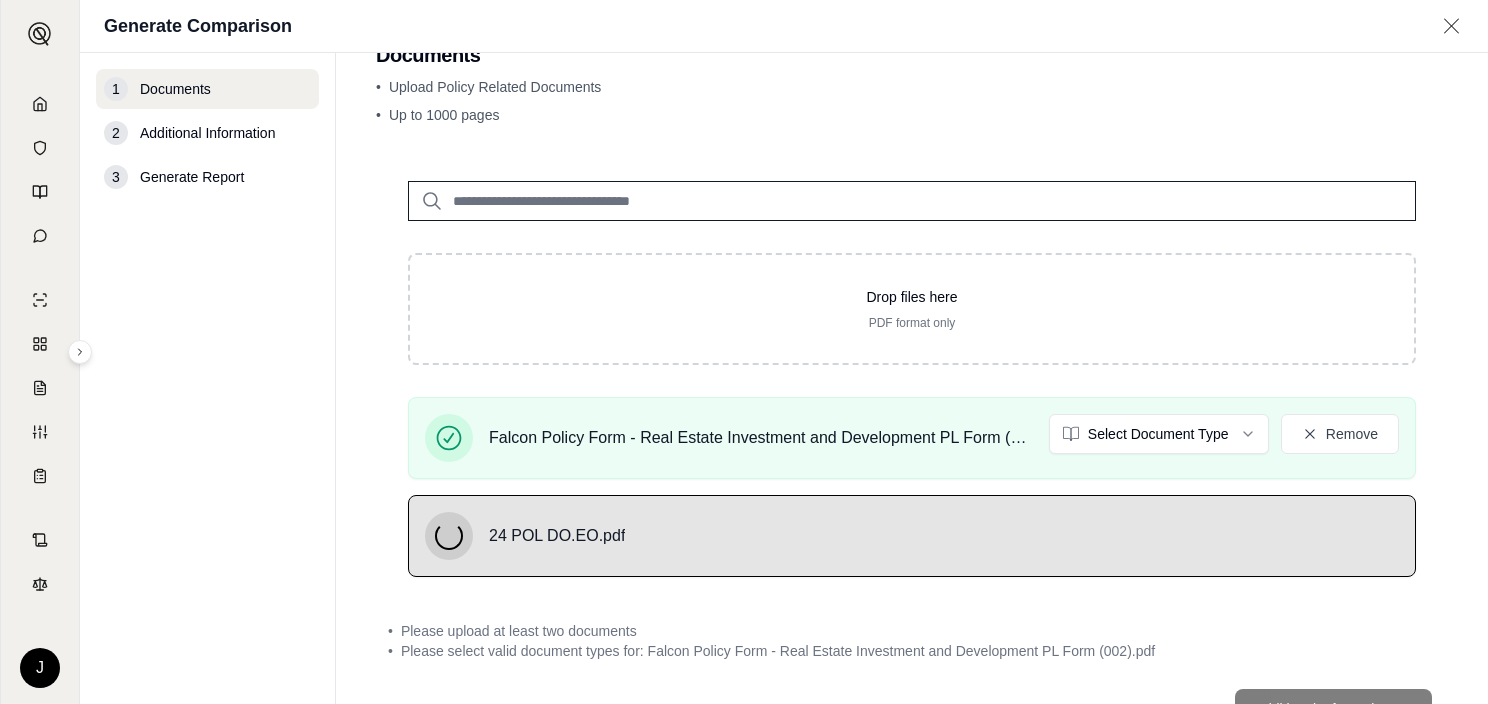 scroll, scrollTop: 59, scrollLeft: 0, axis: vertical 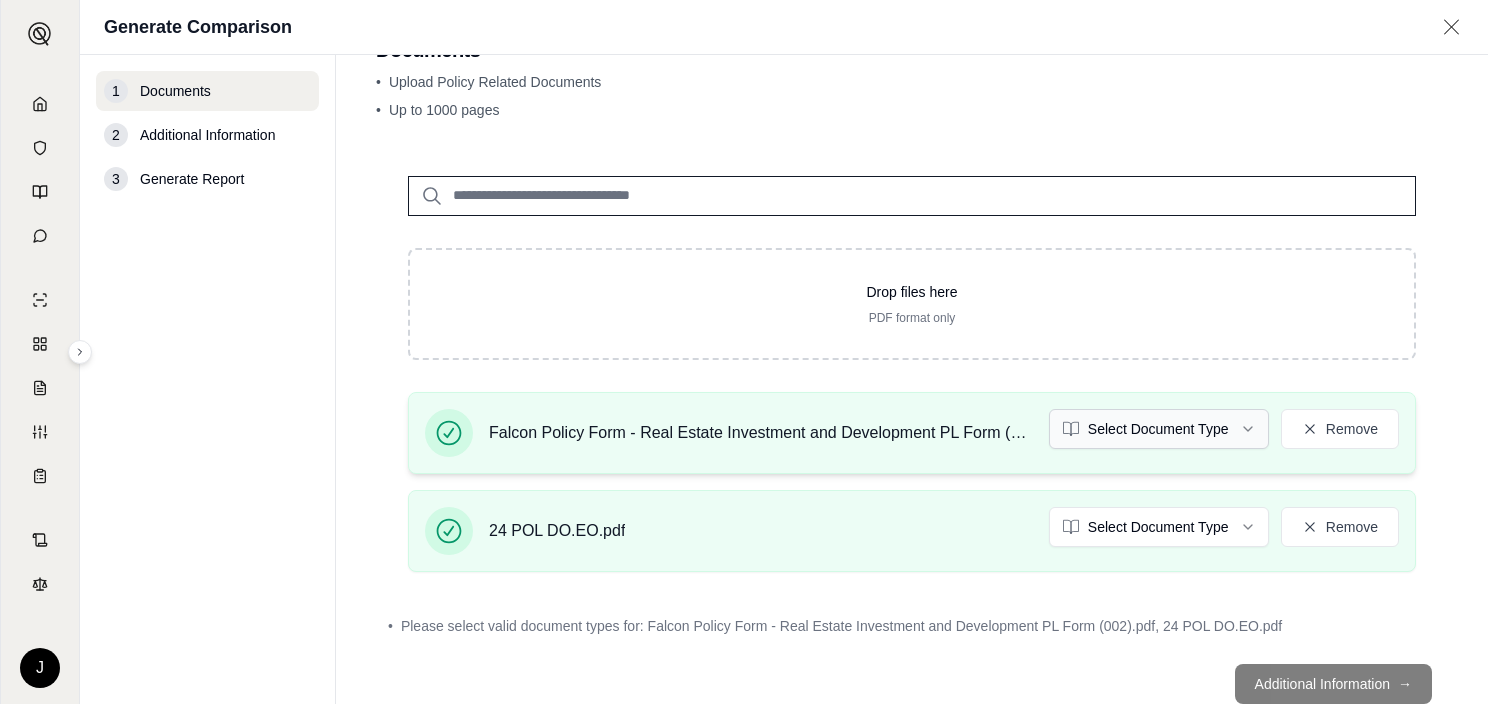 click on "J Generate Comparison 1 Documents 2 Additional Information 3 Generate Report Documents • Upload Policy Related Documents • Up to 1000 pages Drop files here PDF format only Falcon Policy Form - Real Estate Investment and Development PL Form (002).pdf Select Document Type Remove 24 POL DO.EO.pdf Select Document Type Remove • Please select valid document types for: Falcon Policy Form - Real Estate Investment and Development PL Form (002).pdf,
24 POL DO.EO.pdf Additional Information →" at bounding box center (744, 352) 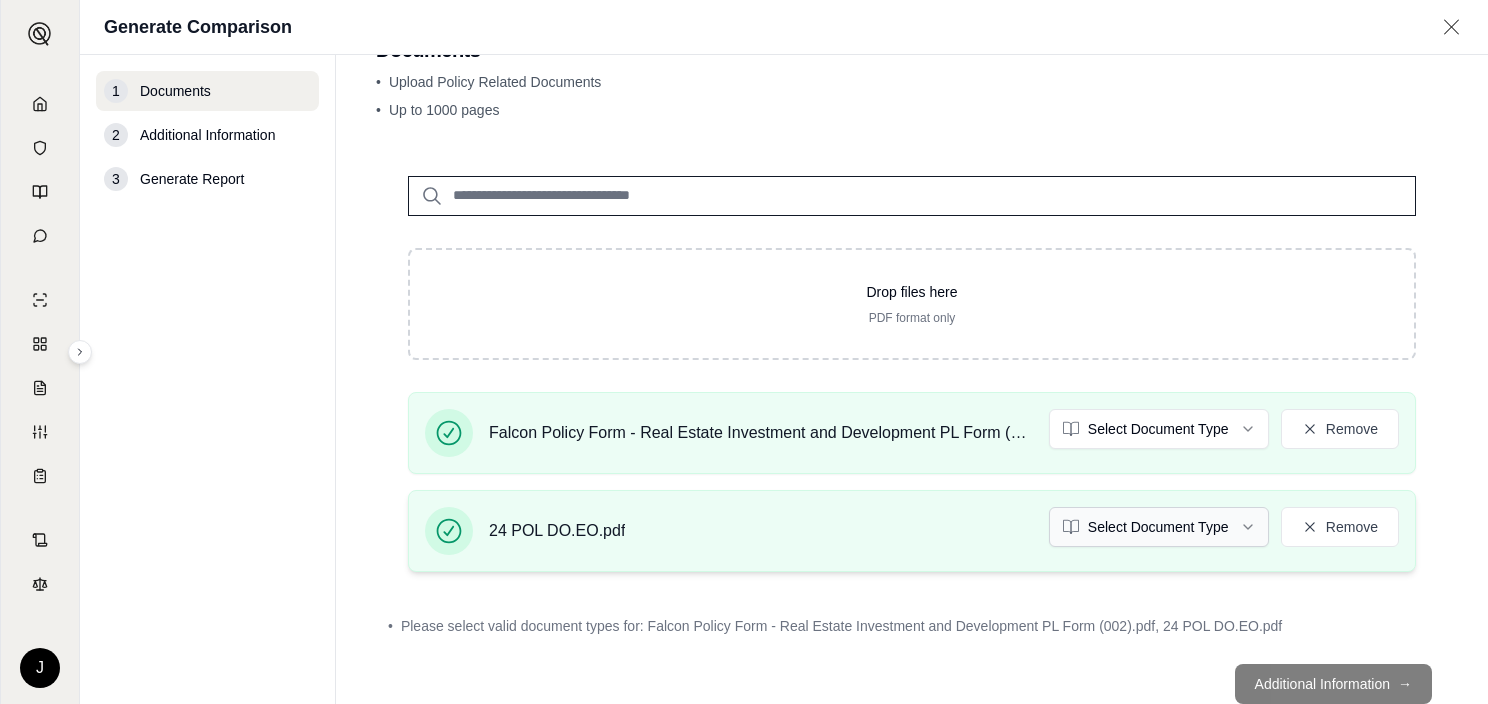 click on "J Generate Comparison 1 Documents 2 Additional Information 3 Generate Report Documents • Upload Policy Related Documents • Up to 1000 pages Drop files here PDF format only Falcon Policy Form - Real Estate Investment and Development PL Form (002).pdf Select Document Type Remove 24 POL DO.EO.pdf Select Document Type Remove • Please select valid document types for: Falcon Policy Form - Real Estate Investment and Development PL Form (002).pdf,
24 POL DO.EO.pdf Additional Information →" at bounding box center [744, 352] 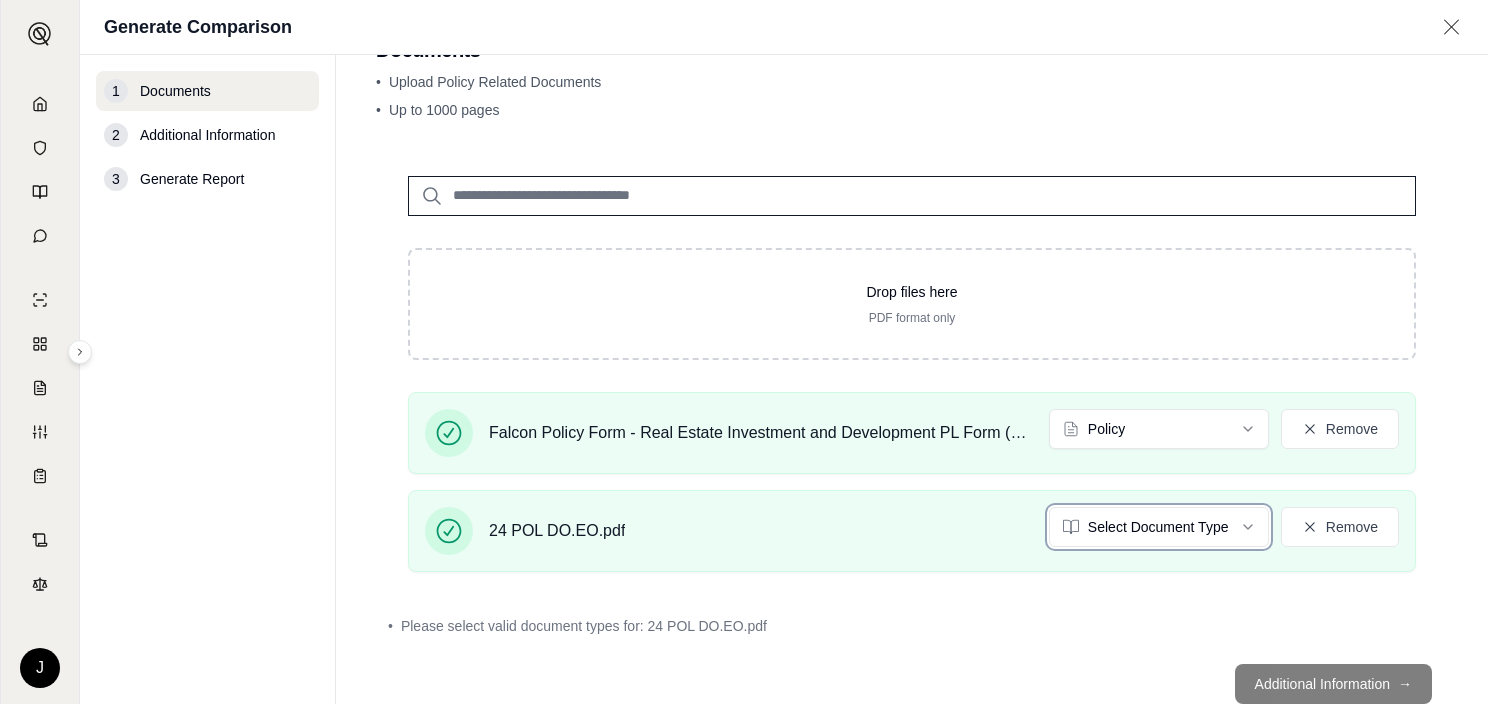 scroll, scrollTop: 57, scrollLeft: 0, axis: vertical 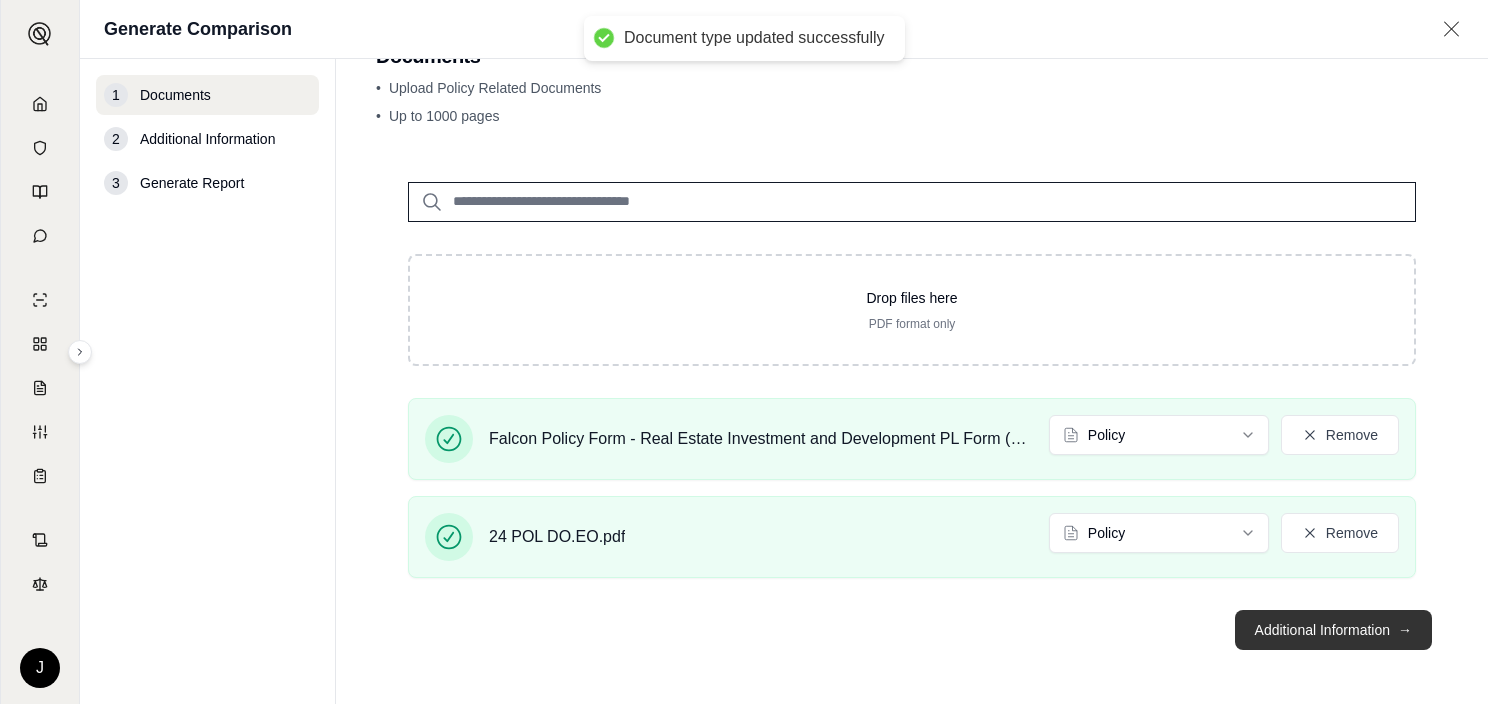 click on "Additional Information →" at bounding box center [1333, 630] 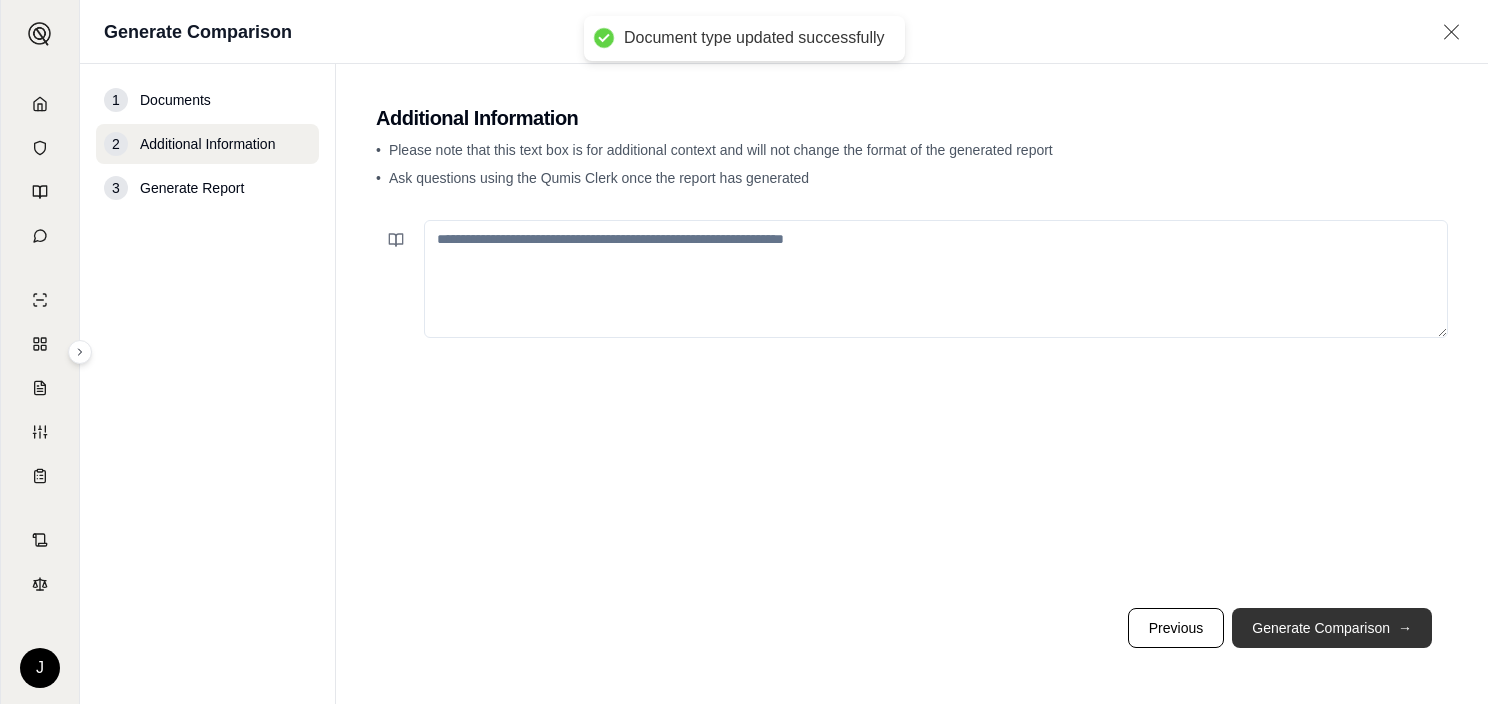 scroll, scrollTop: 0, scrollLeft: 0, axis: both 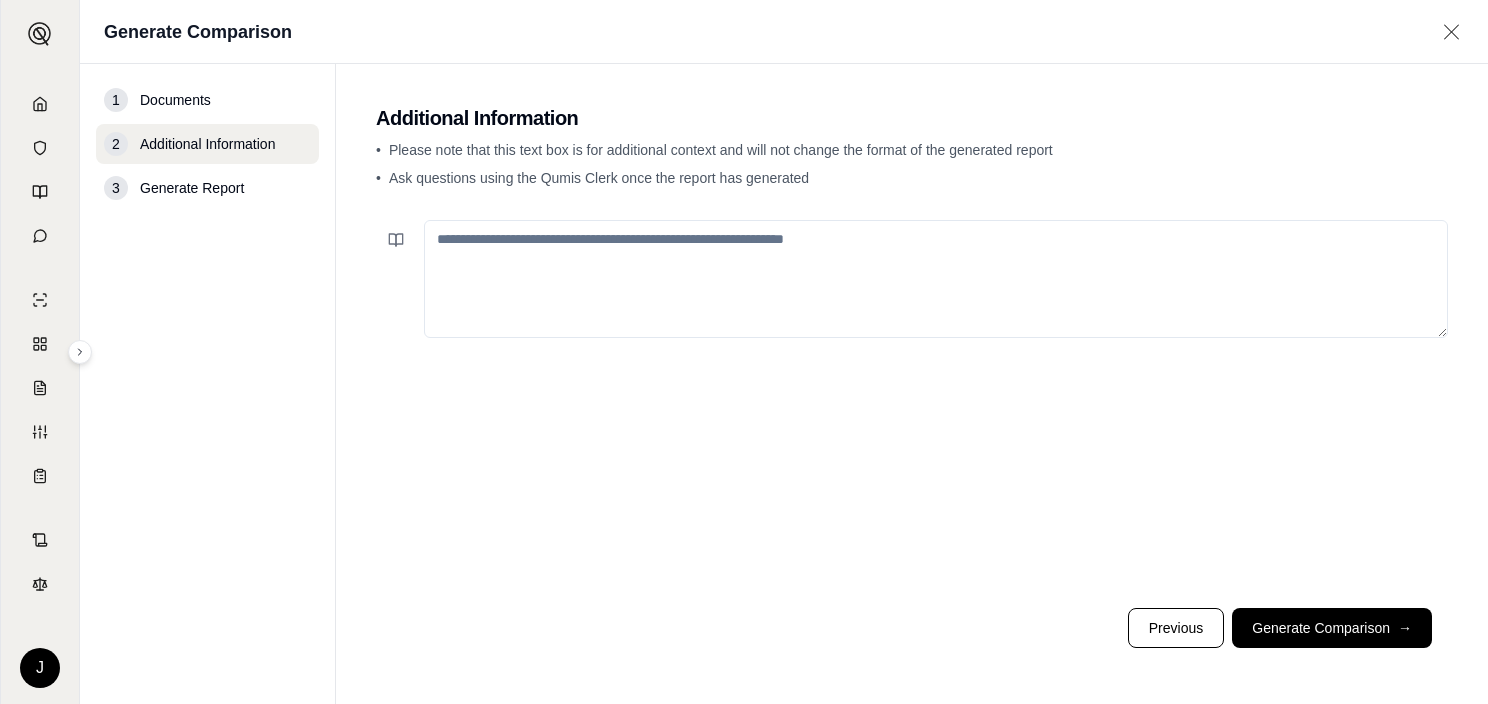 click at bounding box center [936, 279] 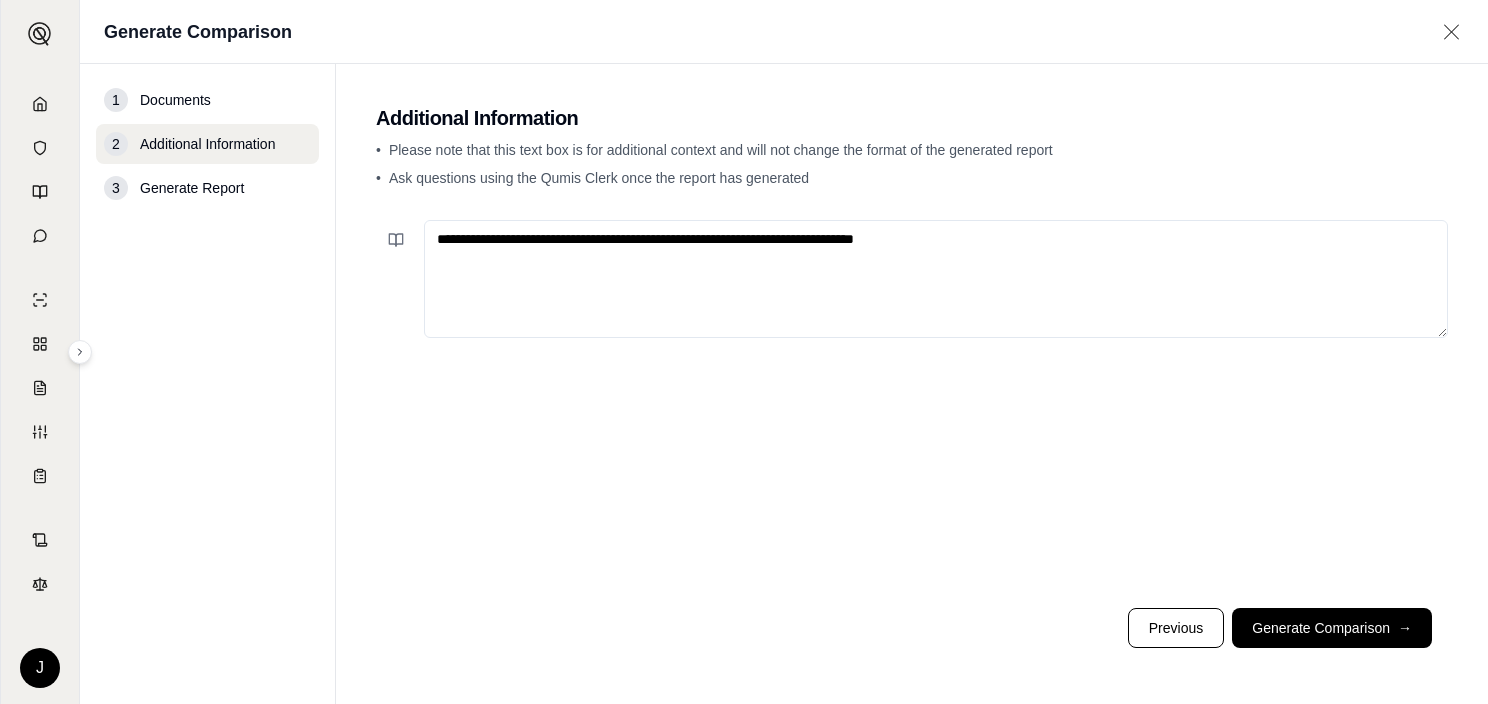 paste on "**********" 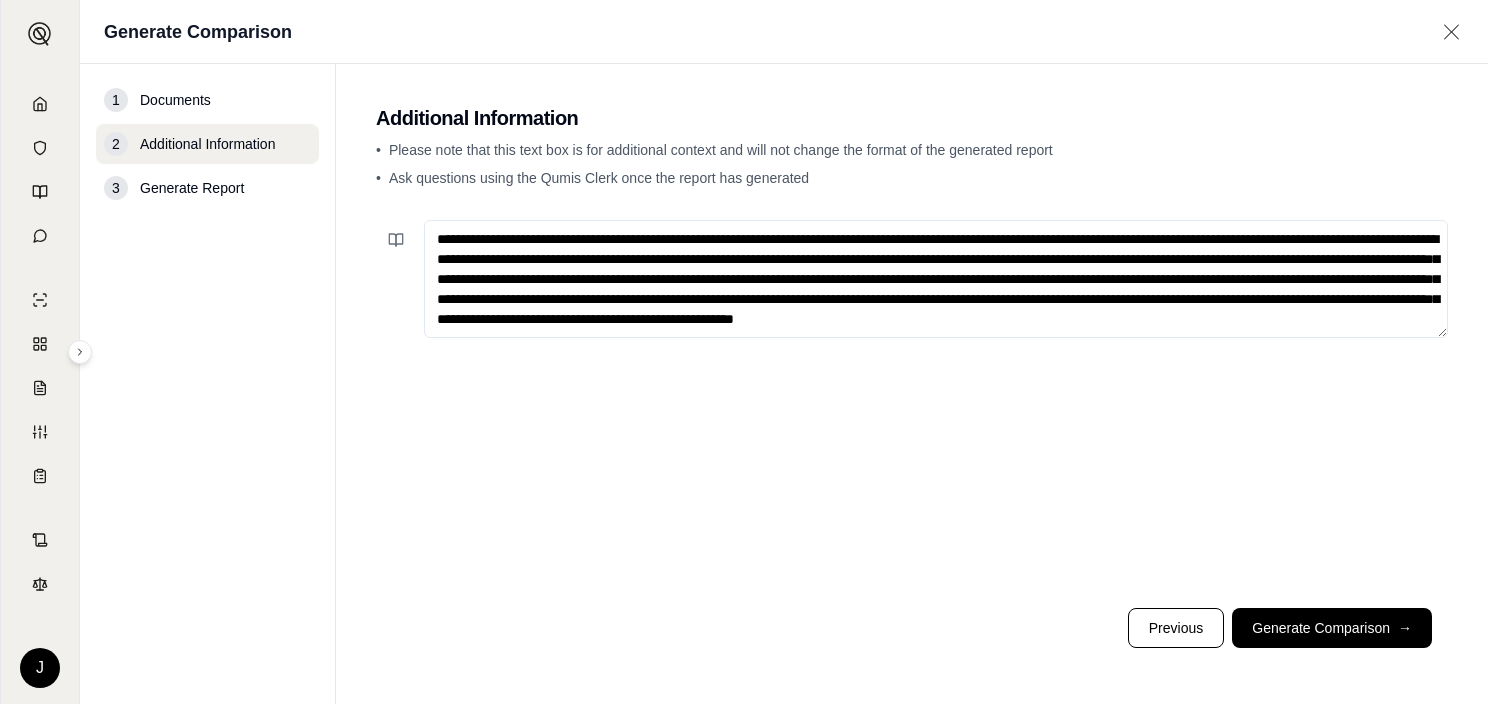 scroll, scrollTop: 9, scrollLeft: 0, axis: vertical 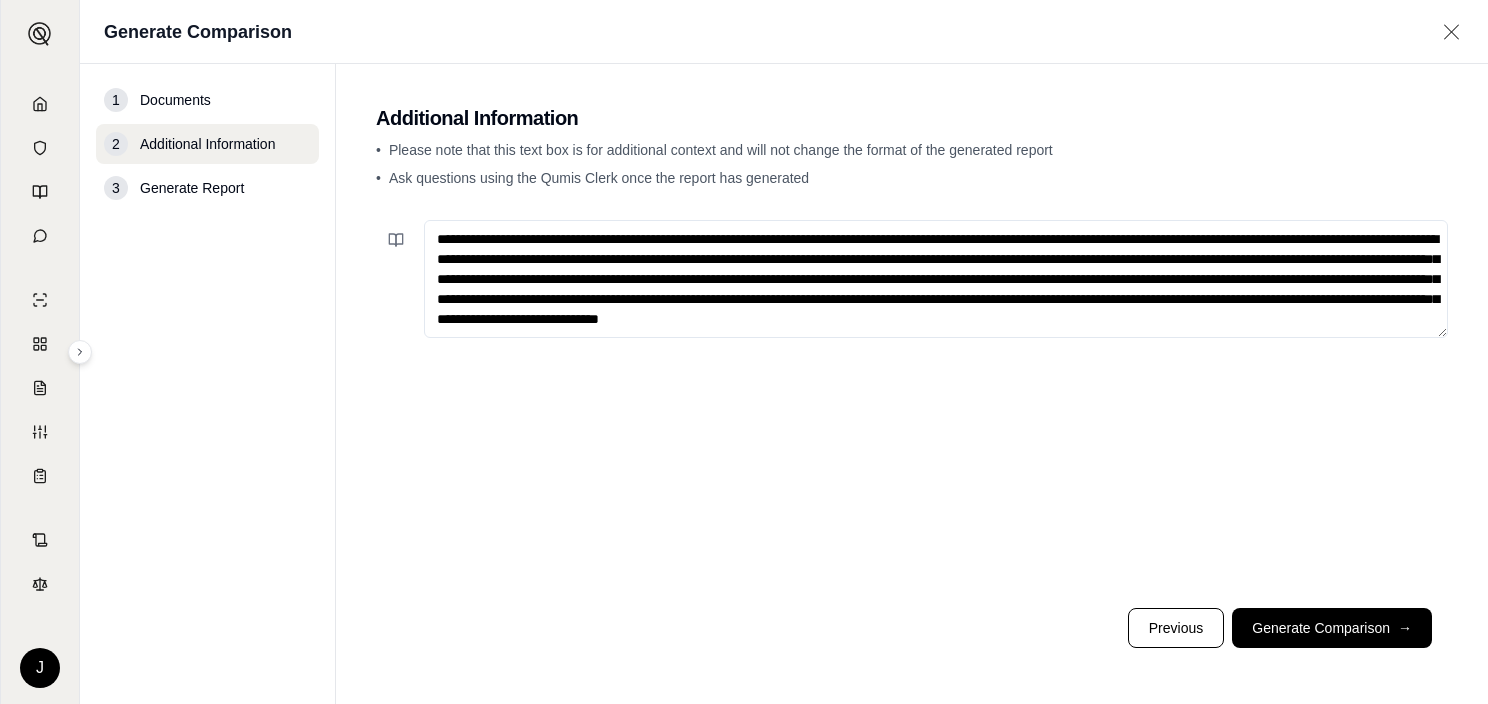 drag, startPoint x: 832, startPoint y: 259, endPoint x: 652, endPoint y: 257, distance: 180.01111 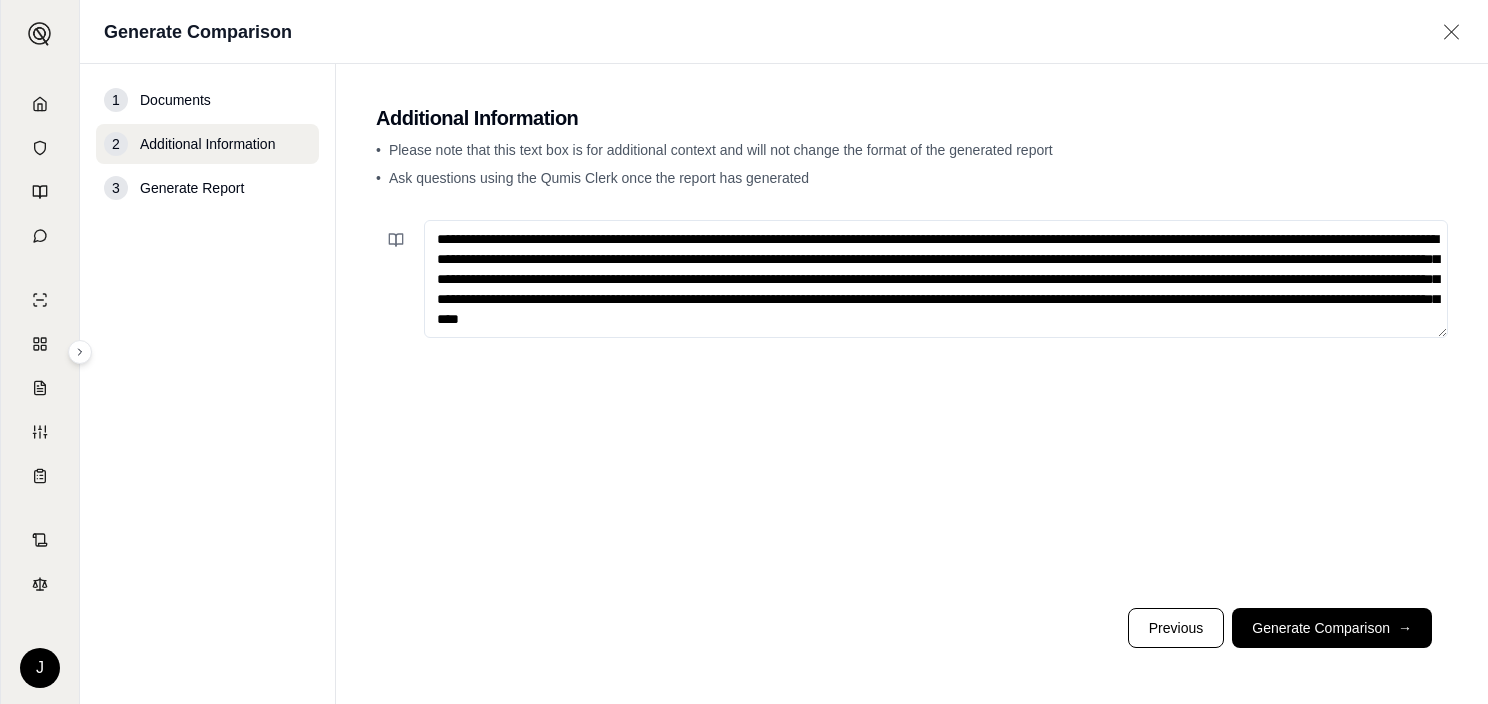 click on "**********" at bounding box center (936, 279) 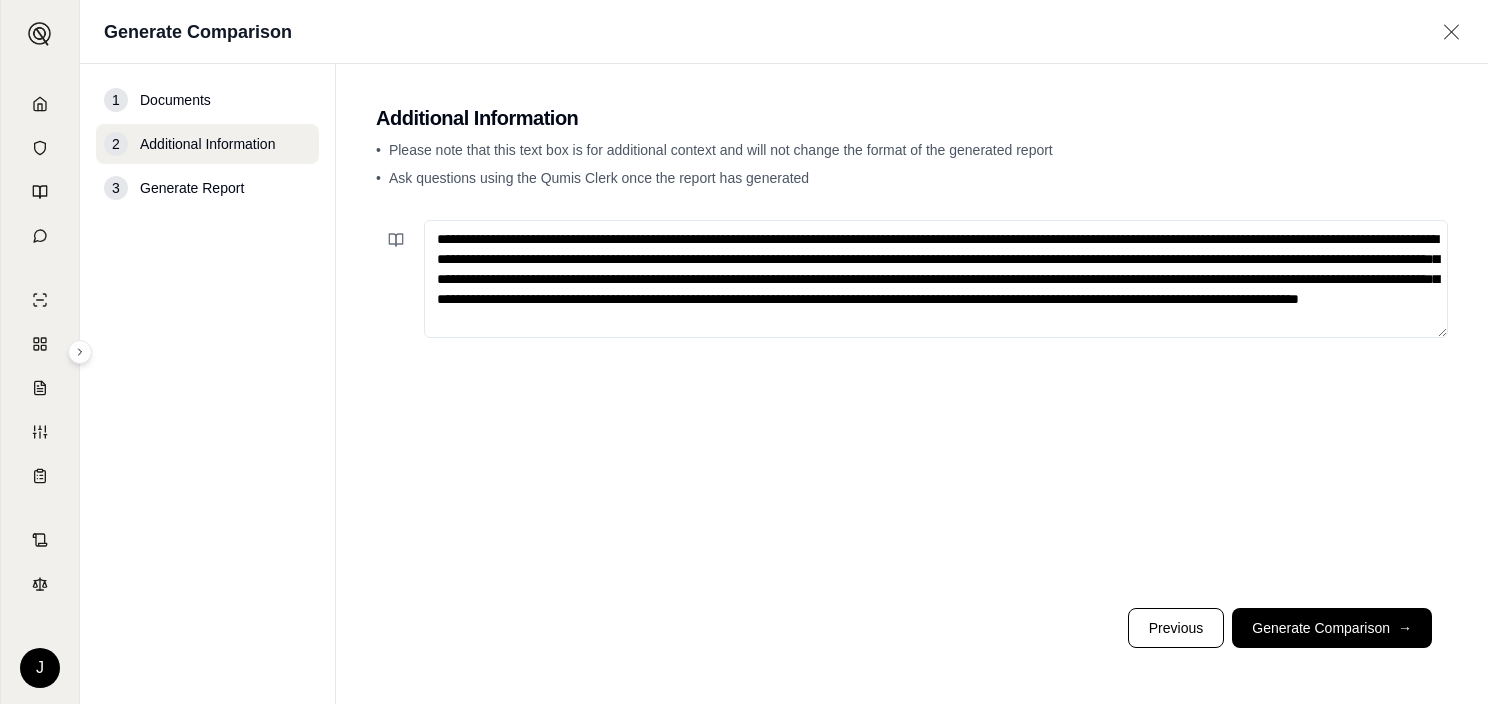 drag, startPoint x: 754, startPoint y: 279, endPoint x: 501, endPoint y: 280, distance: 253.00198 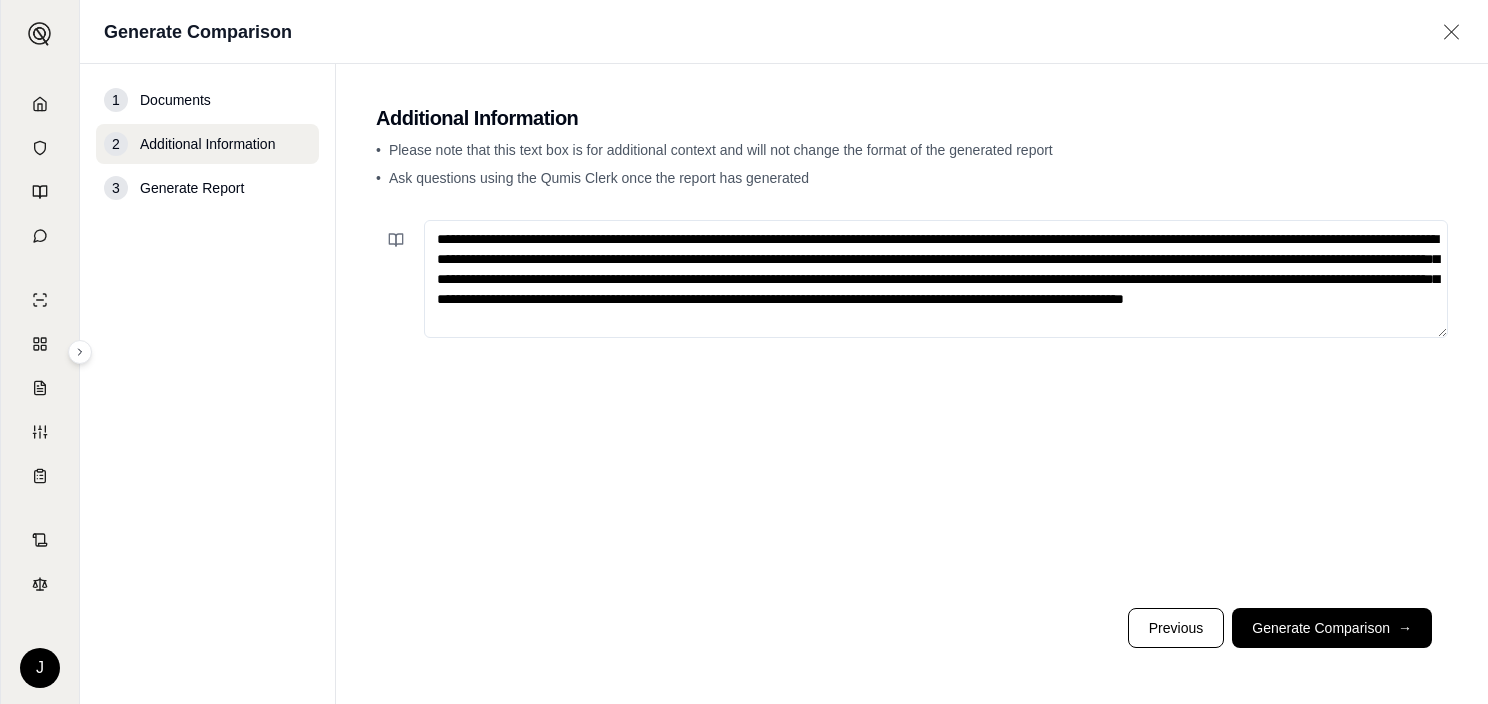 drag, startPoint x: 995, startPoint y: 278, endPoint x: 898, endPoint y: 277, distance: 97.00516 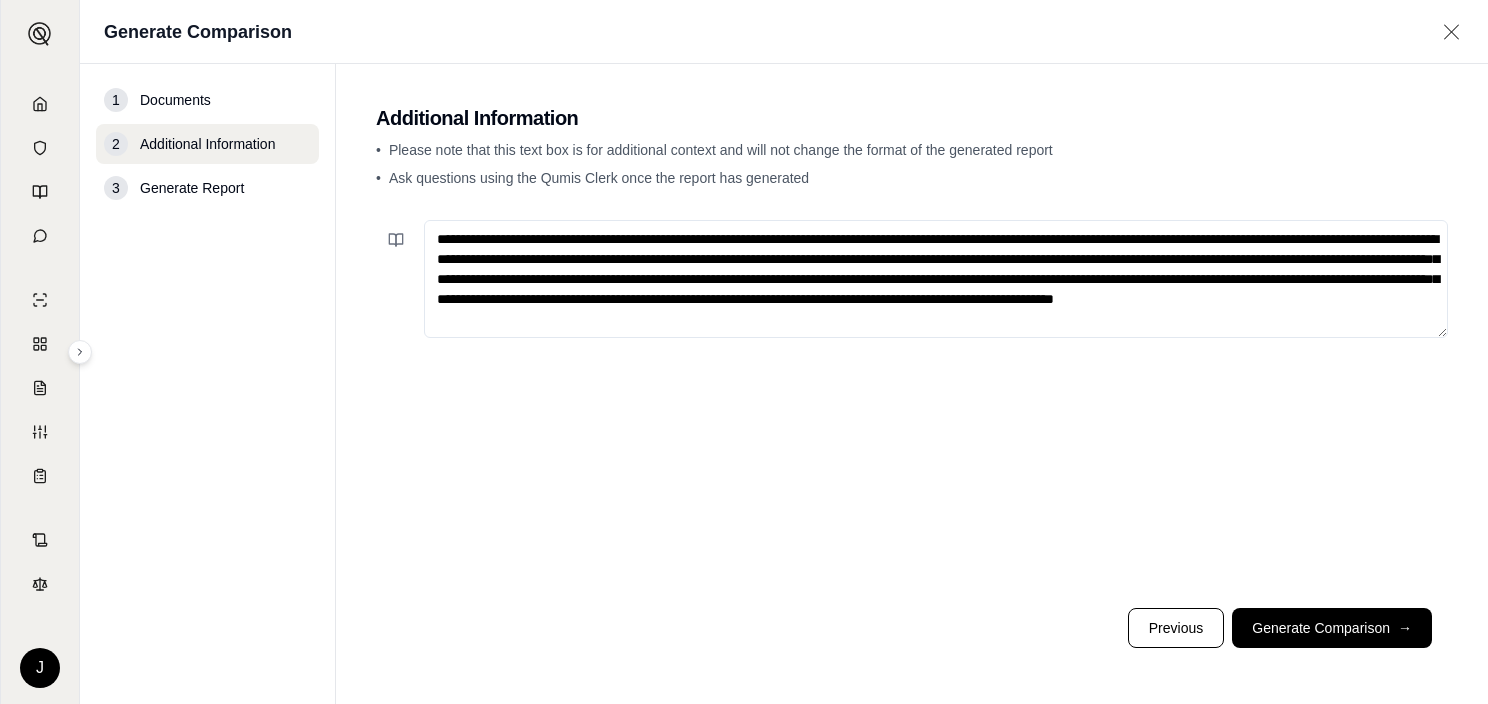 drag, startPoint x: 1338, startPoint y: 276, endPoint x: 620, endPoint y: 297, distance: 718.30707 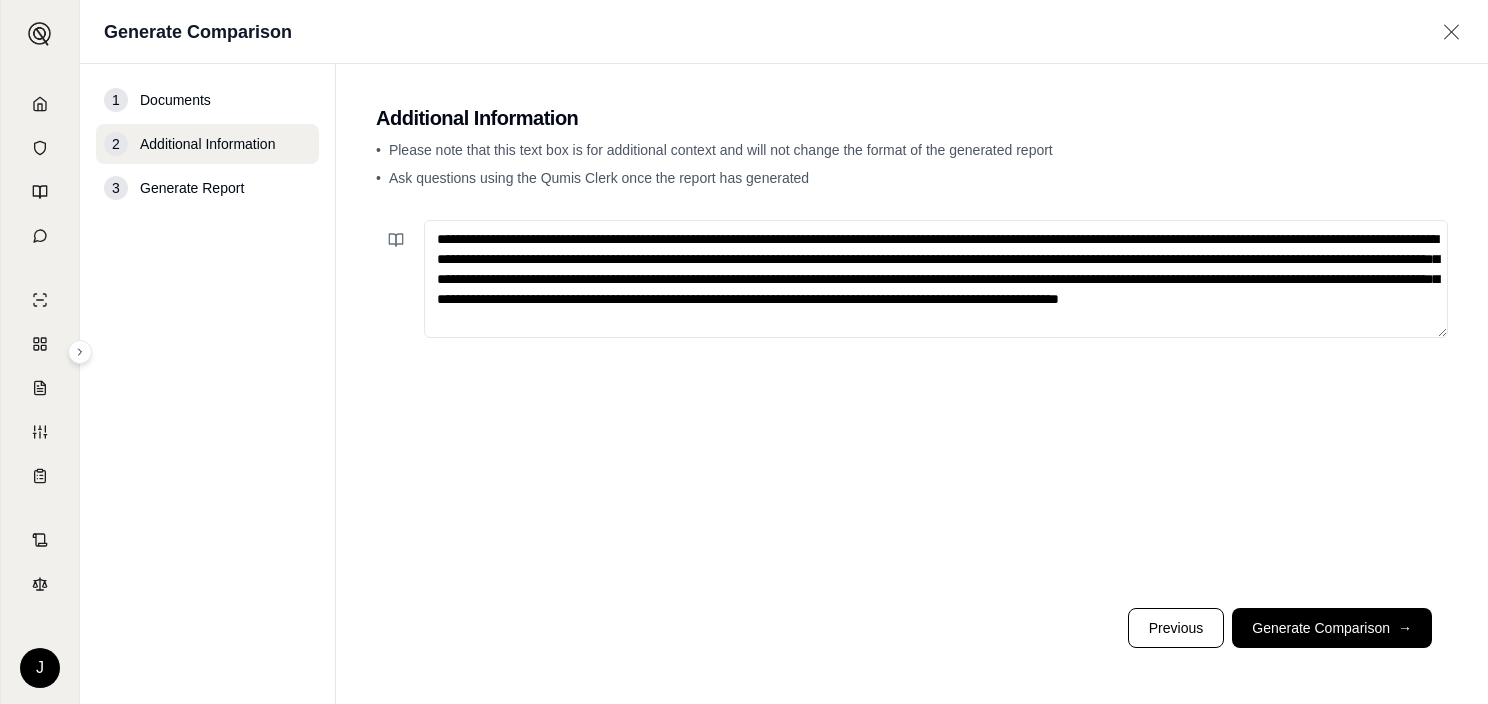 drag, startPoint x: 1340, startPoint y: 279, endPoint x: 621, endPoint y: 301, distance: 719.3365 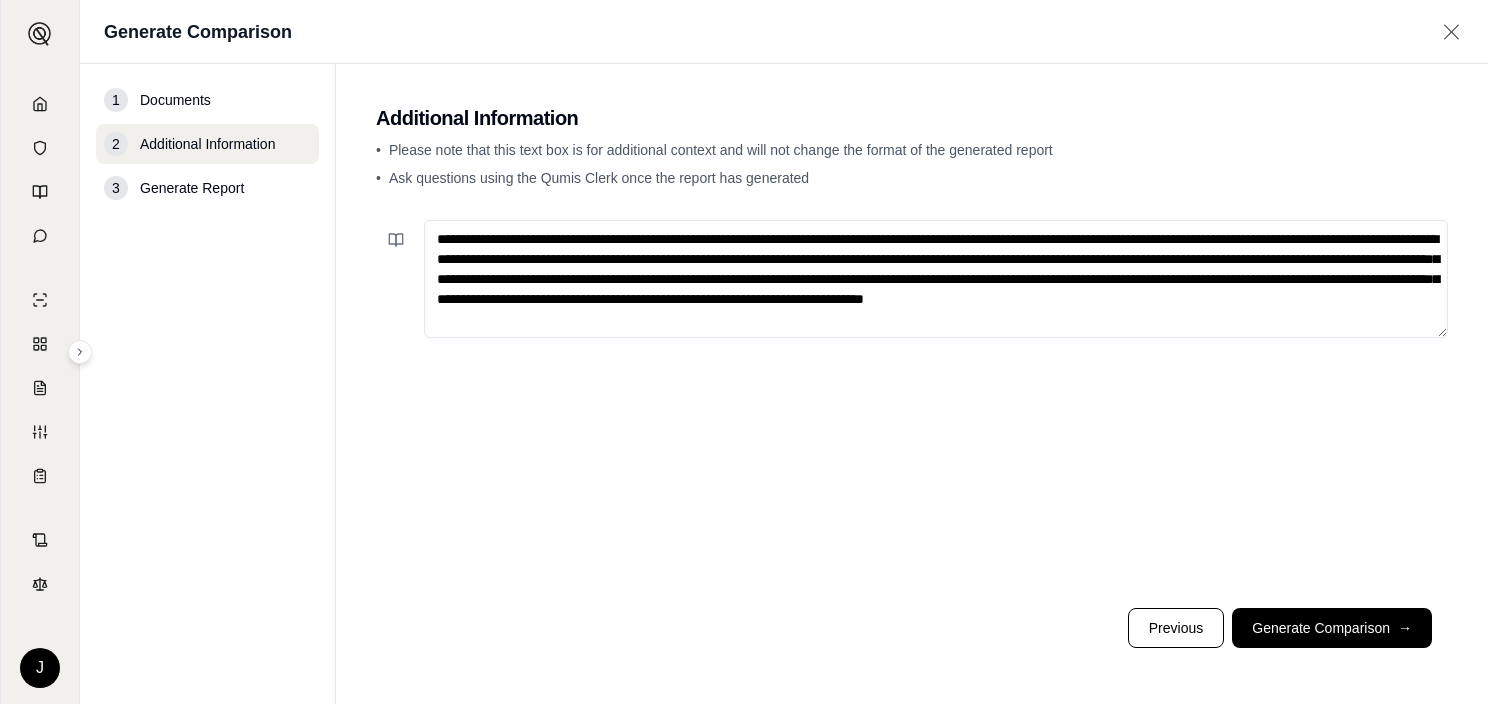 click on "**********" at bounding box center (936, 279) 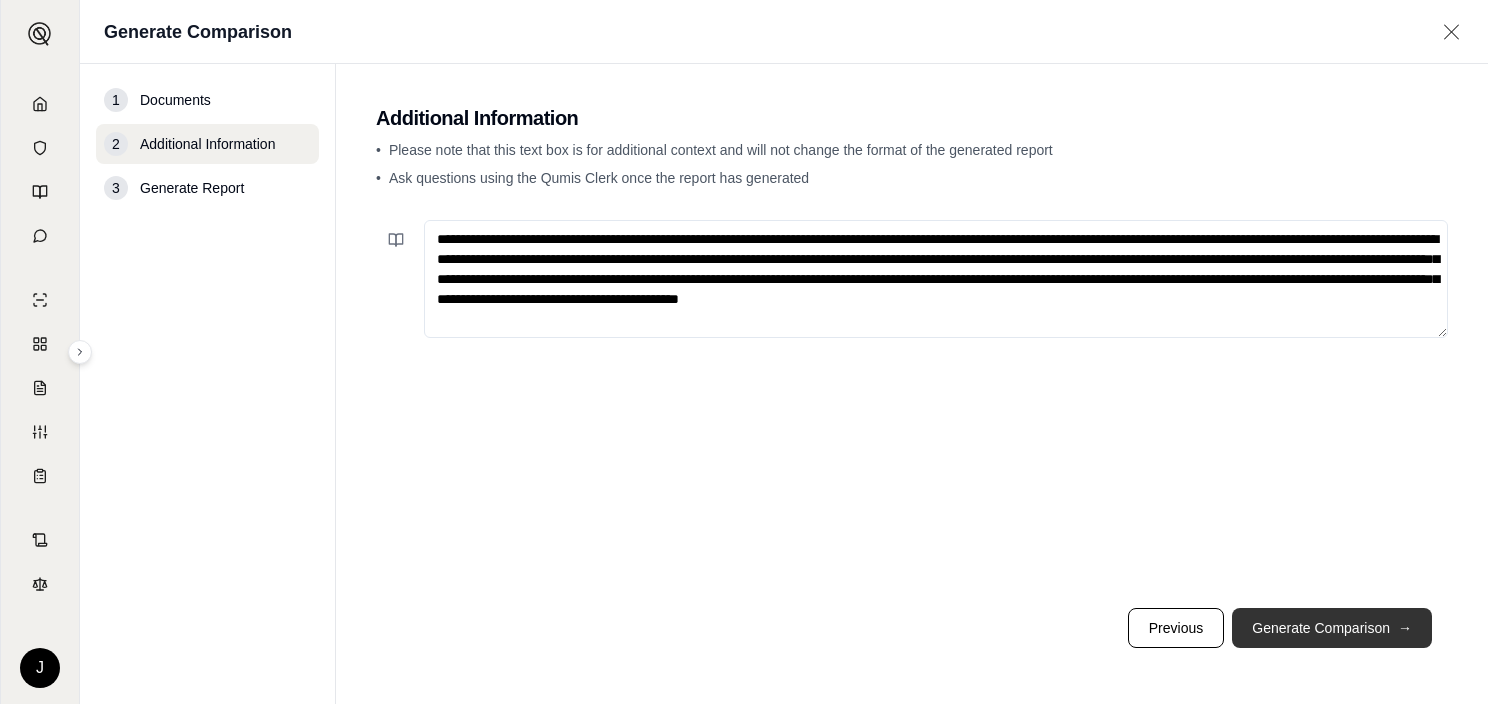 type on "**********" 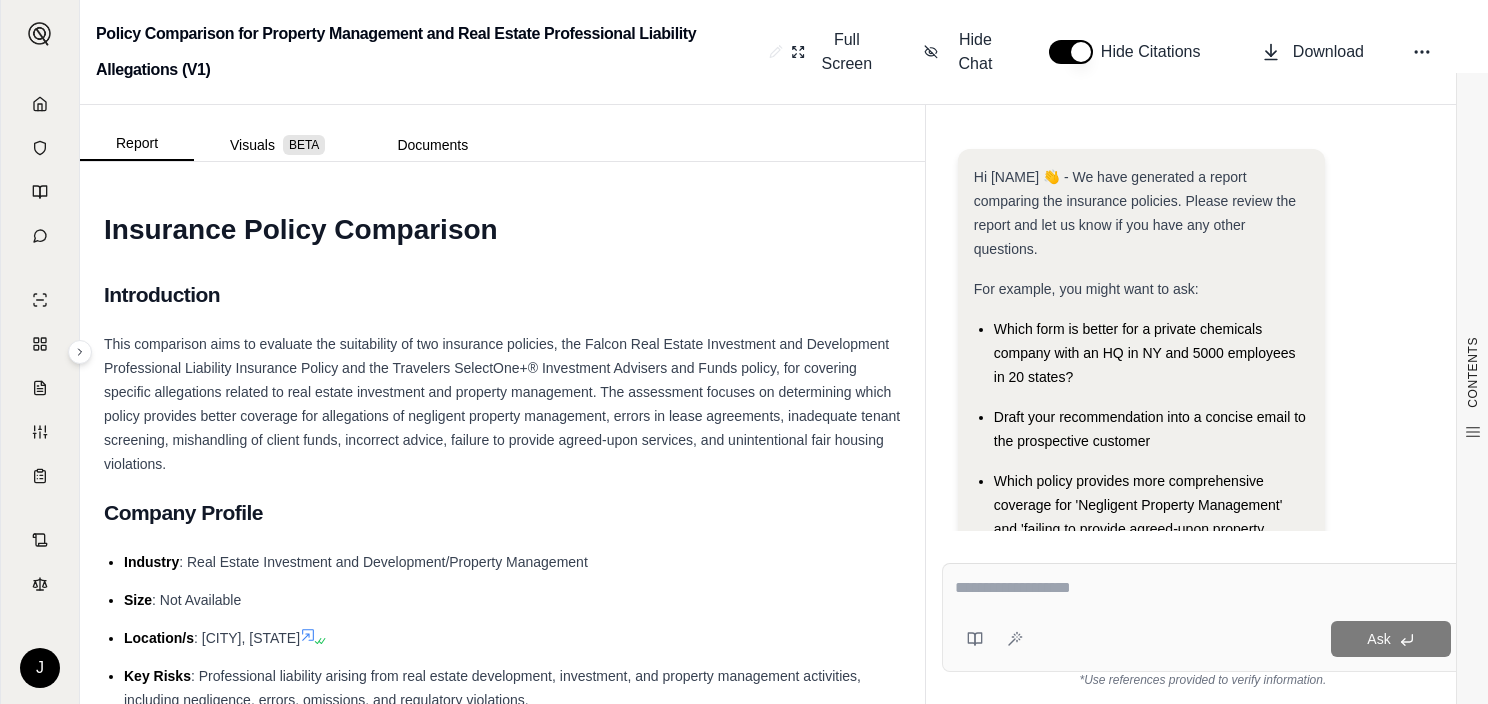 scroll, scrollTop: 184, scrollLeft: 0, axis: vertical 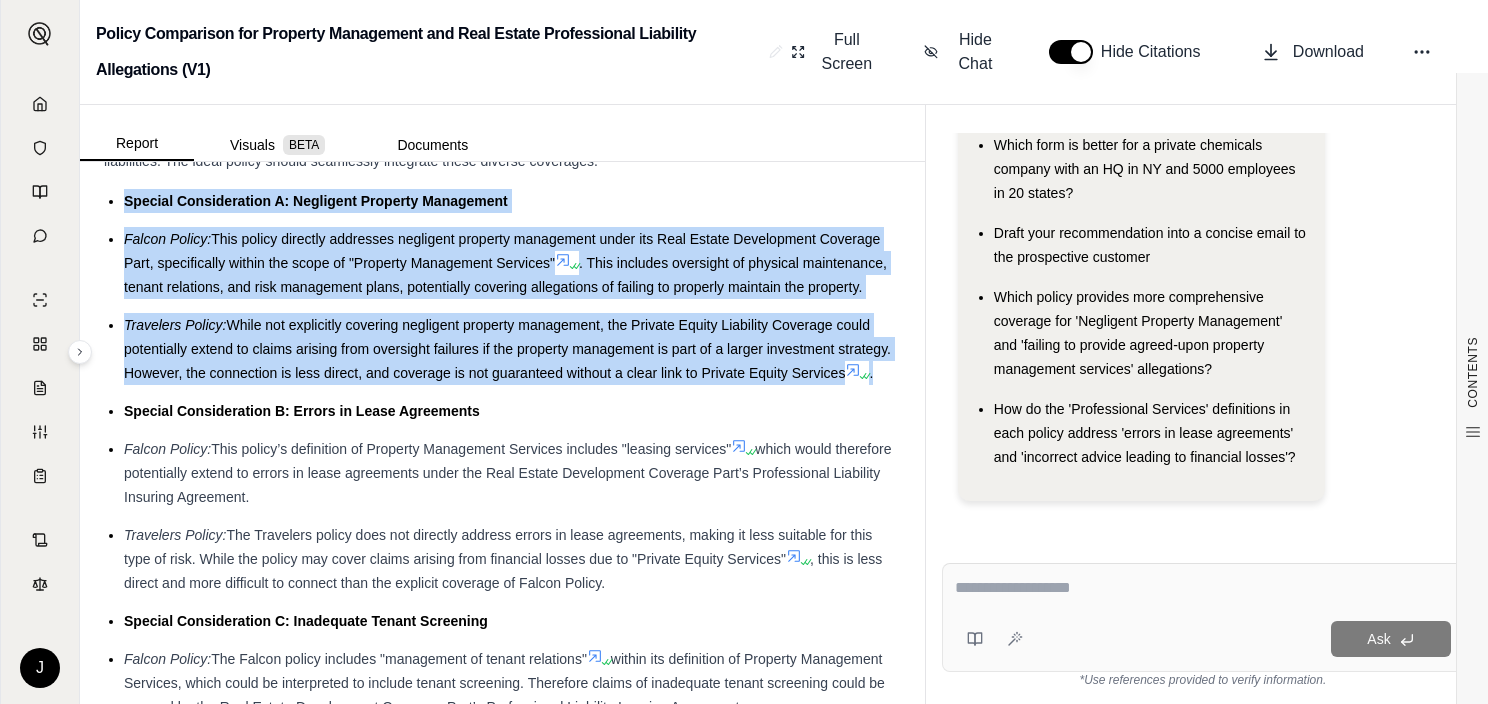 drag, startPoint x: 443, startPoint y: 508, endPoint x: 112, endPoint y: 277, distance: 403.636 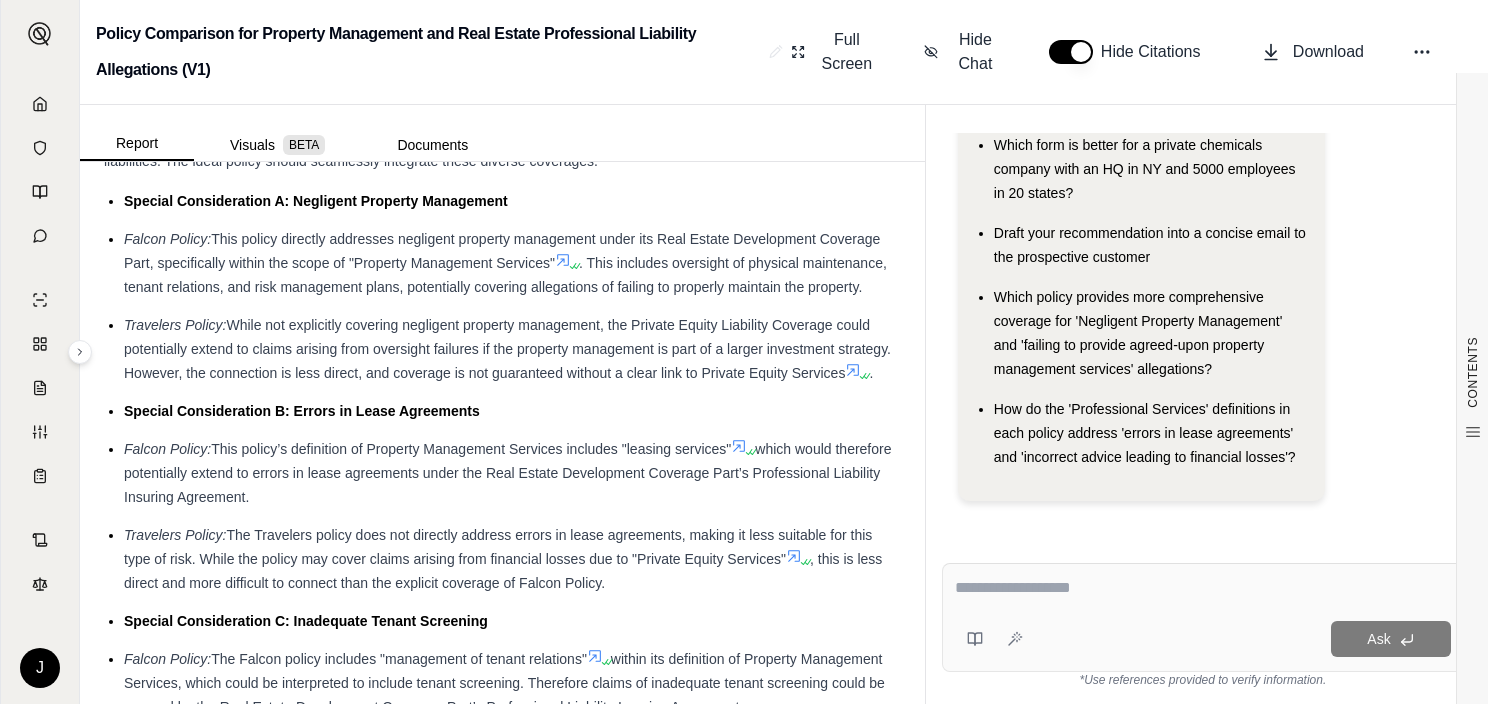 click on "Special Consideration A: Negligent Property Management" at bounding box center [316, 201] 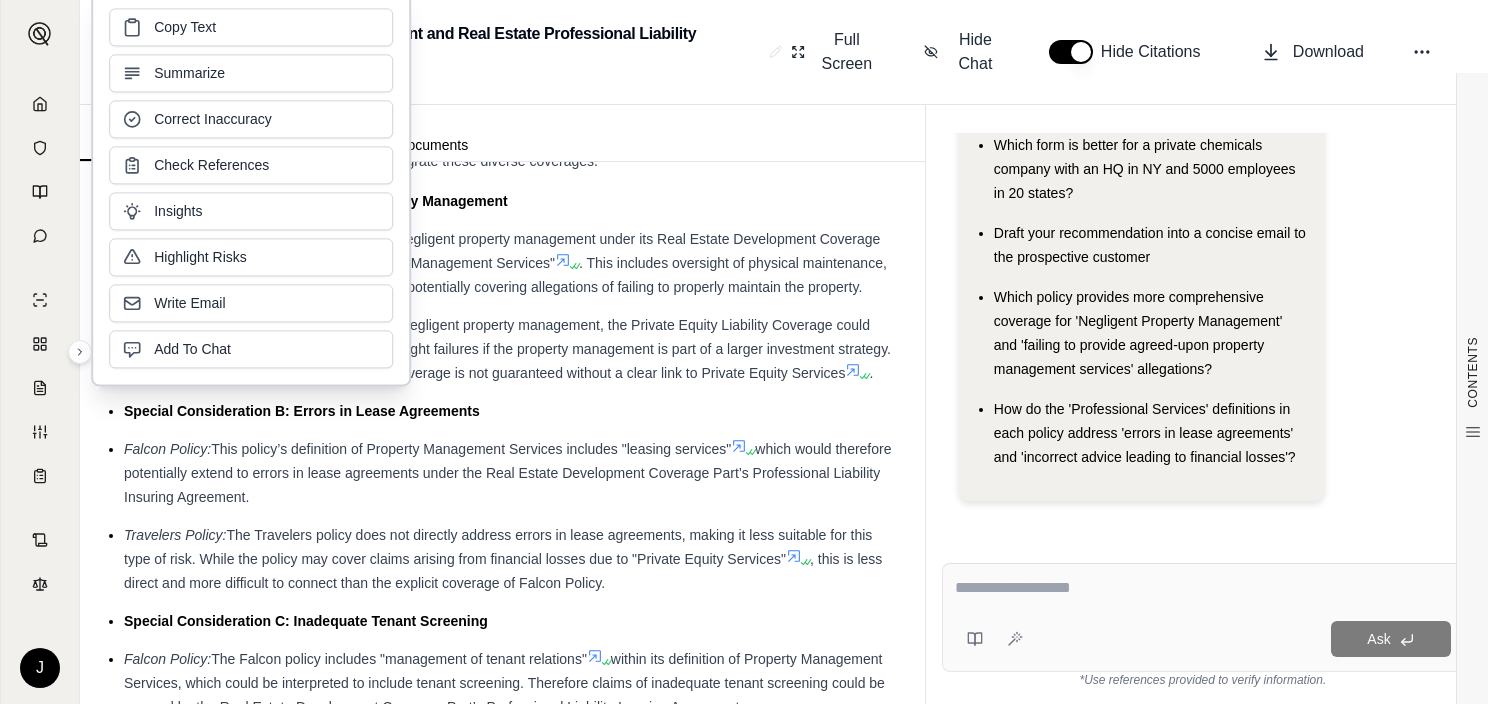 type 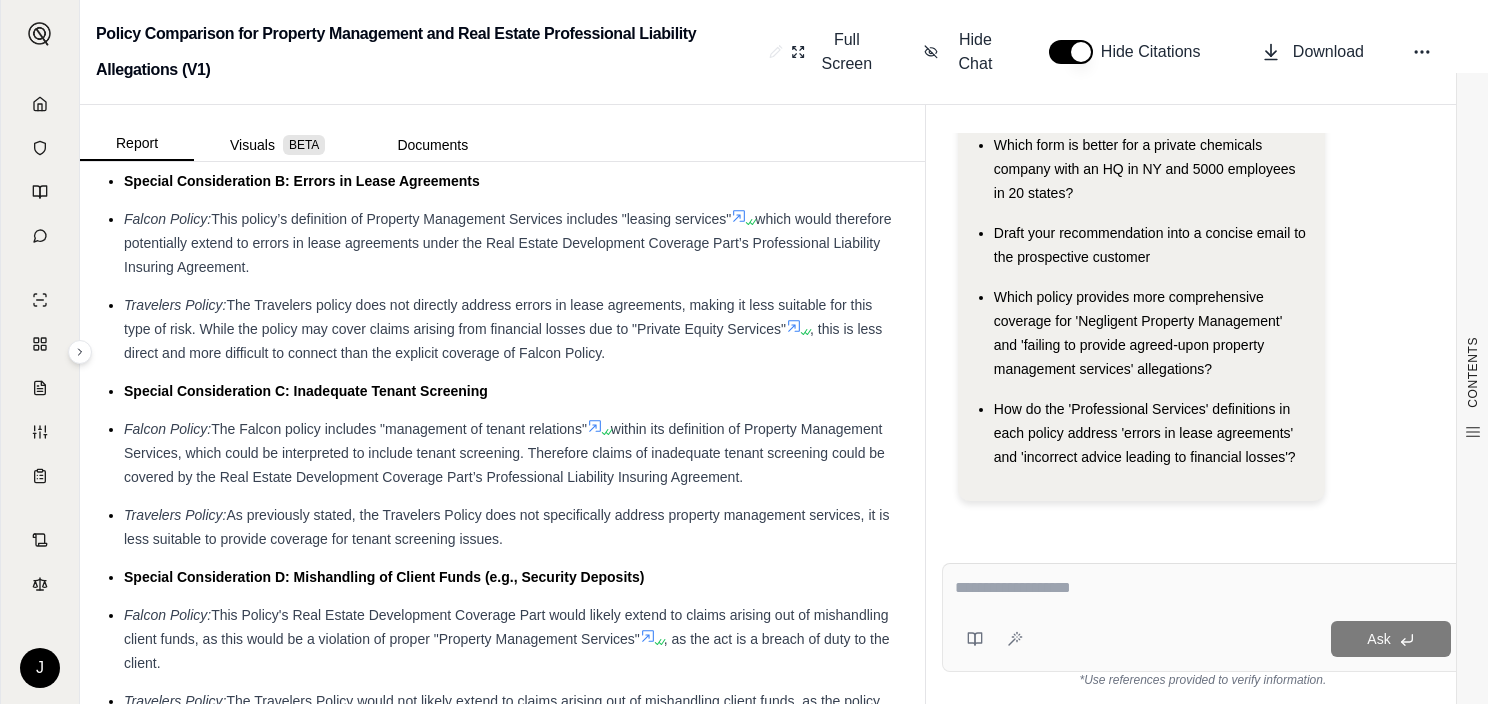 scroll, scrollTop: 1924, scrollLeft: 0, axis: vertical 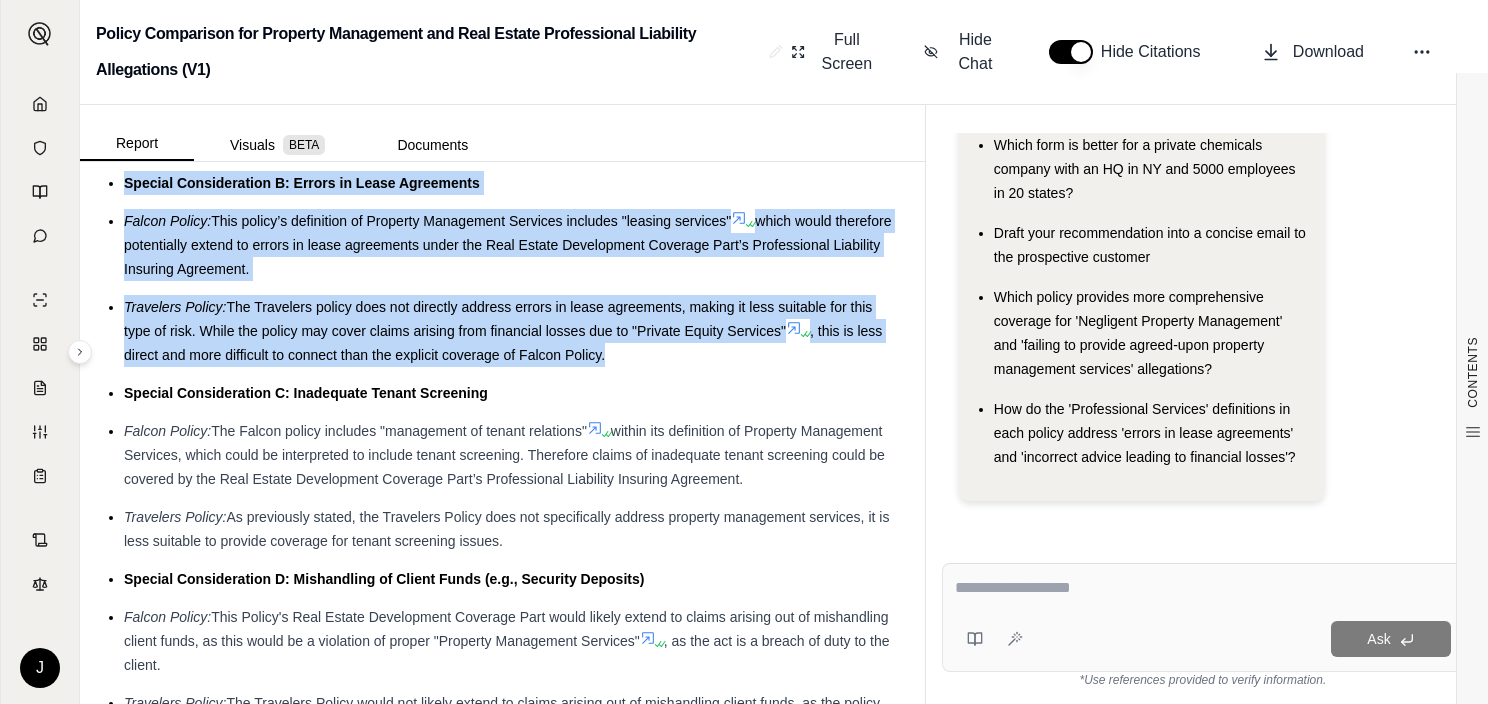 drag, startPoint x: 653, startPoint y: 482, endPoint x: 113, endPoint y: 322, distance: 563.20514 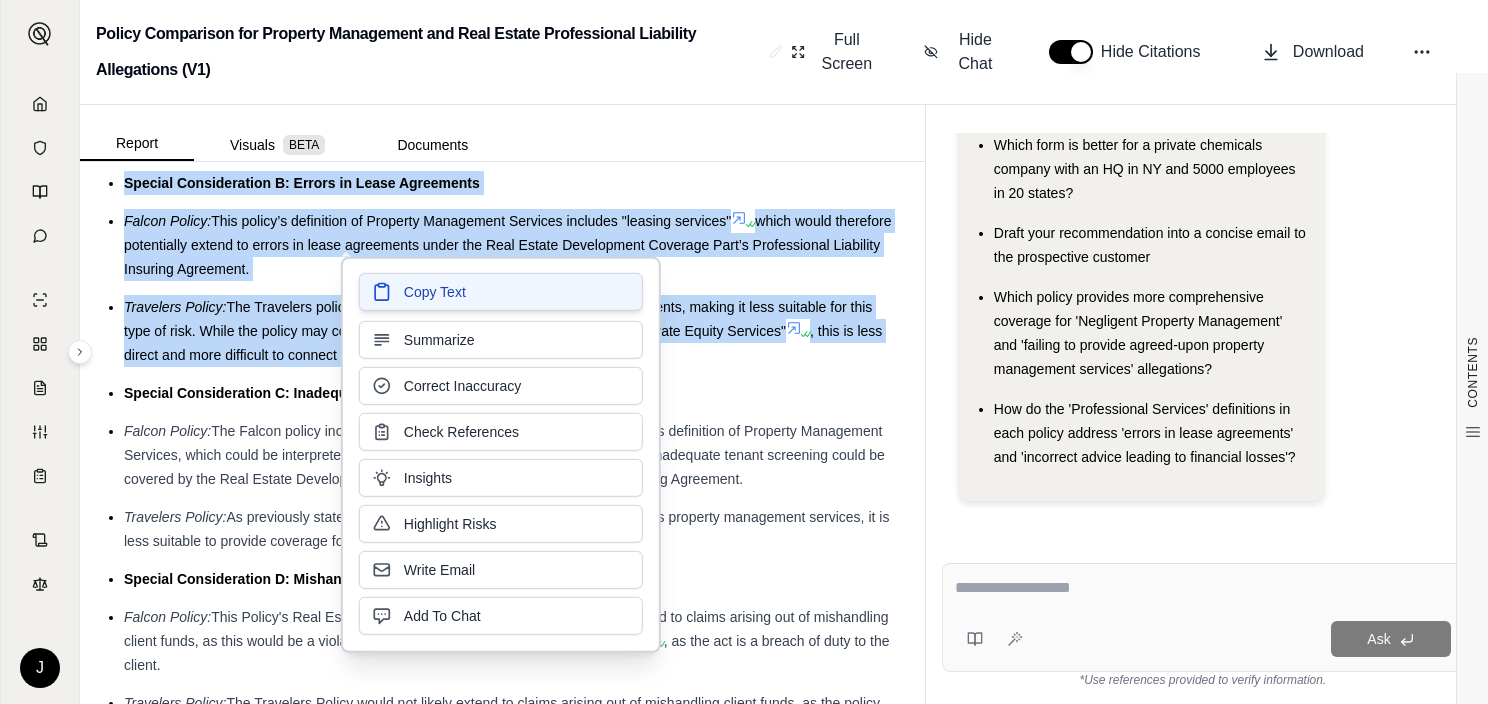 drag, startPoint x: 426, startPoint y: 352, endPoint x: 408, endPoint y: 288, distance: 66.48308 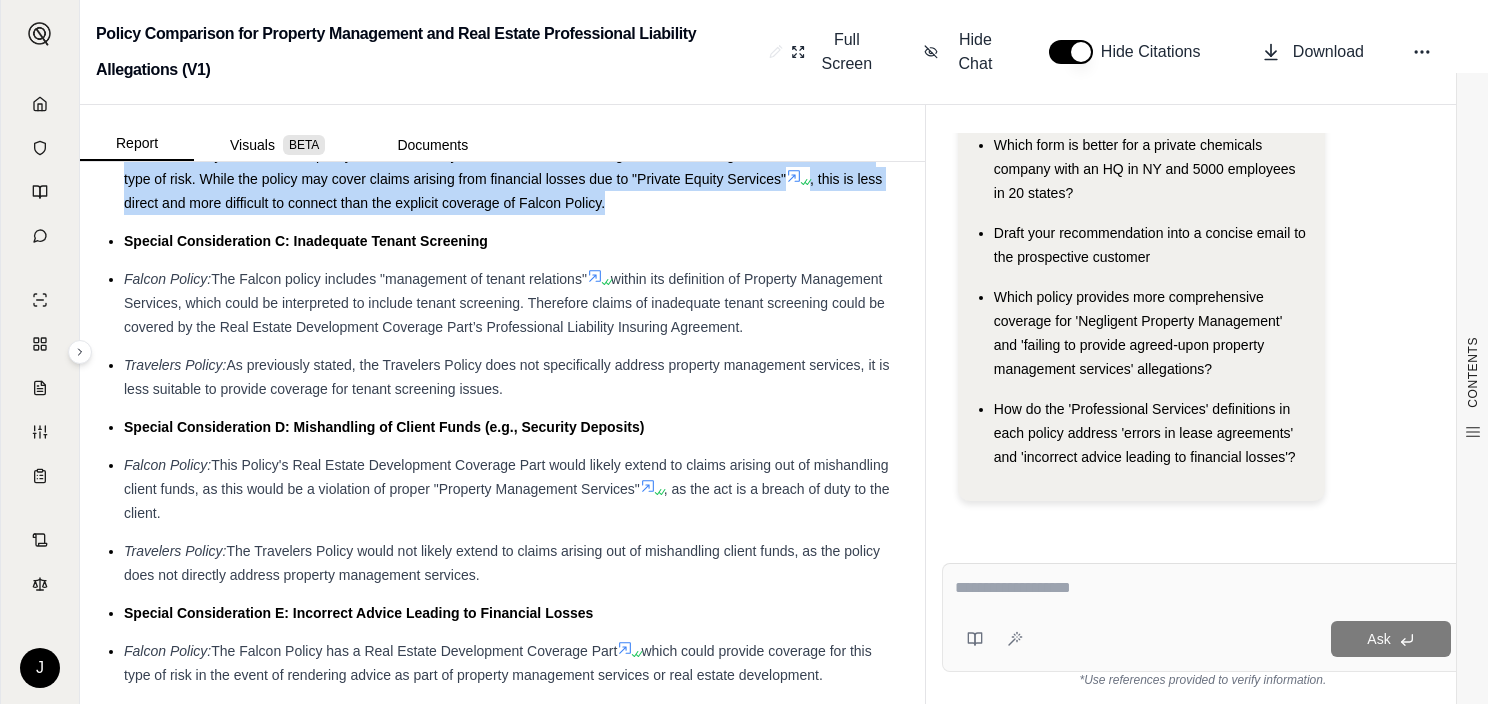 scroll, scrollTop: 2072, scrollLeft: 0, axis: vertical 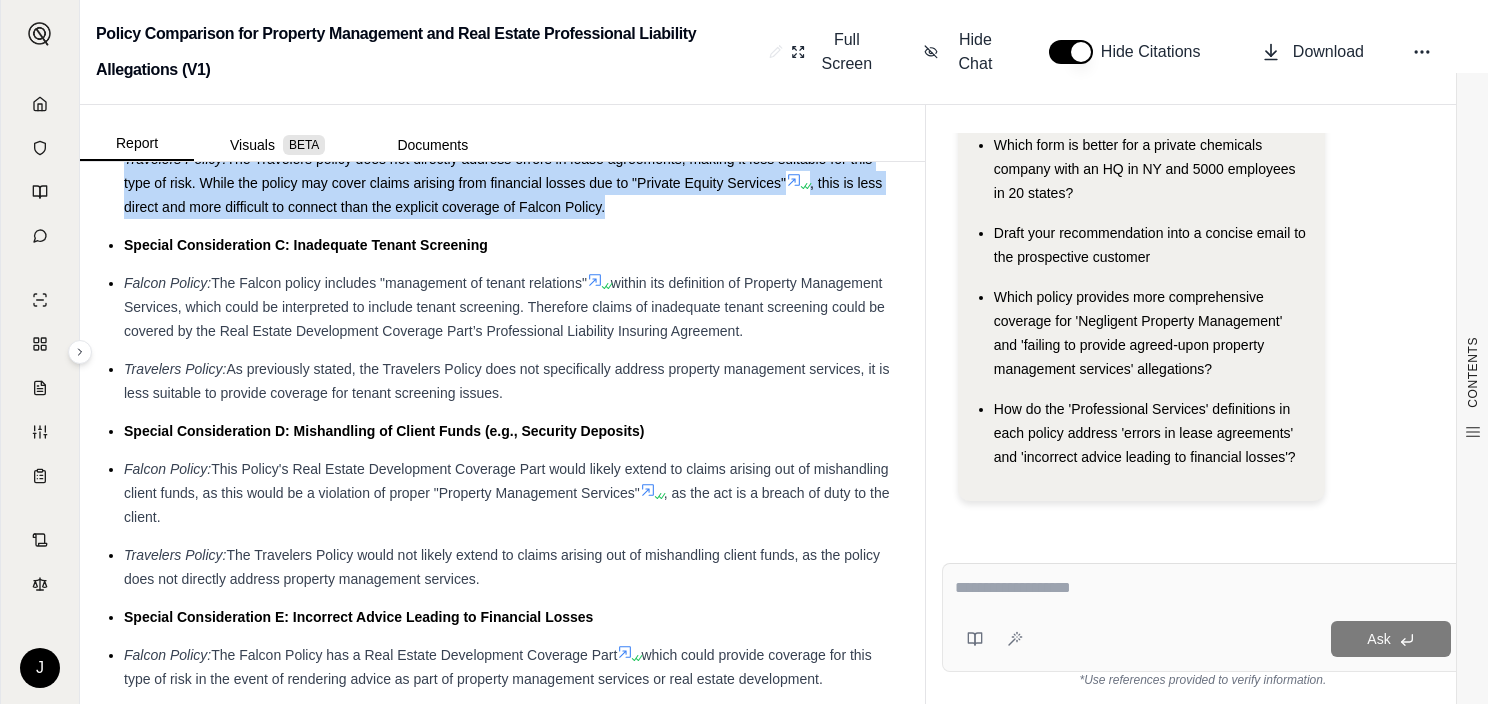 drag, startPoint x: 539, startPoint y: 524, endPoint x: 126, endPoint y: 368, distance: 441.48047 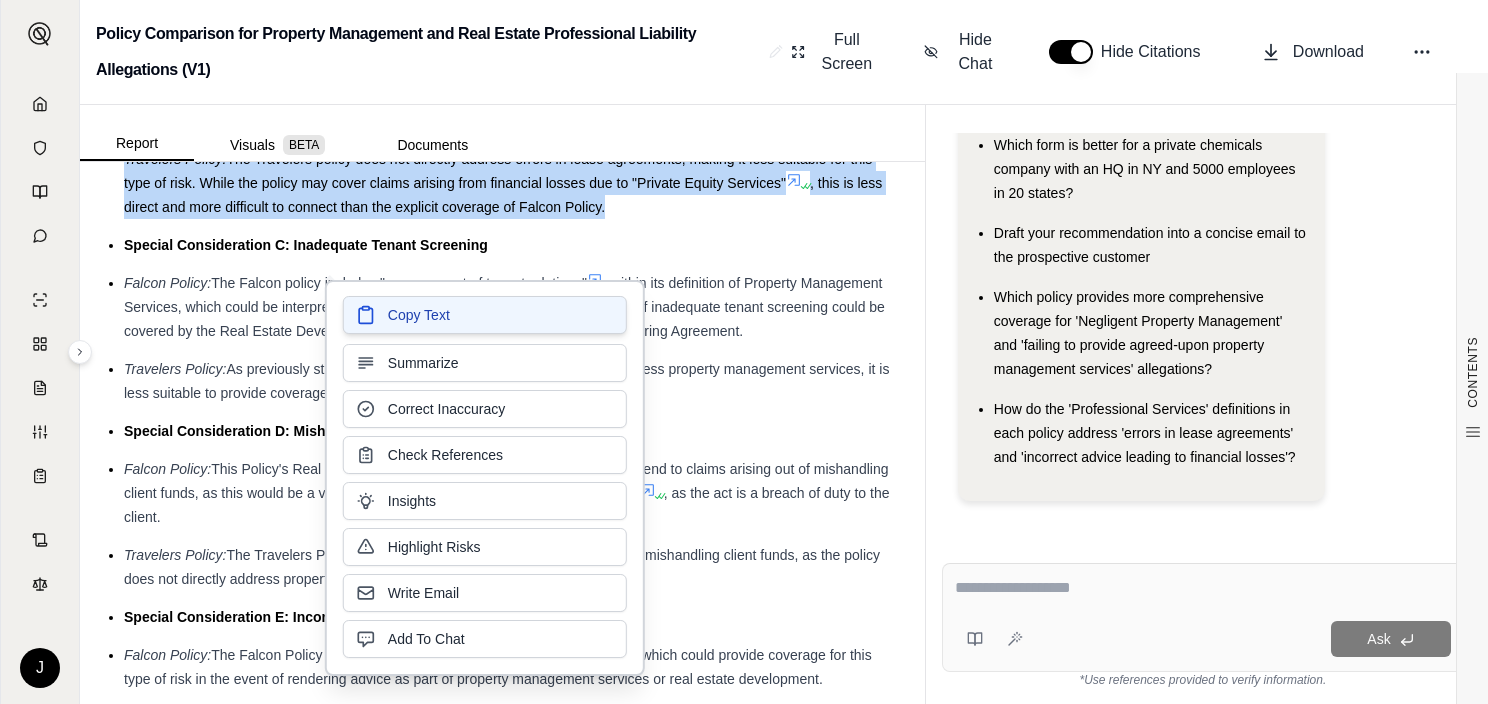 drag, startPoint x: 410, startPoint y: 375, endPoint x: 388, endPoint y: 319, distance: 60.166435 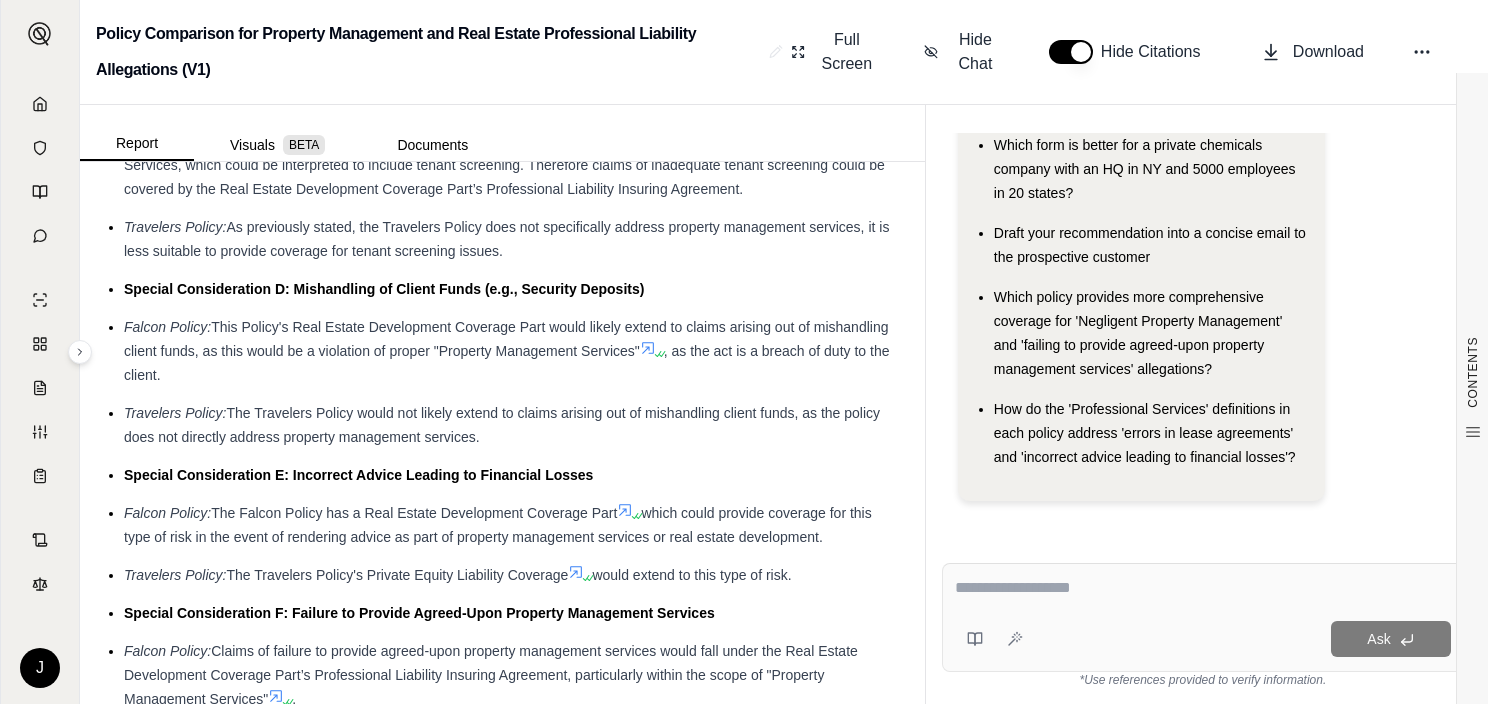 scroll, scrollTop: 2312, scrollLeft: 0, axis: vertical 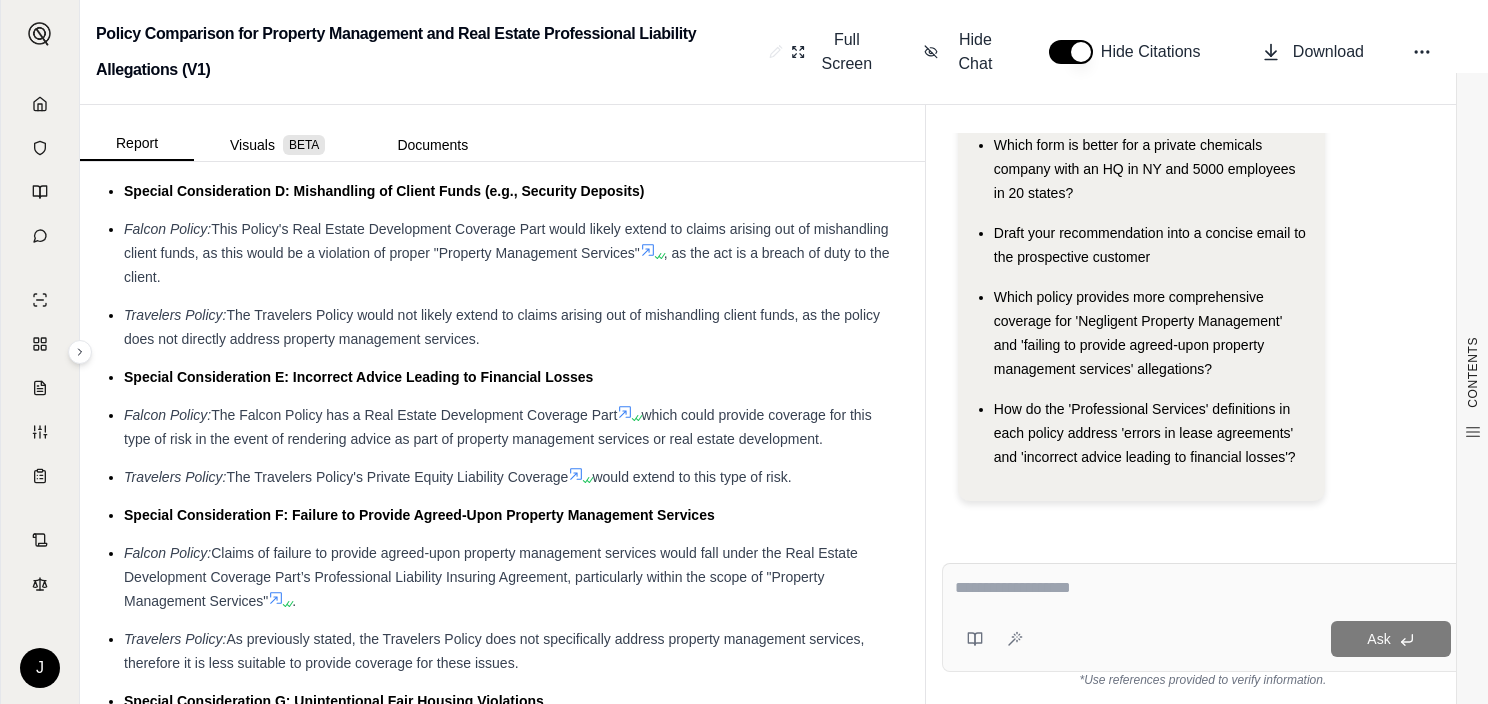 drag, startPoint x: 123, startPoint y: 320, endPoint x: 523, endPoint y: 466, distance: 425.81216 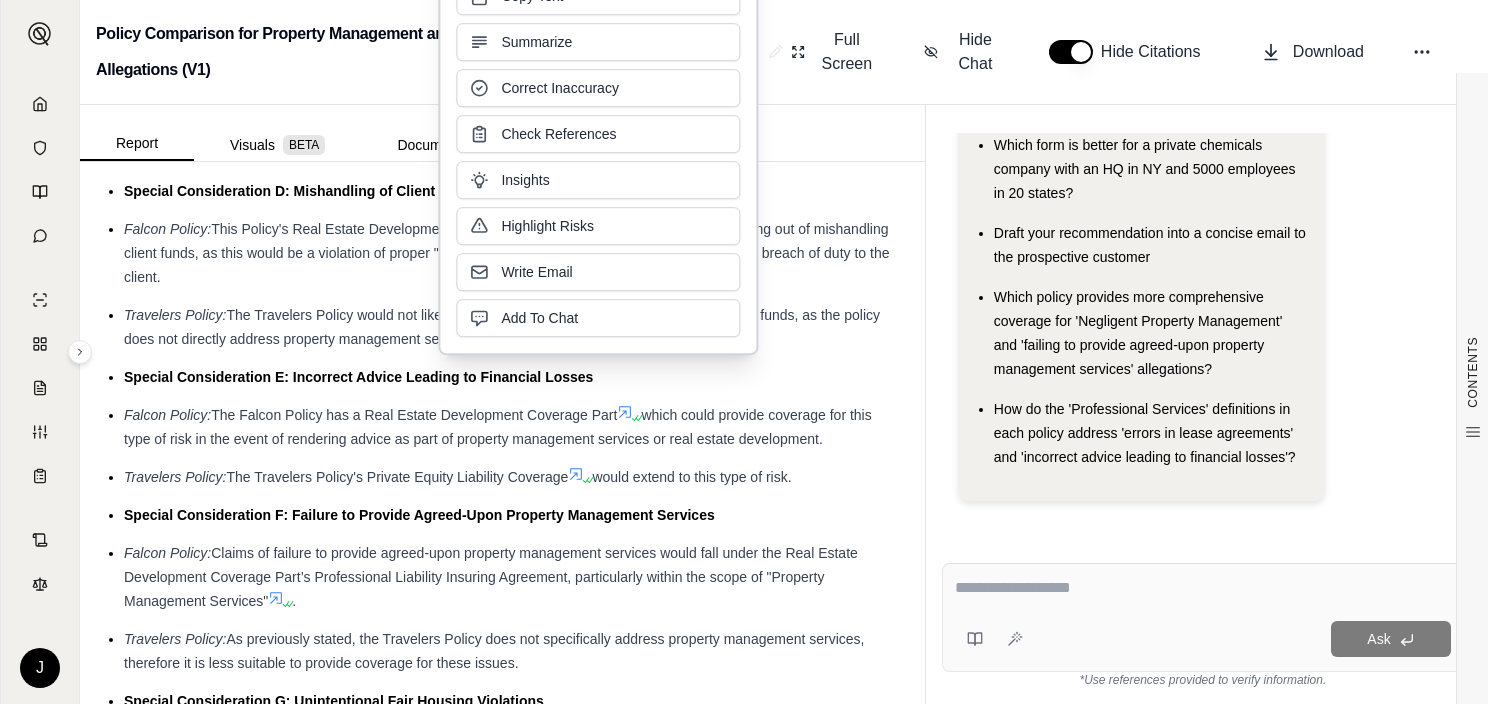 type 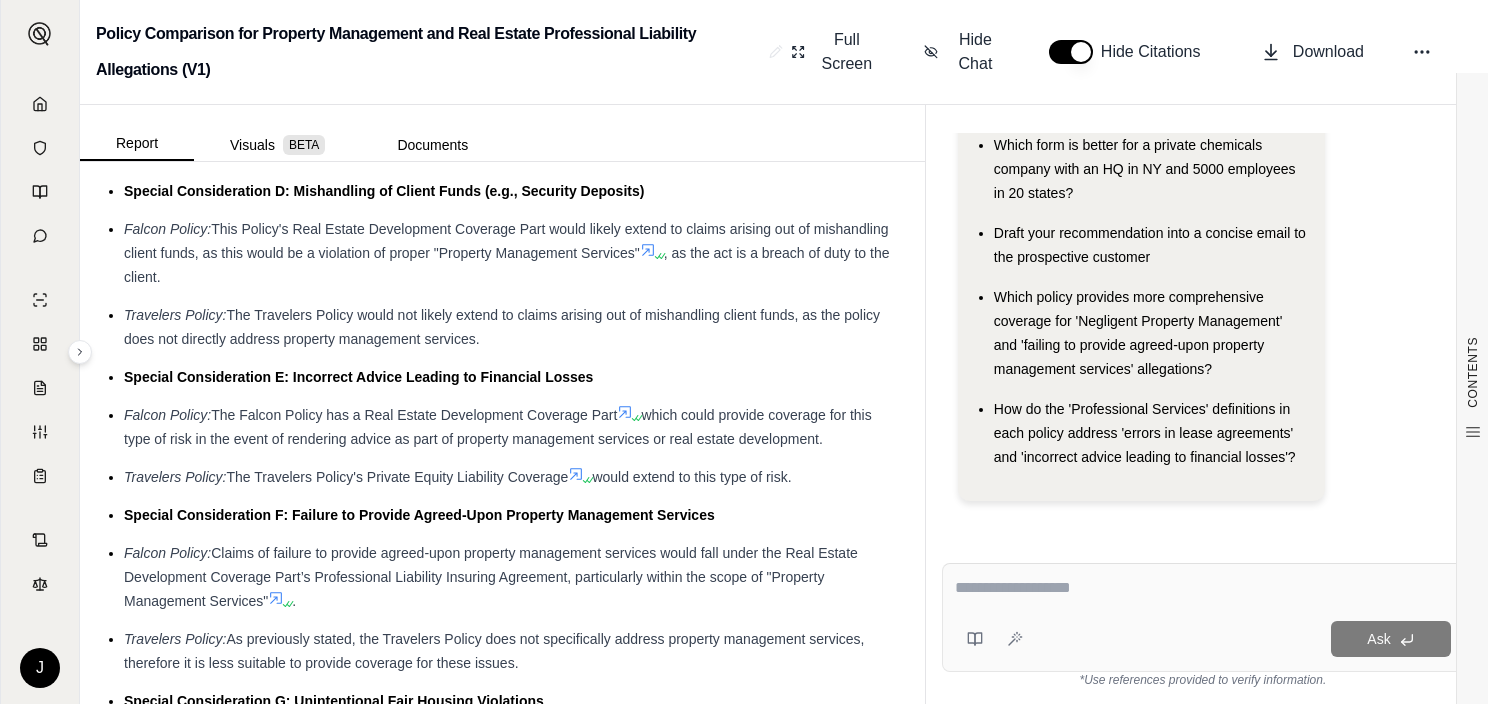 click on "The Travelers Policy would not likely extend to claims arising out of mishandling client funds, as the policy does not directly address property management services." at bounding box center [502, 327] 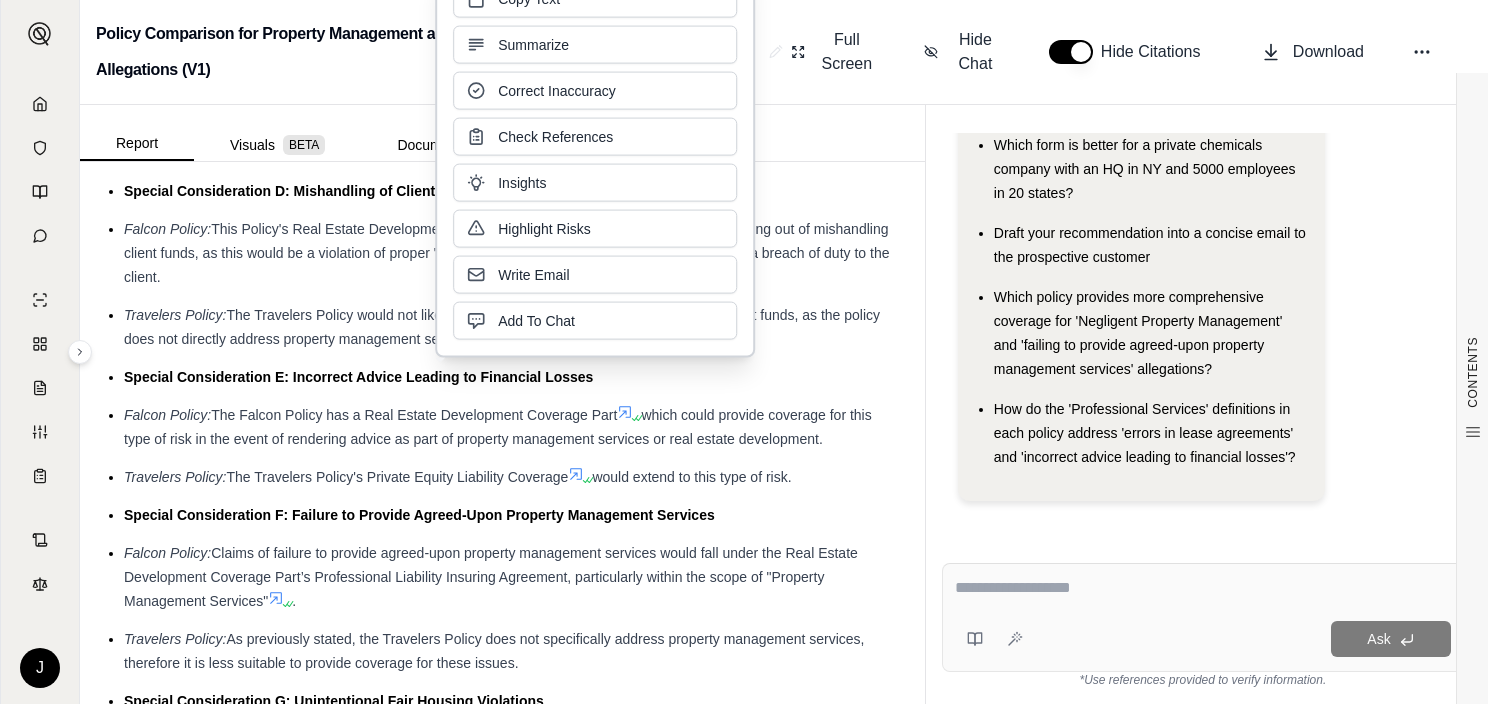 type 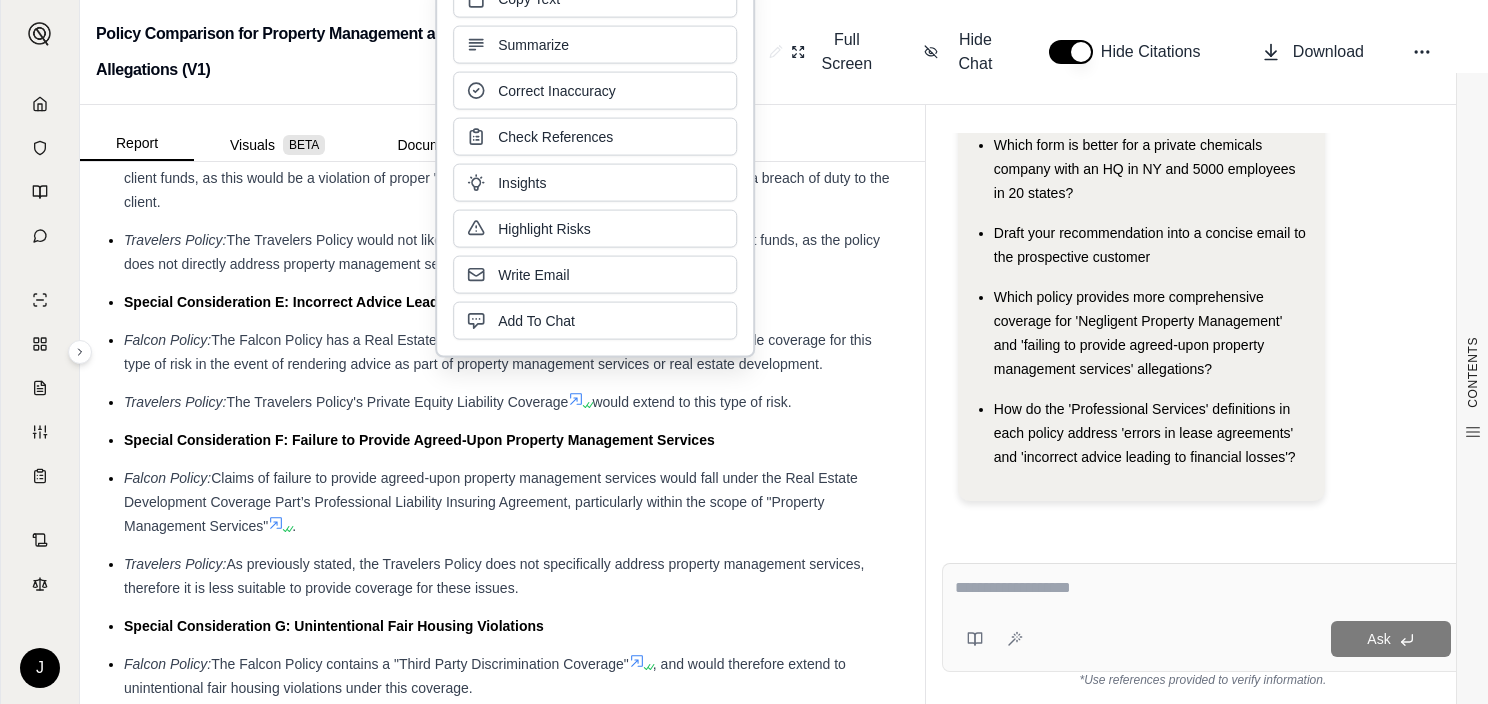 scroll, scrollTop: 2388, scrollLeft: 0, axis: vertical 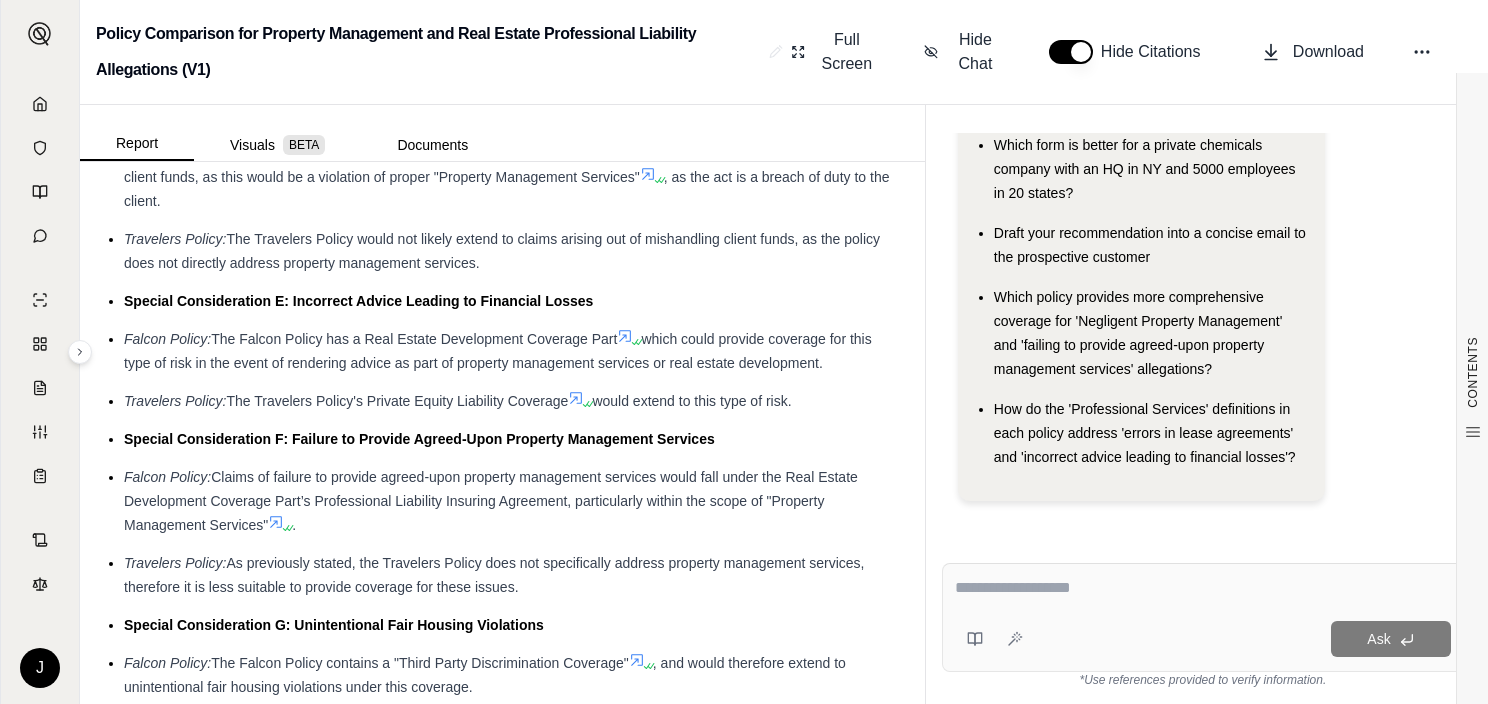 click on "would extend to this type of risk." at bounding box center [691, 401] 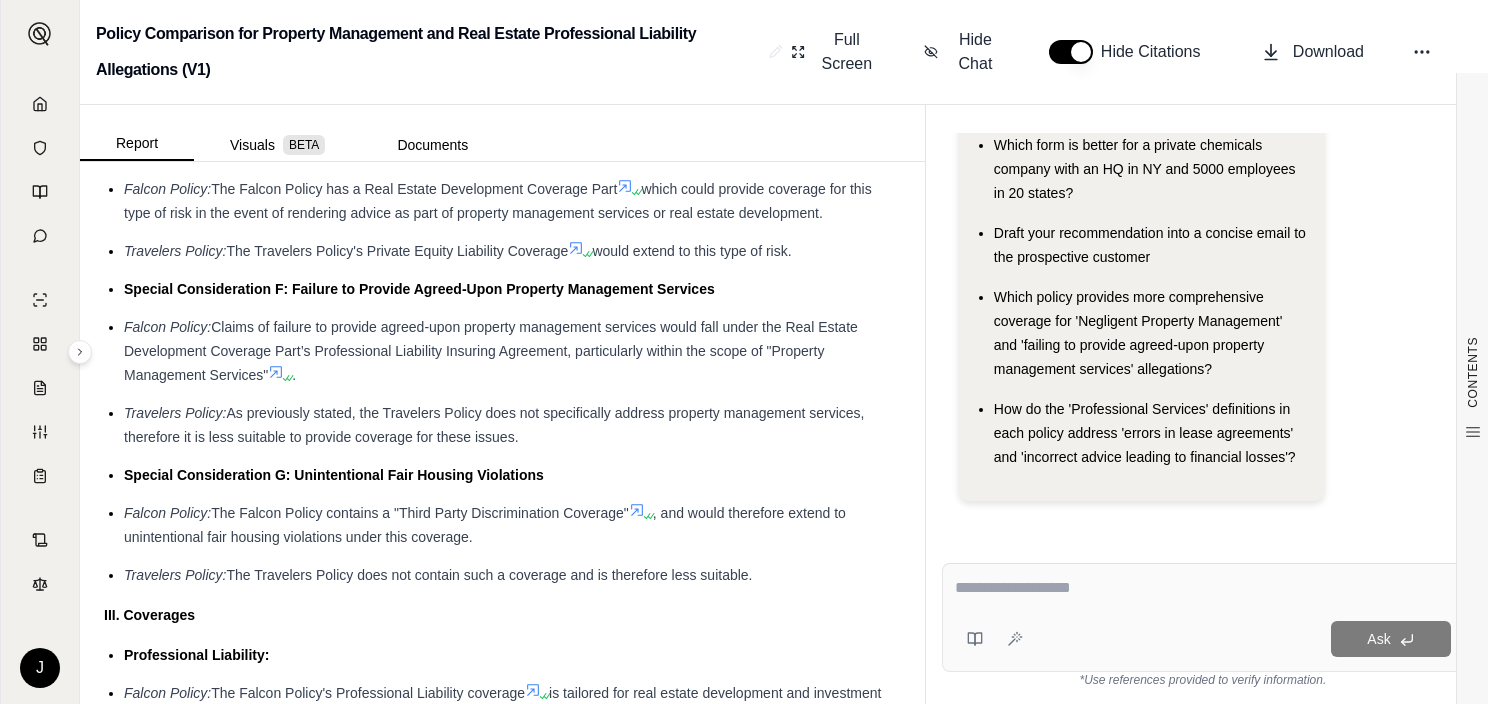 scroll, scrollTop: 2610, scrollLeft: 0, axis: vertical 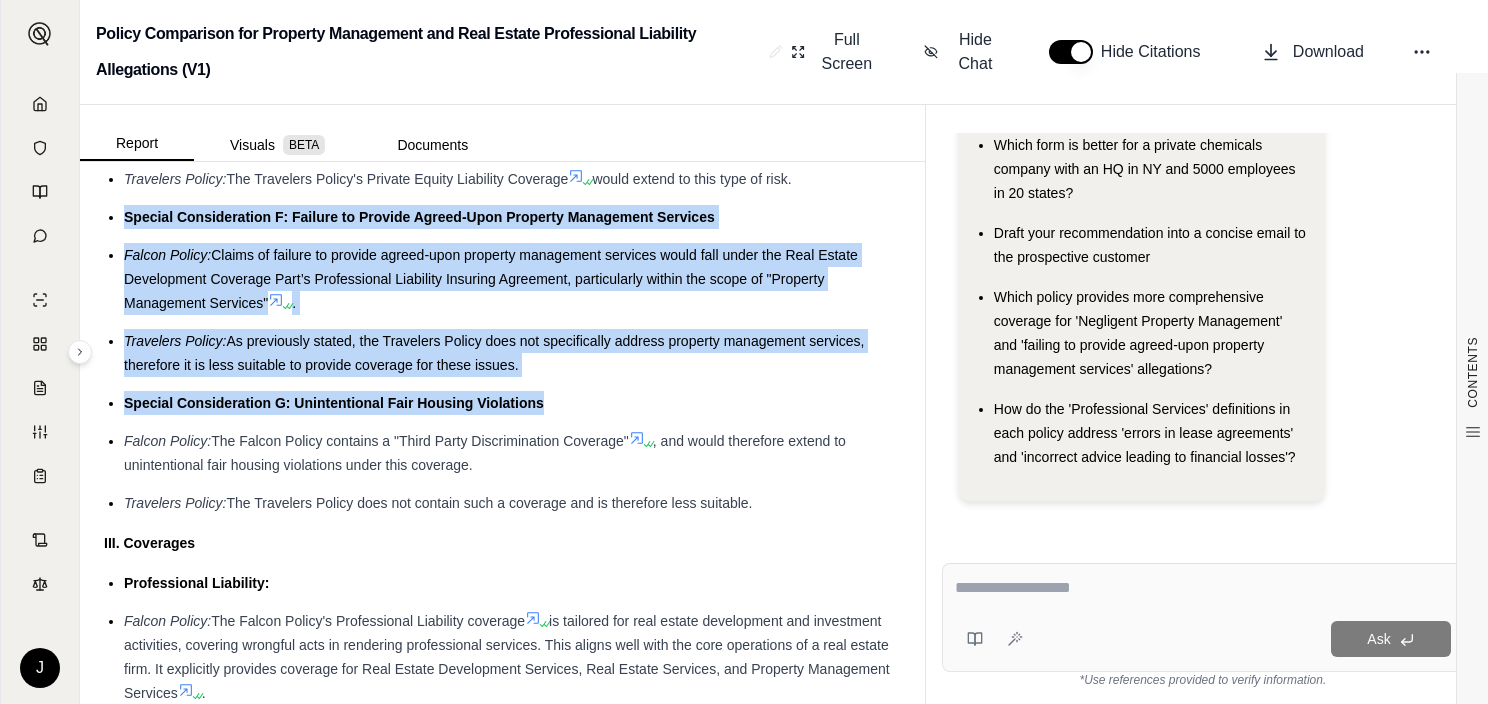 drag, startPoint x: 563, startPoint y: 509, endPoint x: 126, endPoint y: 350, distance: 465.0269 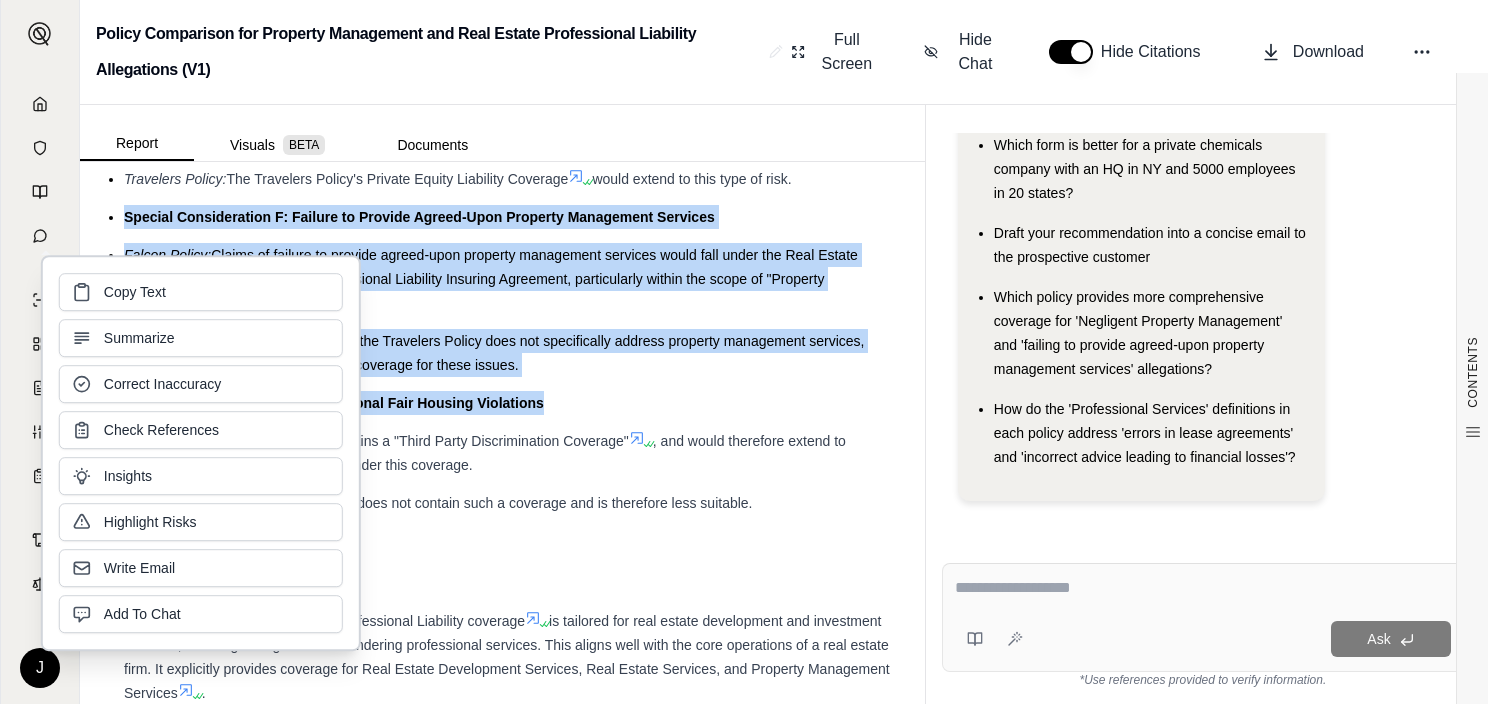 type 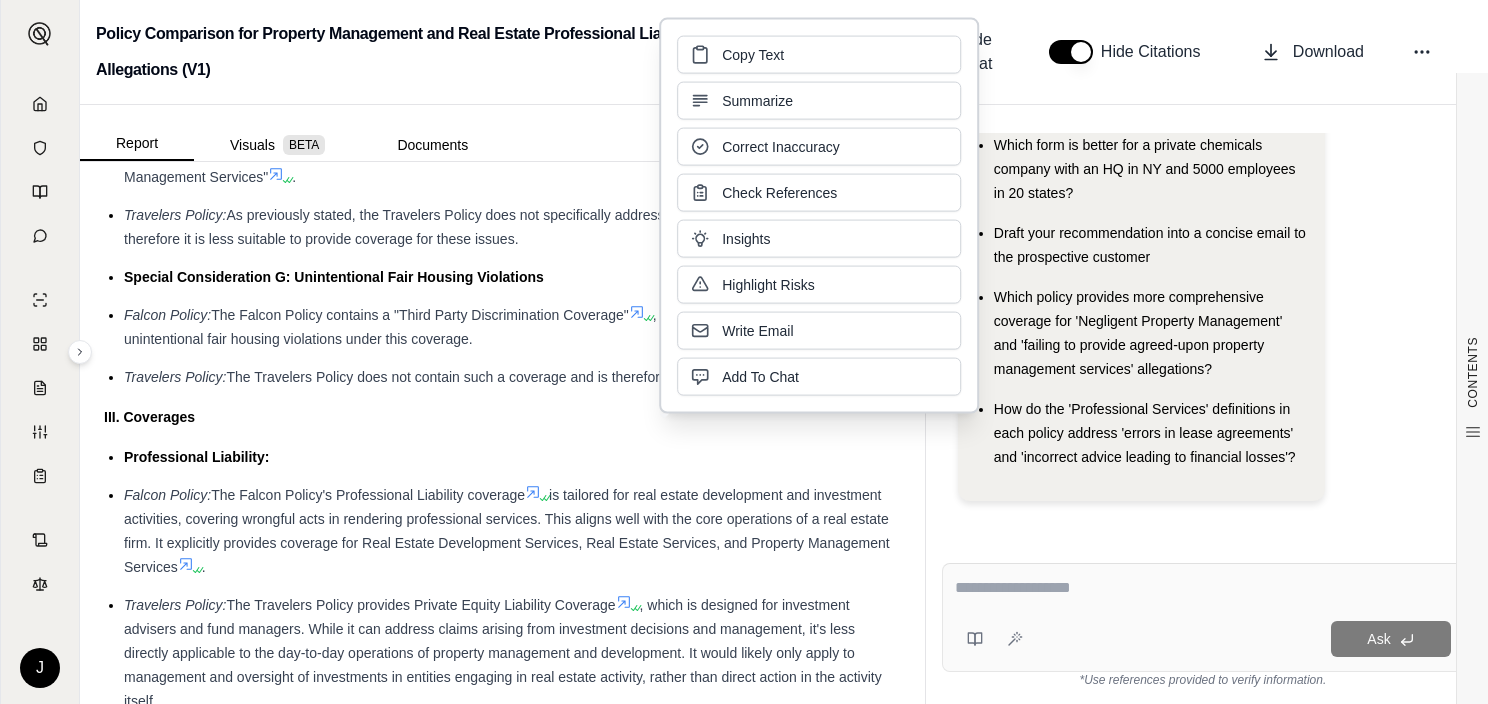 scroll, scrollTop: 2734, scrollLeft: 0, axis: vertical 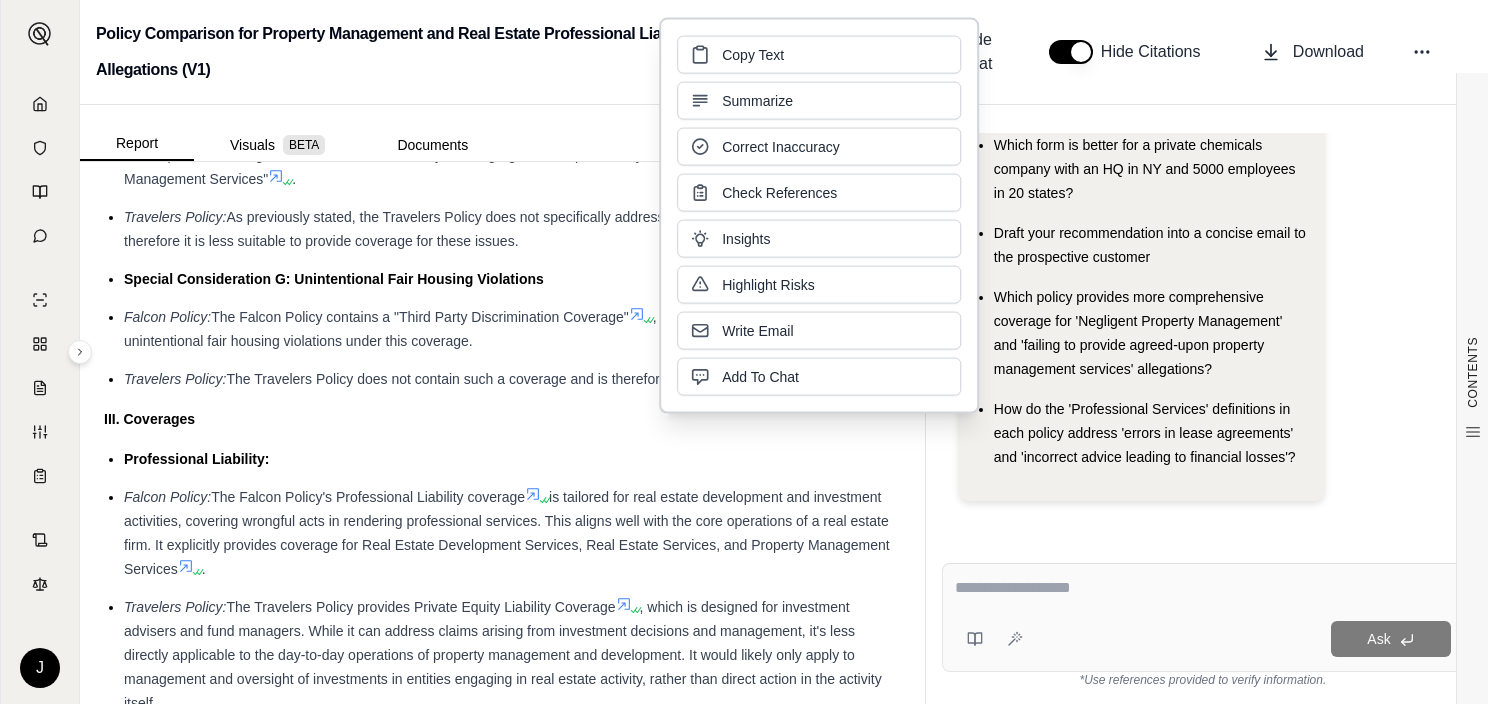 click on "Travelers Policy:  The Travelers Policy does not contain such a coverage and is therefore less suitable." at bounding box center [512, 379] 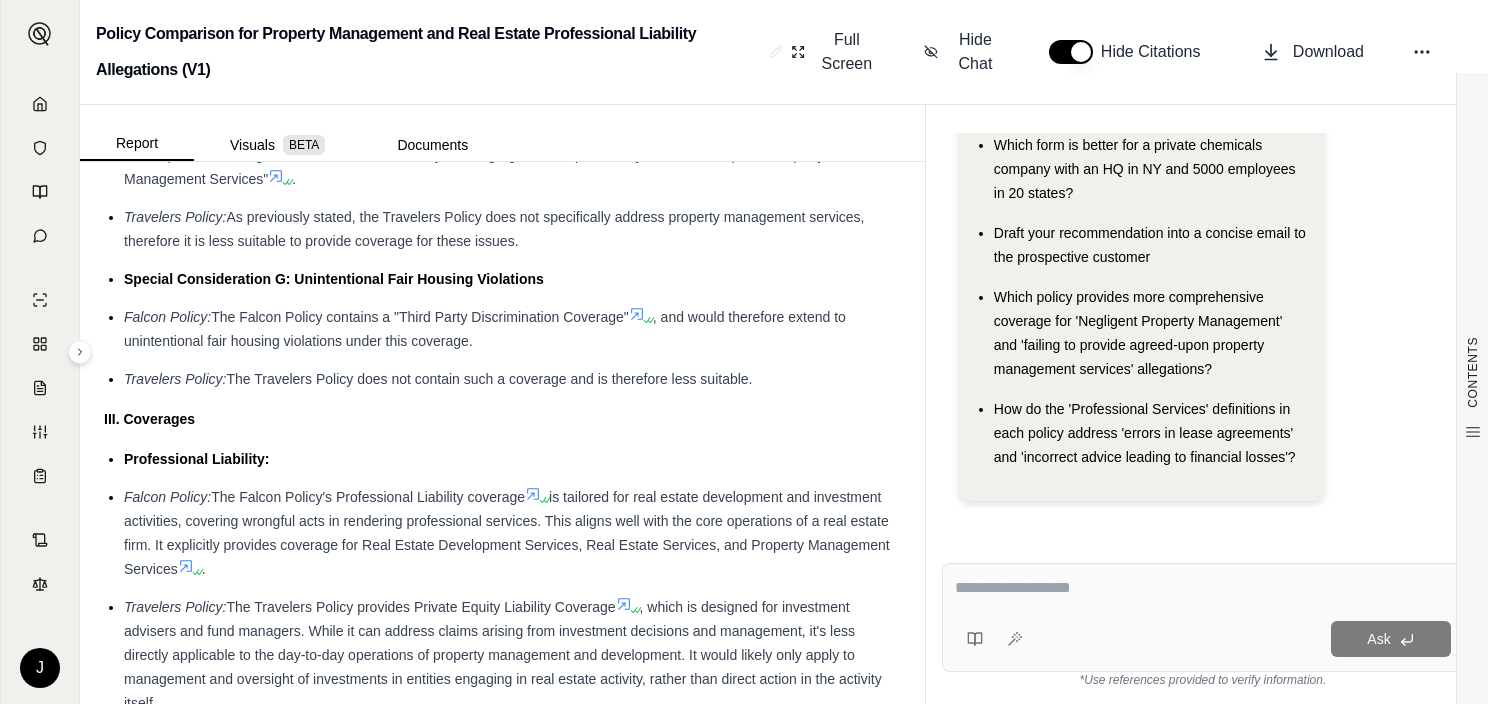 drag, startPoint x: 773, startPoint y: 513, endPoint x: 124, endPoint y: 448, distance: 652.2469 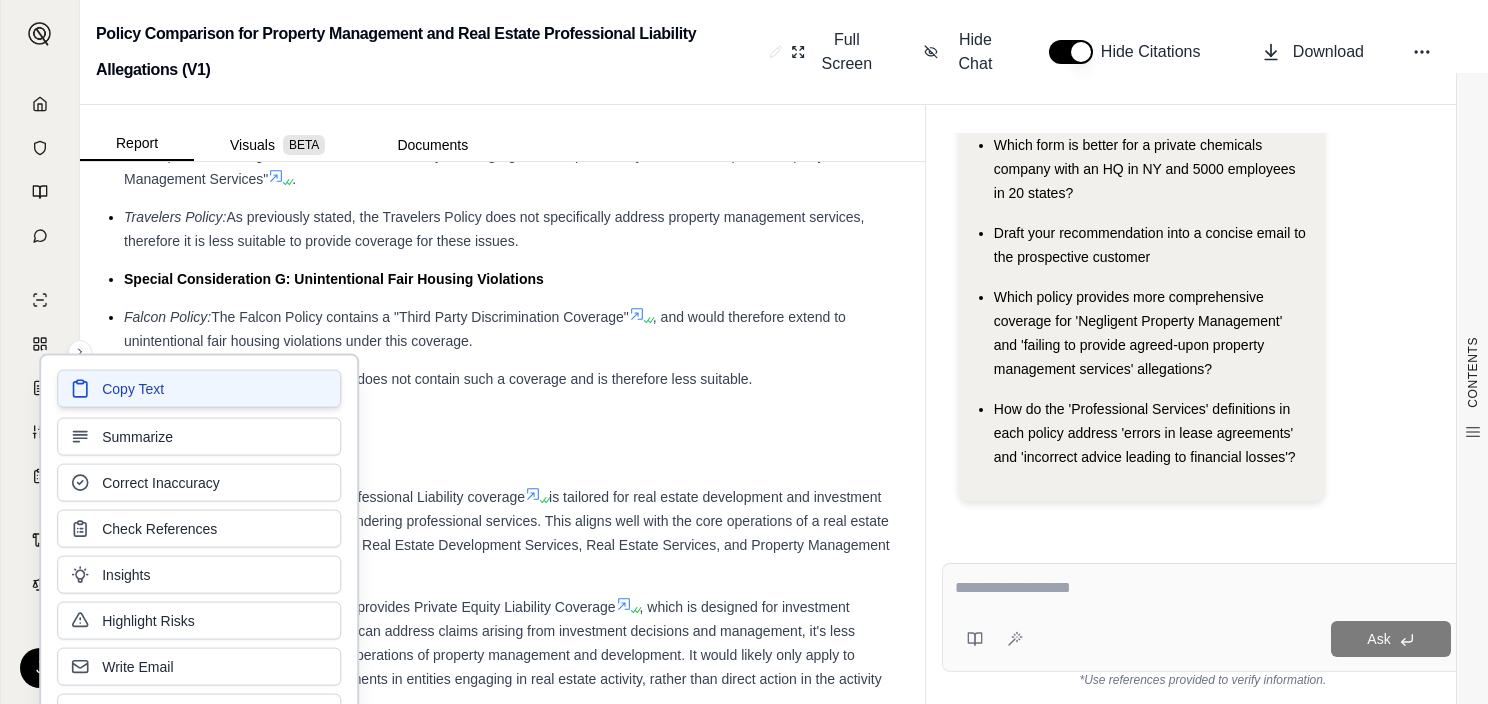 click on "Copy Text" at bounding box center [199, 389] 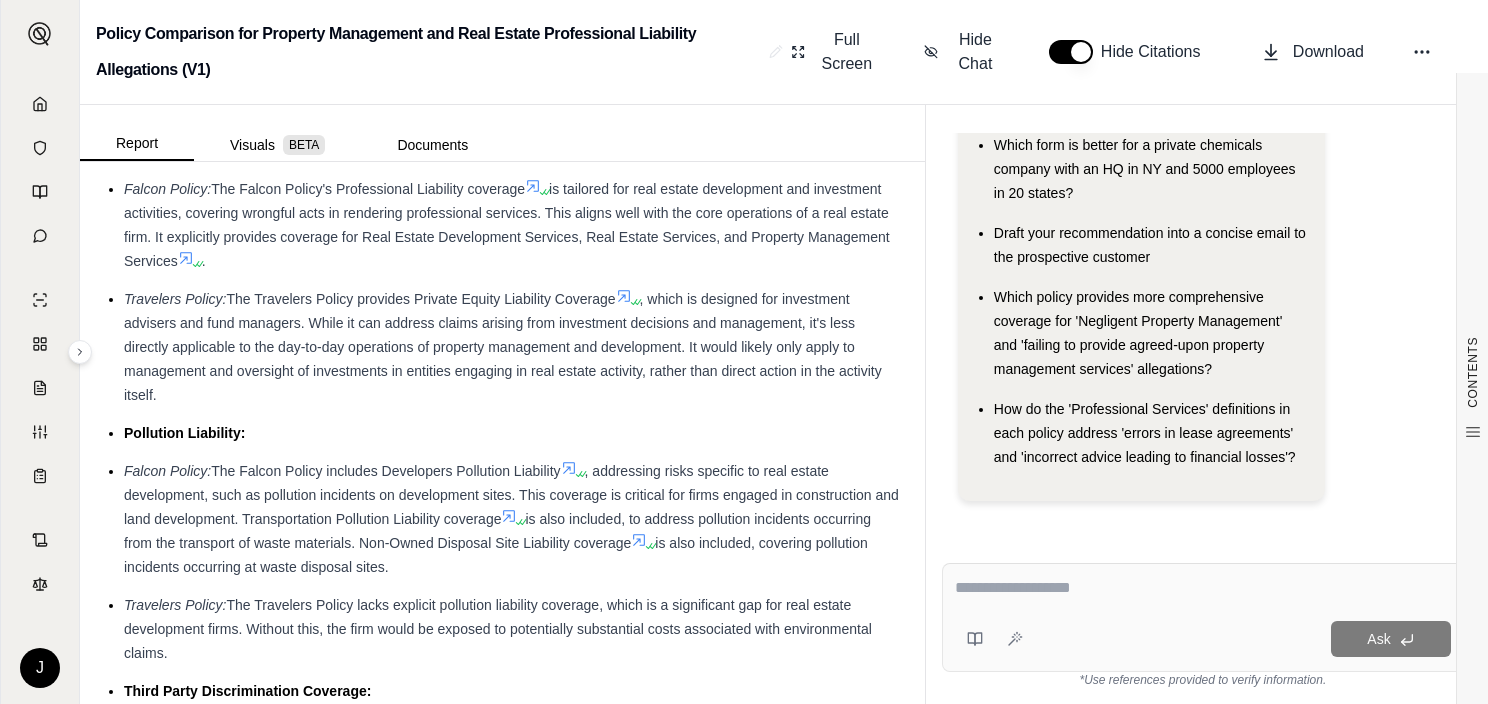 scroll, scrollTop: 3062, scrollLeft: 0, axis: vertical 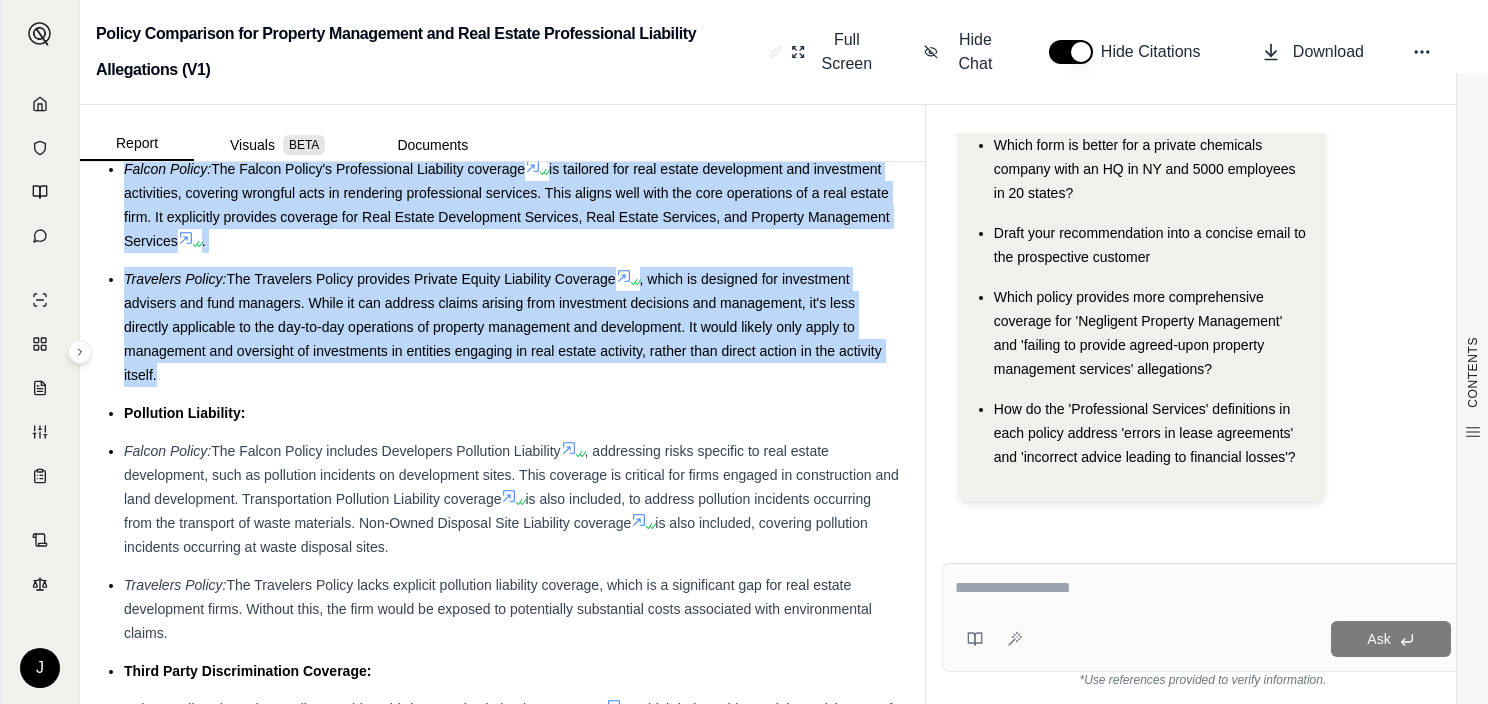 drag, startPoint x: 196, startPoint y: 499, endPoint x: 114, endPoint y: 268, distance: 245.12242 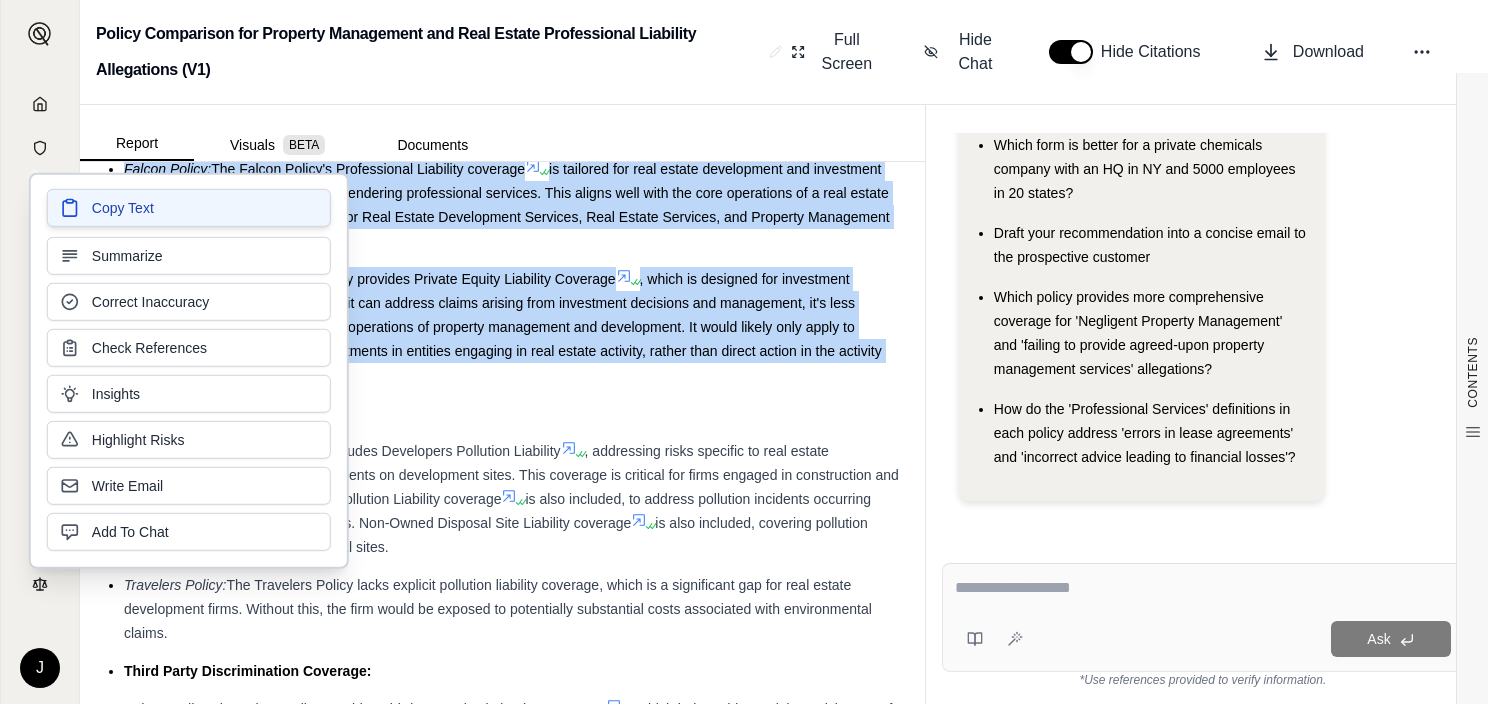 click on "Copy Text" at bounding box center (189, 208) 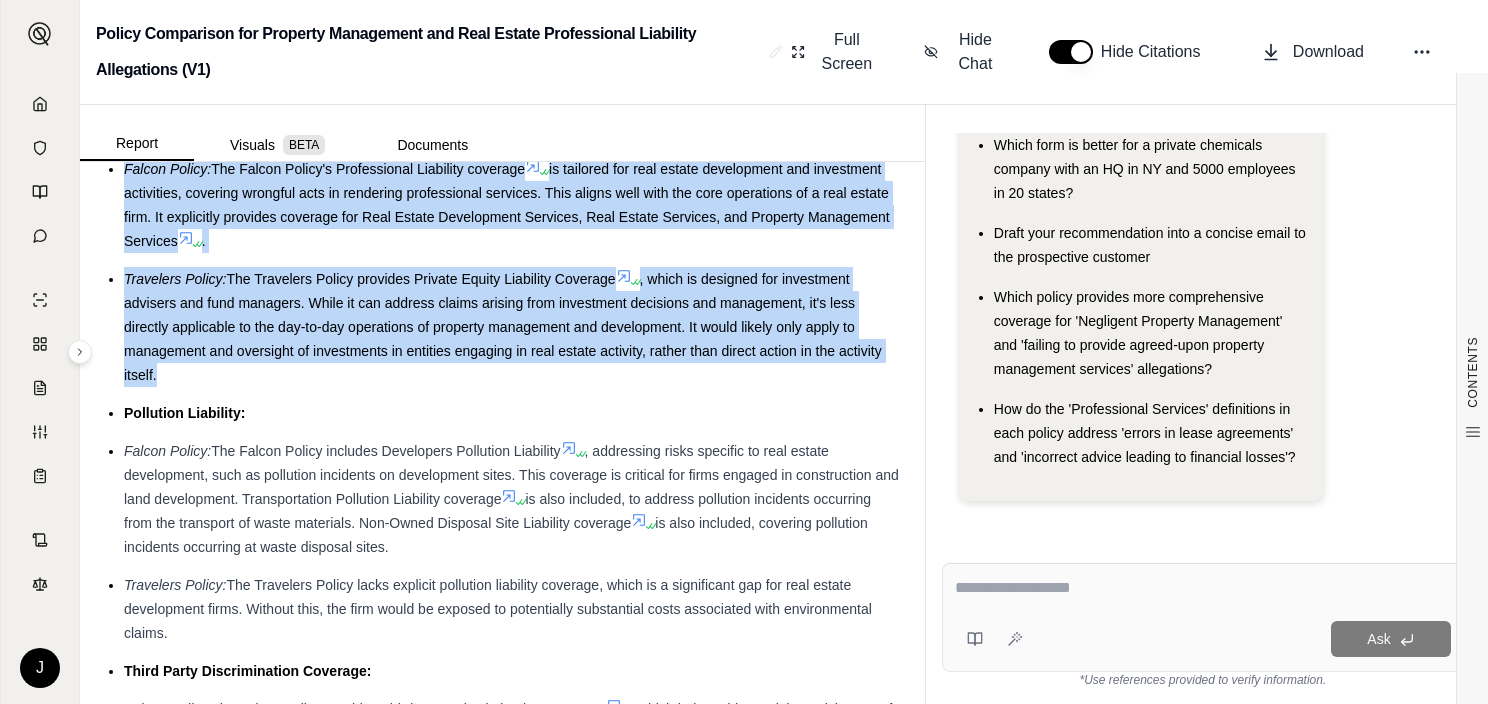 scroll, scrollTop: 3279, scrollLeft: 0, axis: vertical 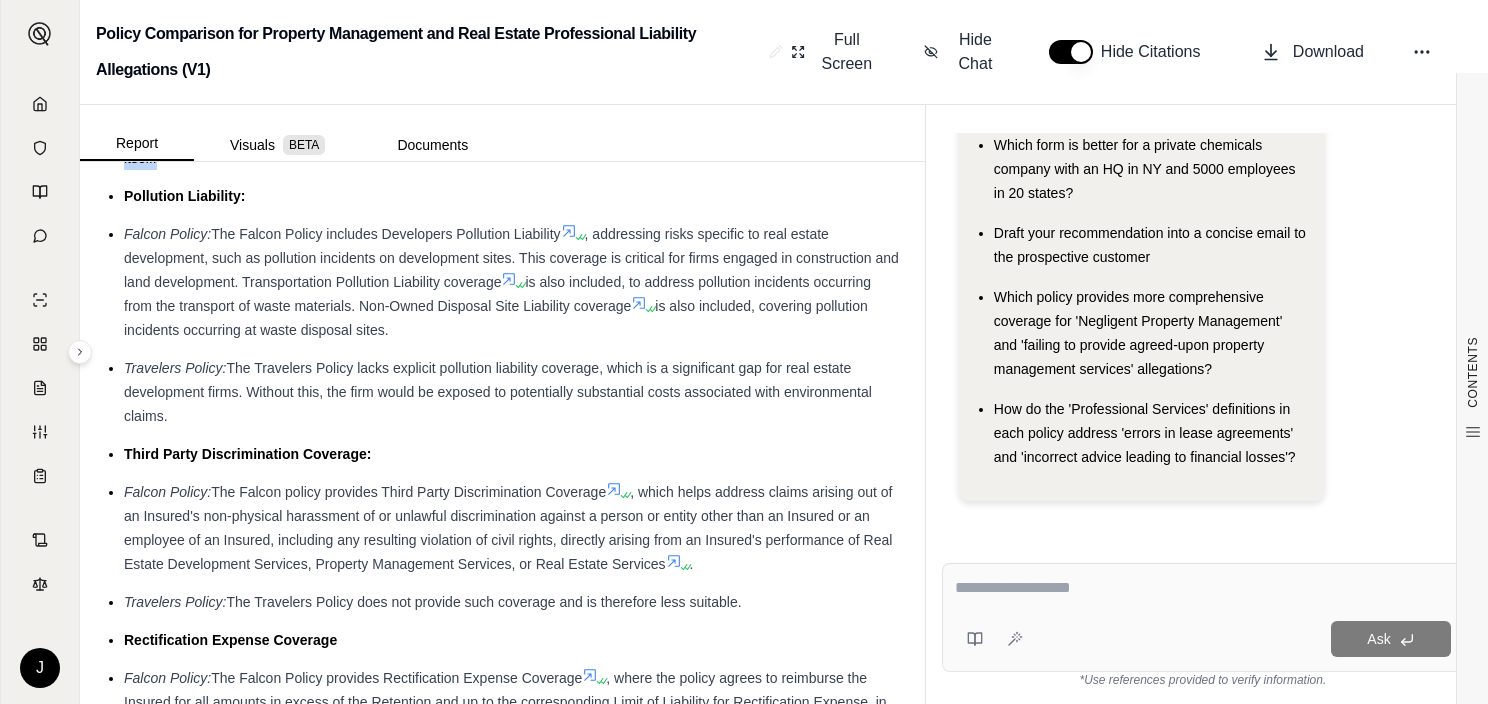 drag, startPoint x: 245, startPoint y: 550, endPoint x: 124, endPoint y: 328, distance: 252.83394 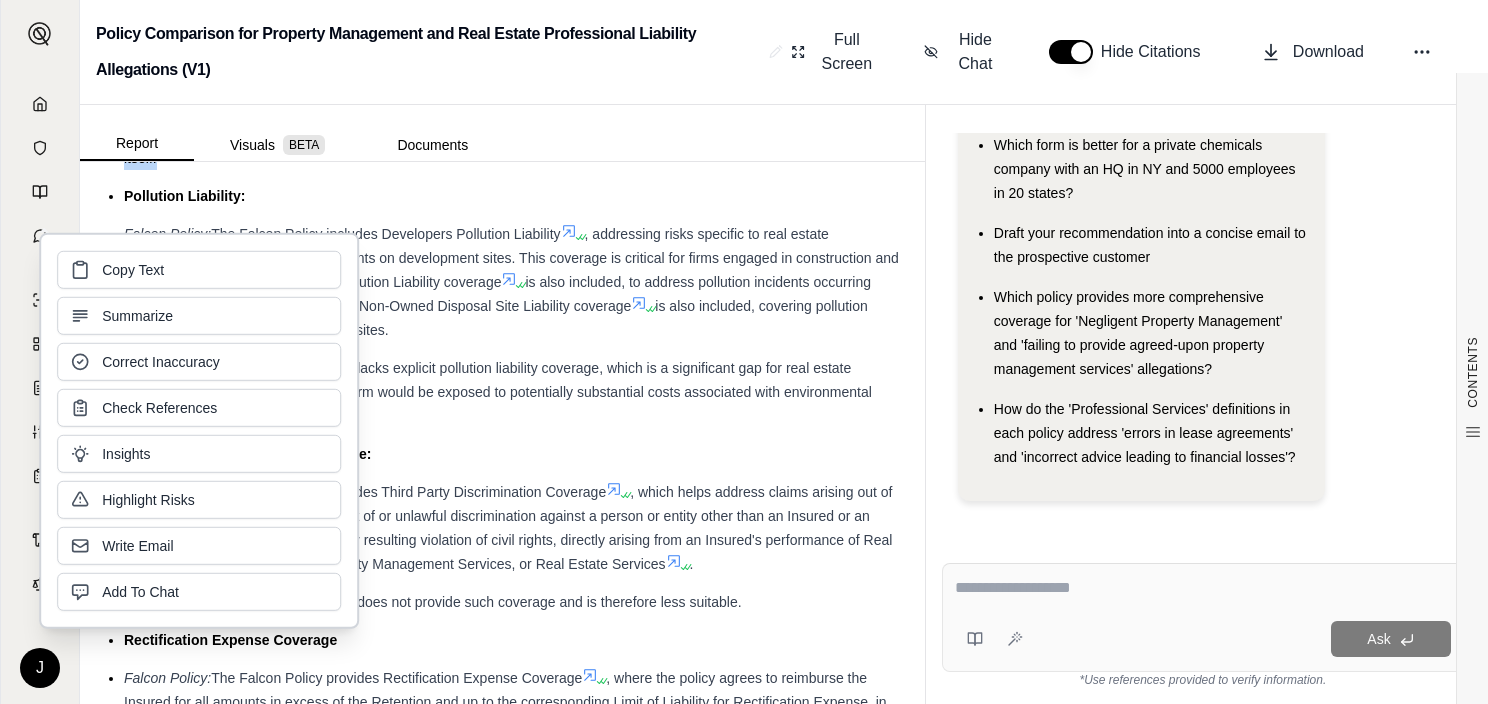 type 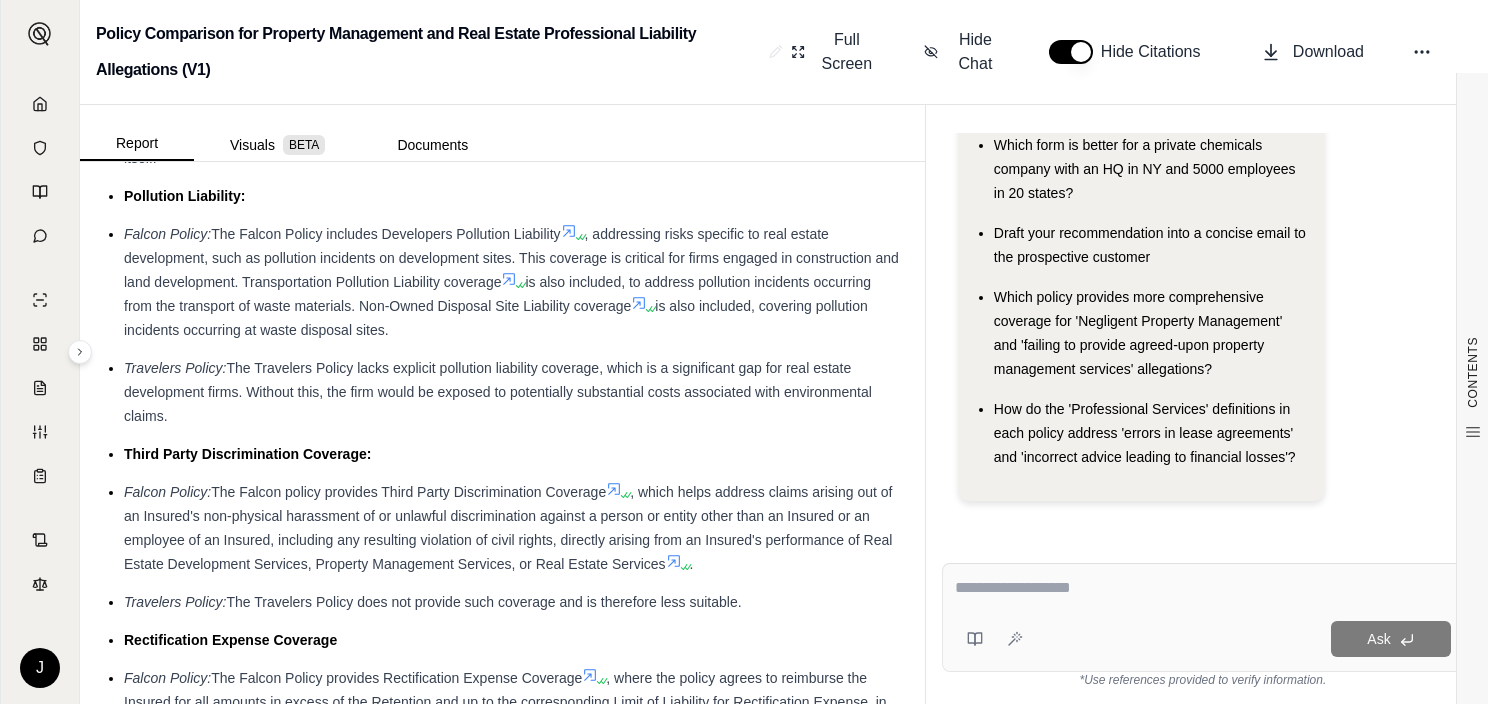 click on "Professional Liability:
Falcon Policy:  The Falcon Policy's Professional Liability coverage   is tailored for real estate development and investment activities, covering wrongful acts in rendering professional services. This aligns well with the core operations of a real estate firm. It explicitly provides coverage for Real Estate Development Services, Real Estate Services, and Property Management Services  .
Travelers Policy:  The Travelers Policy provides Private Equity Liability Coverage  , which is designed for investment advisers and fund managers. While it can address claims arising from investment decisions and management, it's less directly applicable to the day-to-day operations of property management and development. It would likely only apply to management and oversight of investments in entities engaging in real estate activity, rather than direct action in the activity itself.
Pollution Liability:
Falcon Policy:  The Falcon Policy includes Developers Pollution Liability
." at bounding box center [502, 456] 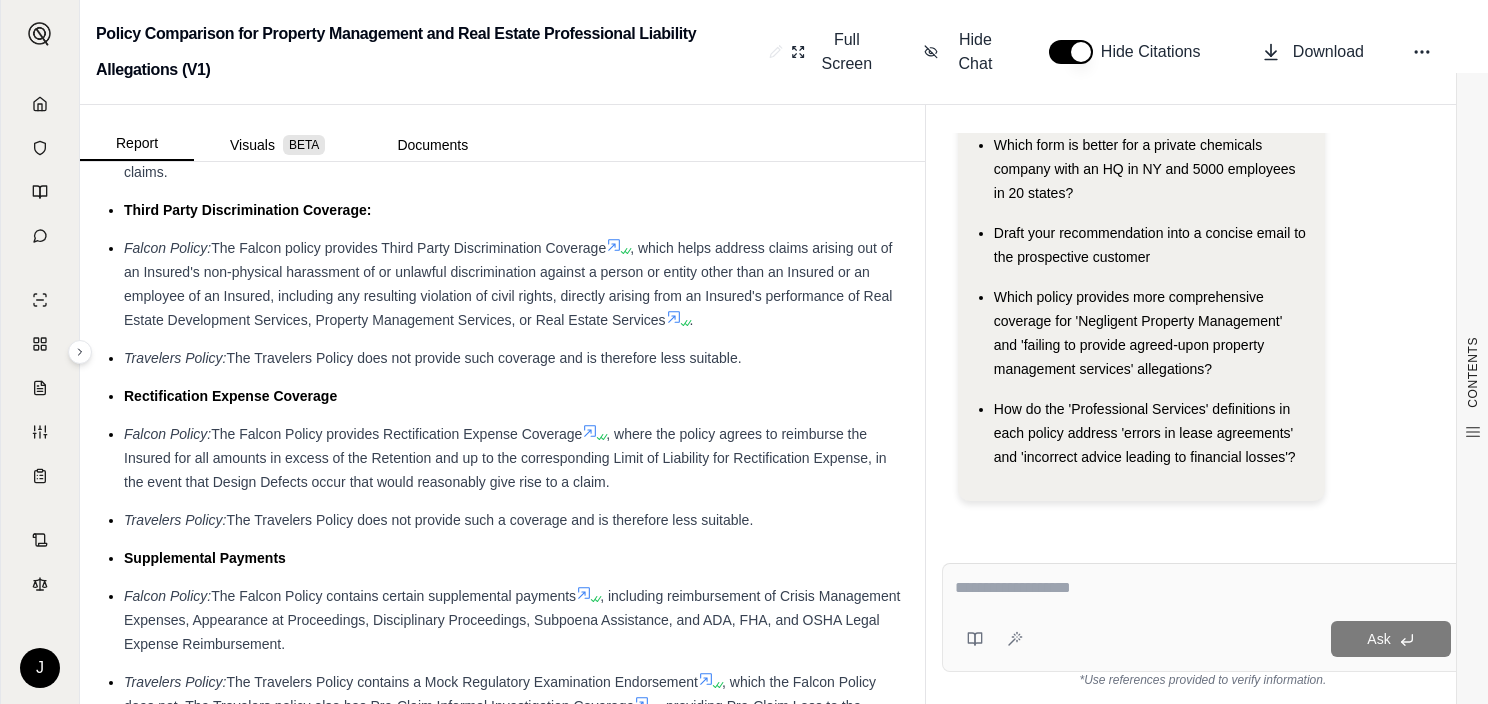drag, startPoint x: 781, startPoint y: 499, endPoint x: 124, endPoint y: 335, distance: 677.1595 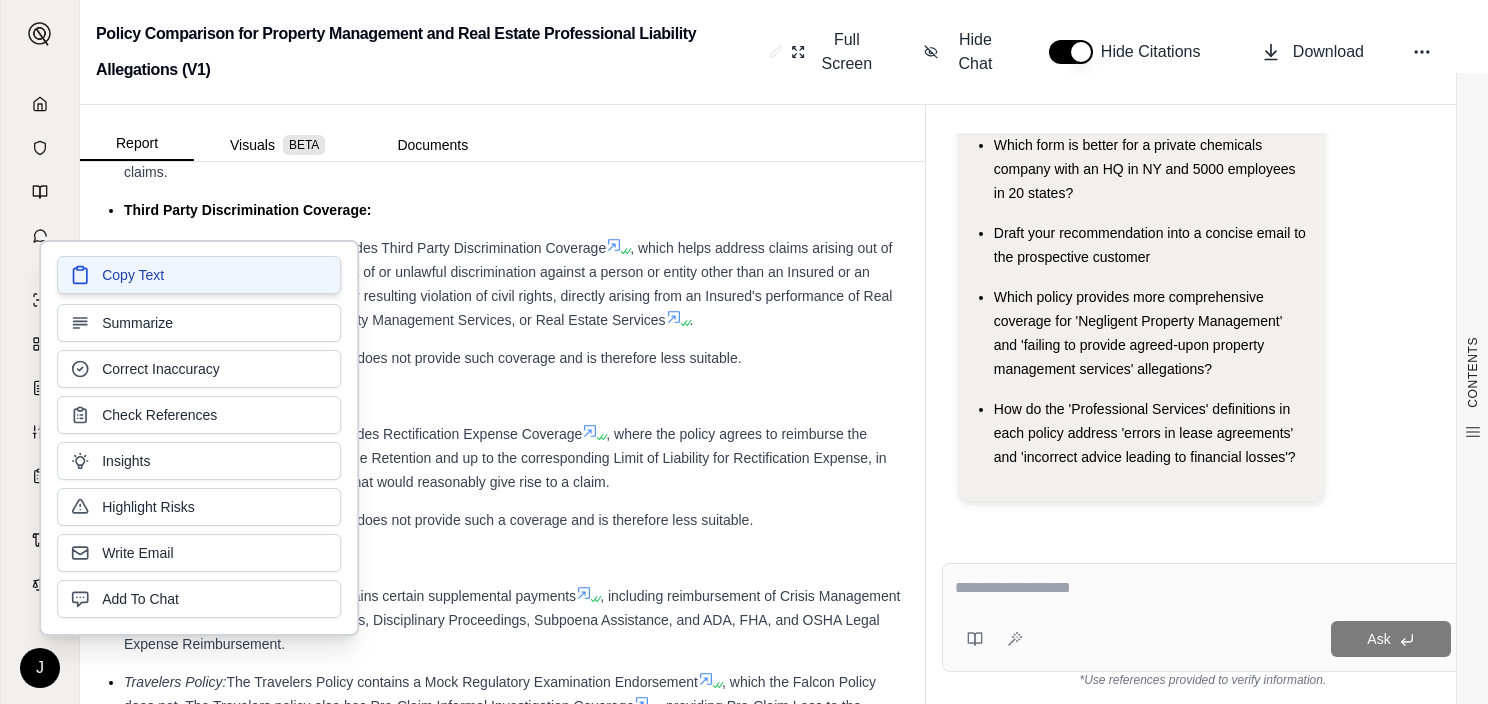 drag, startPoint x: 124, startPoint y: 335, endPoint x: 240, endPoint y: 271, distance: 132.48396 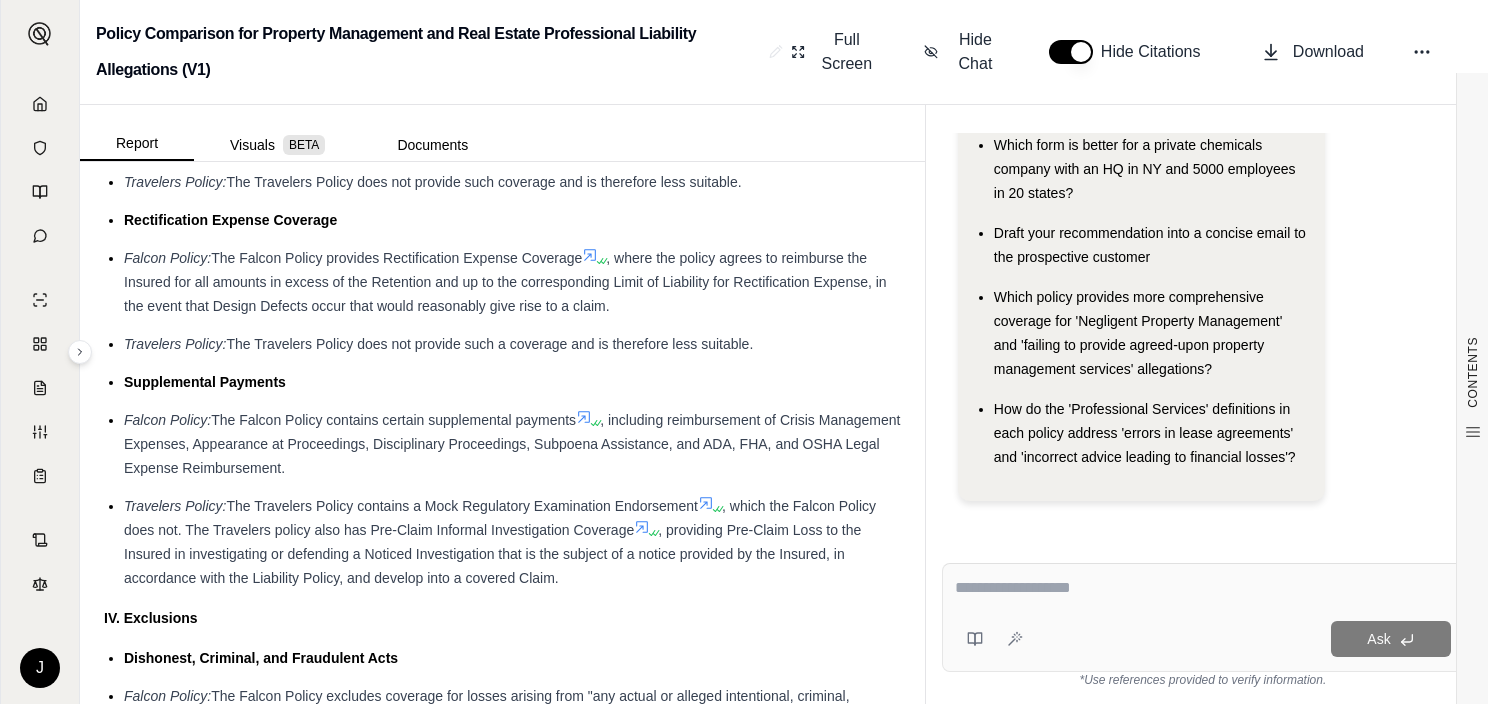 scroll, scrollTop: 3767, scrollLeft: 0, axis: vertical 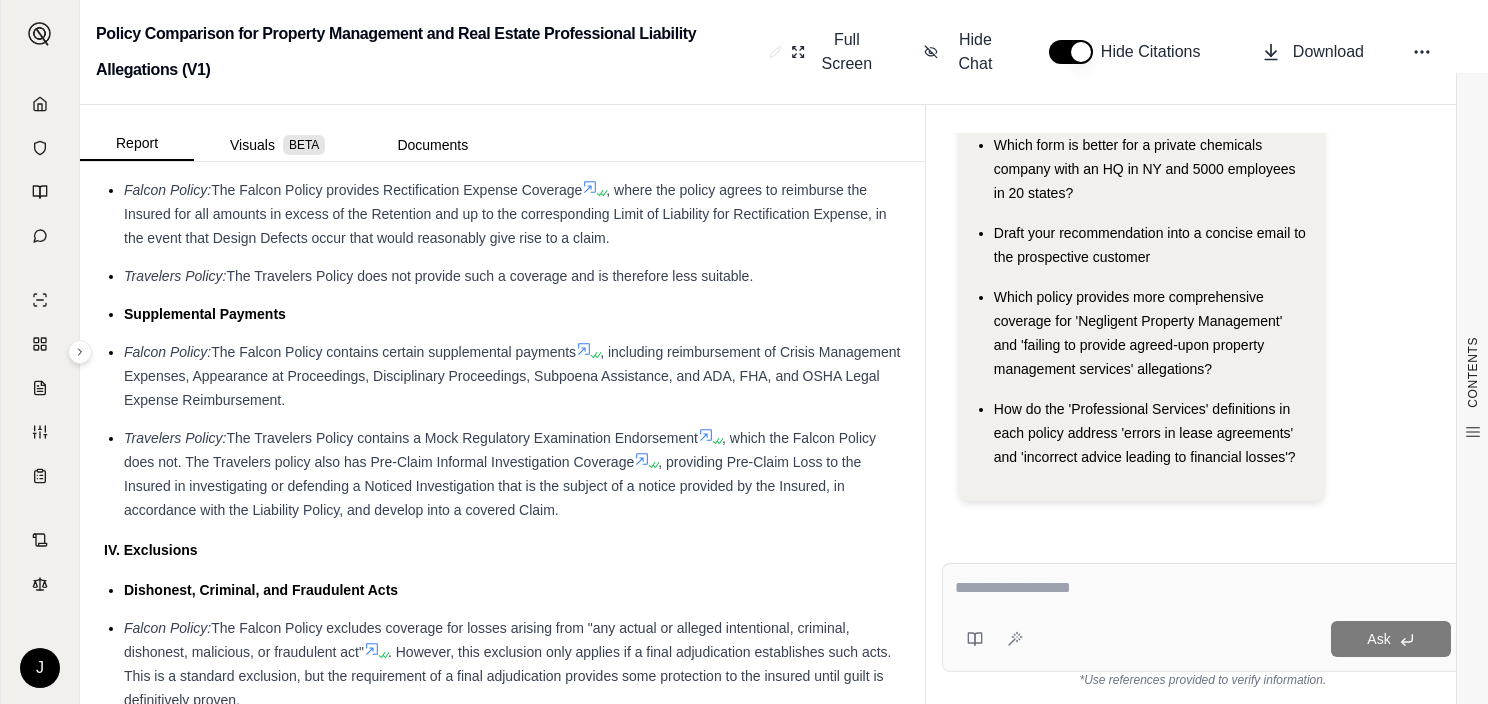 drag, startPoint x: 773, startPoint y: 405, endPoint x: 128, endPoint y: 285, distance: 656.0678 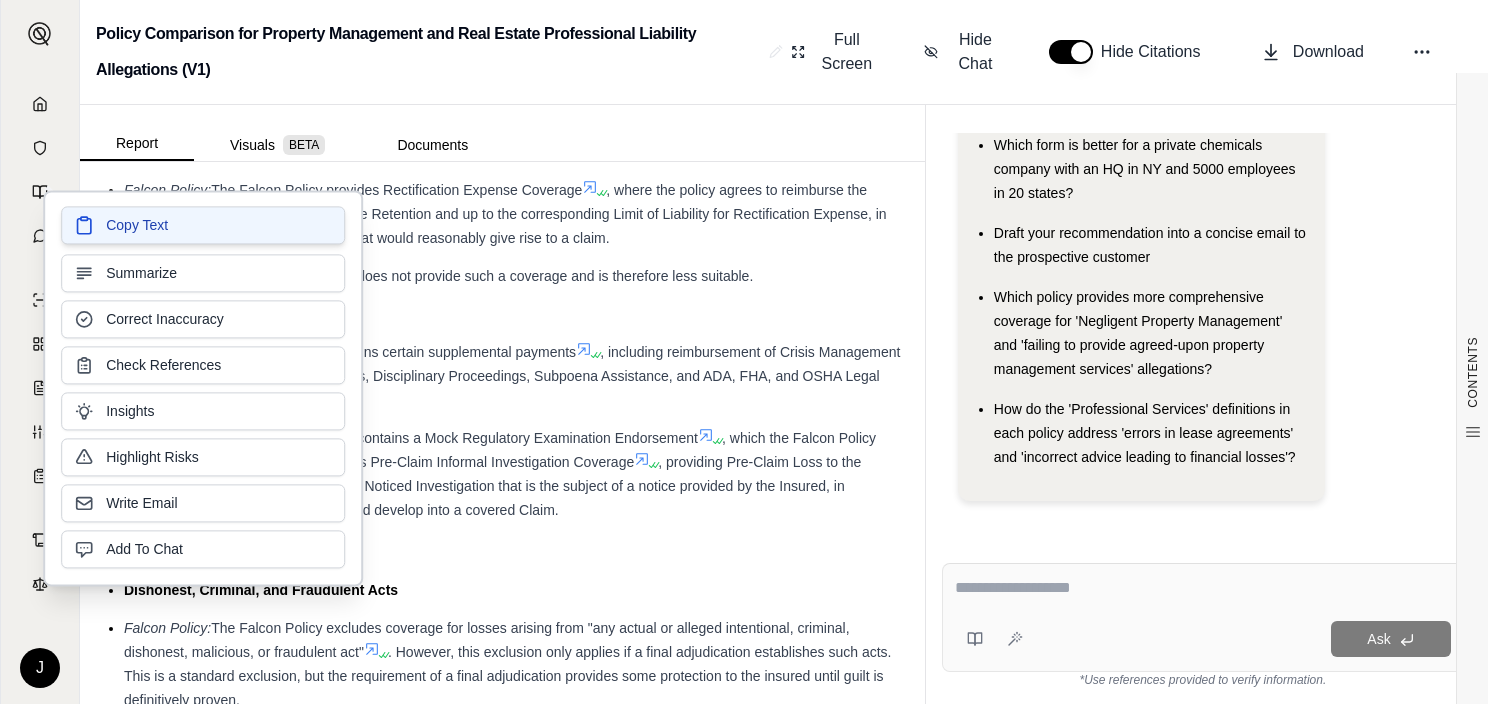 drag, startPoint x: 128, startPoint y: 285, endPoint x: 111, endPoint y: 228, distance: 59.48109 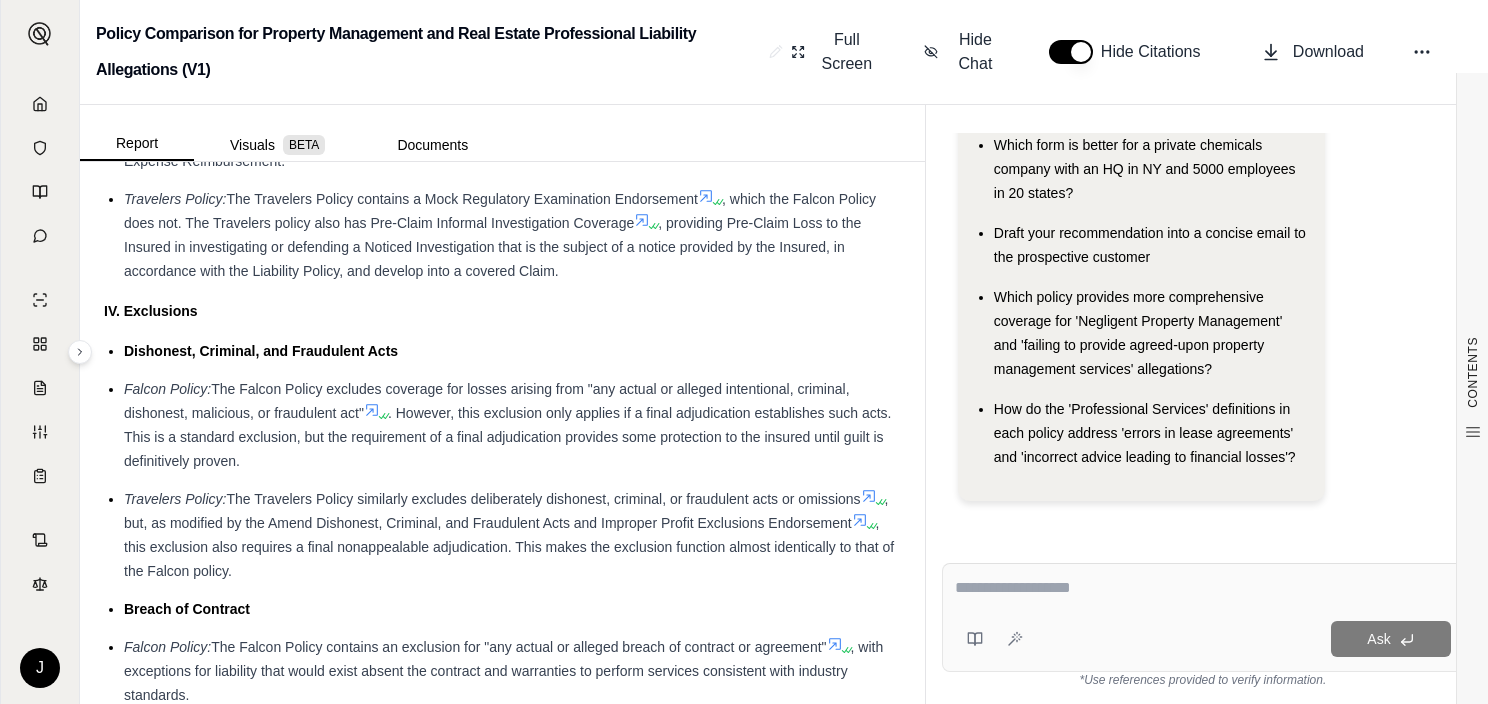 scroll, scrollTop: 4006, scrollLeft: 0, axis: vertical 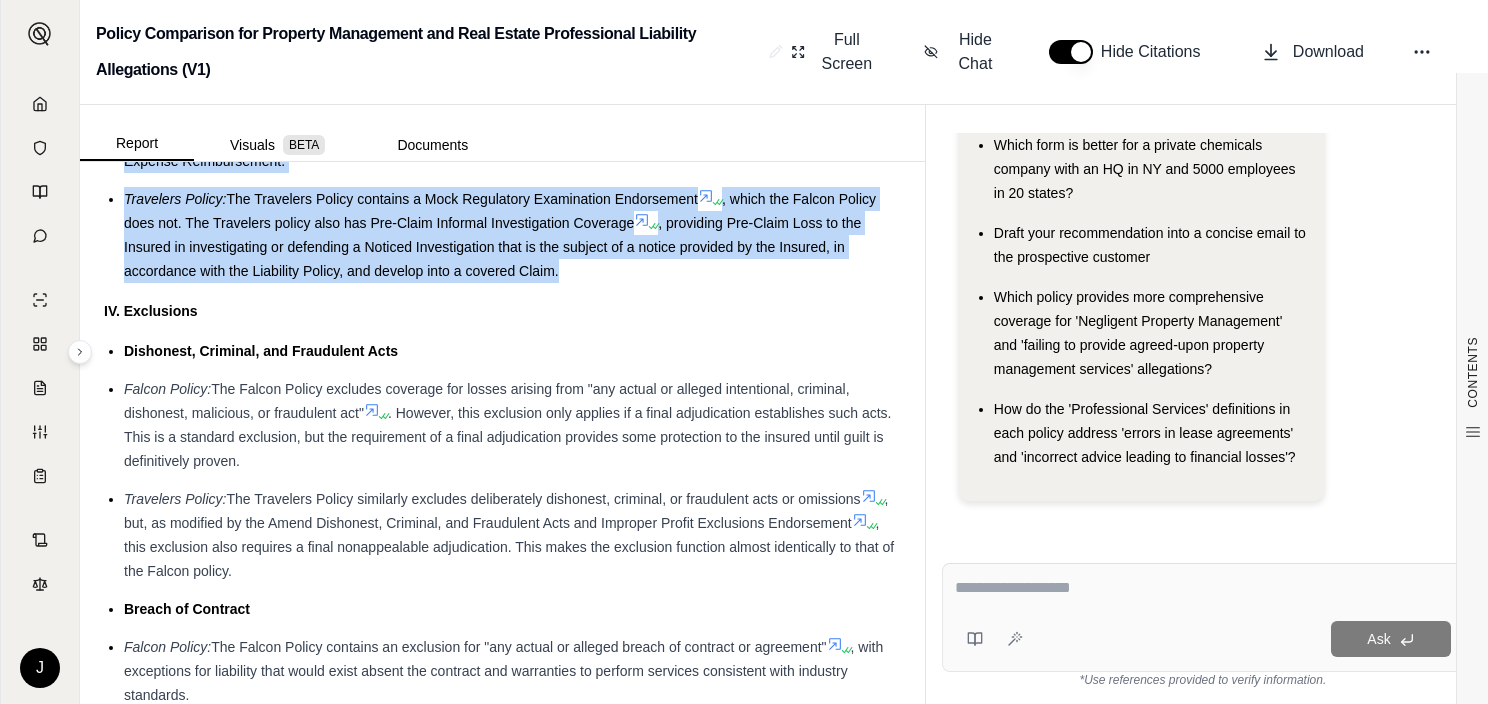 drag, startPoint x: 620, startPoint y: 413, endPoint x: 115, endPoint y: 197, distance: 549.25494 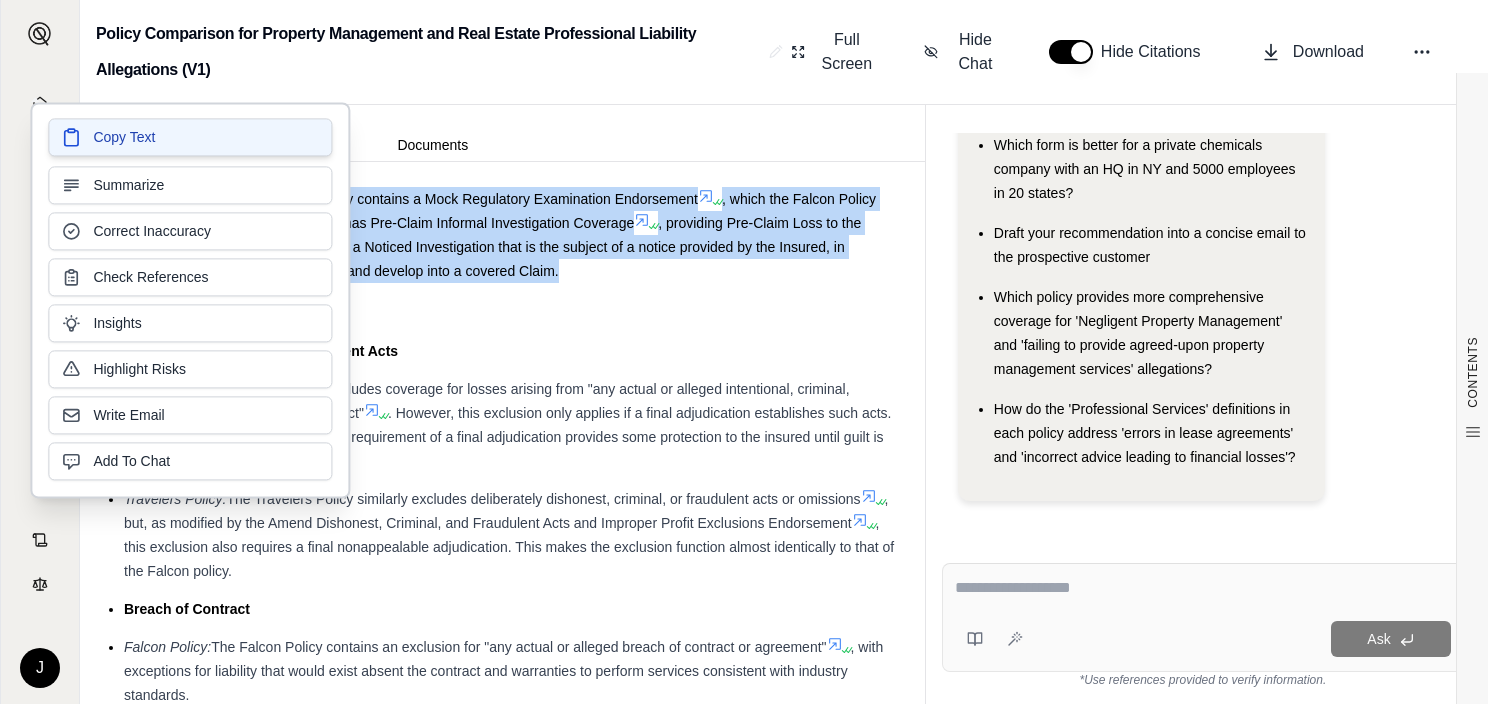 click on "Copy Text" at bounding box center [190, 137] 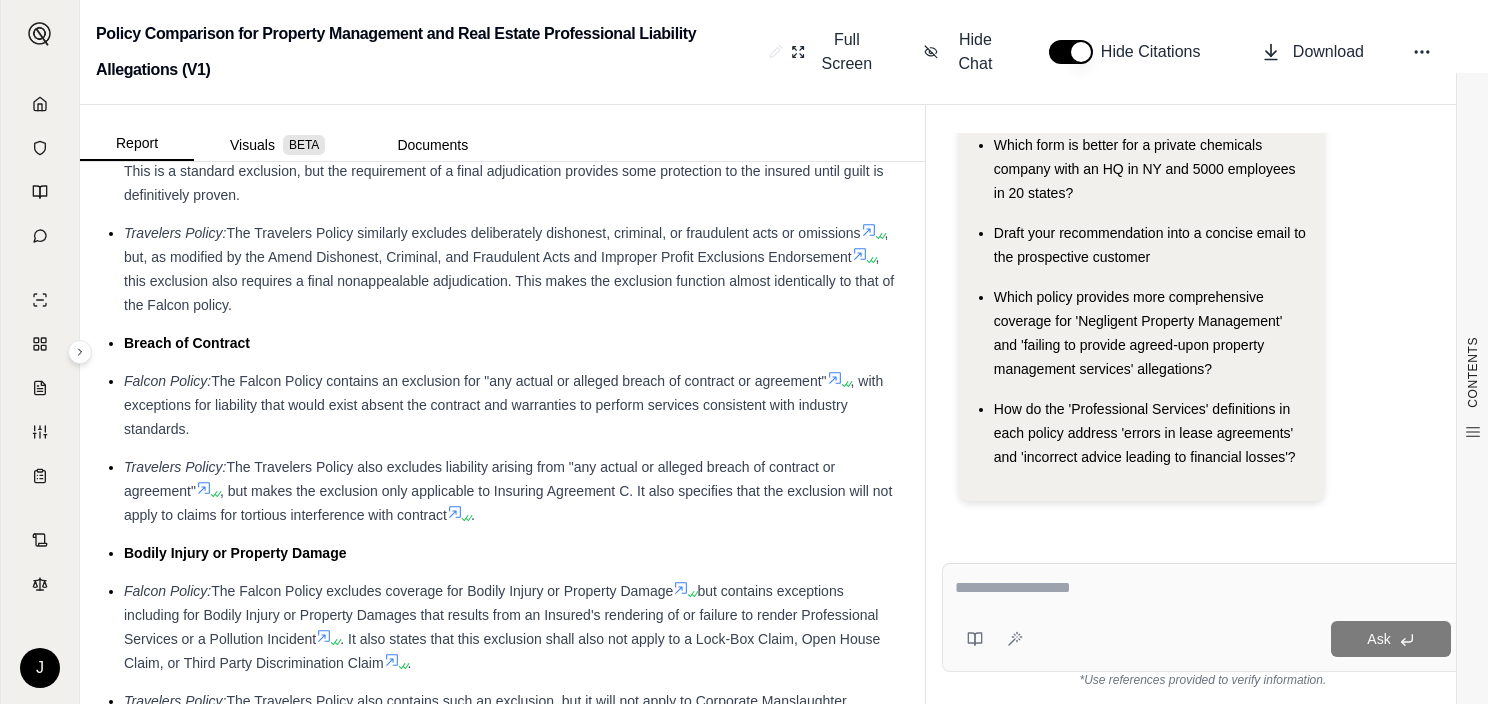 scroll, scrollTop: 4272, scrollLeft: 0, axis: vertical 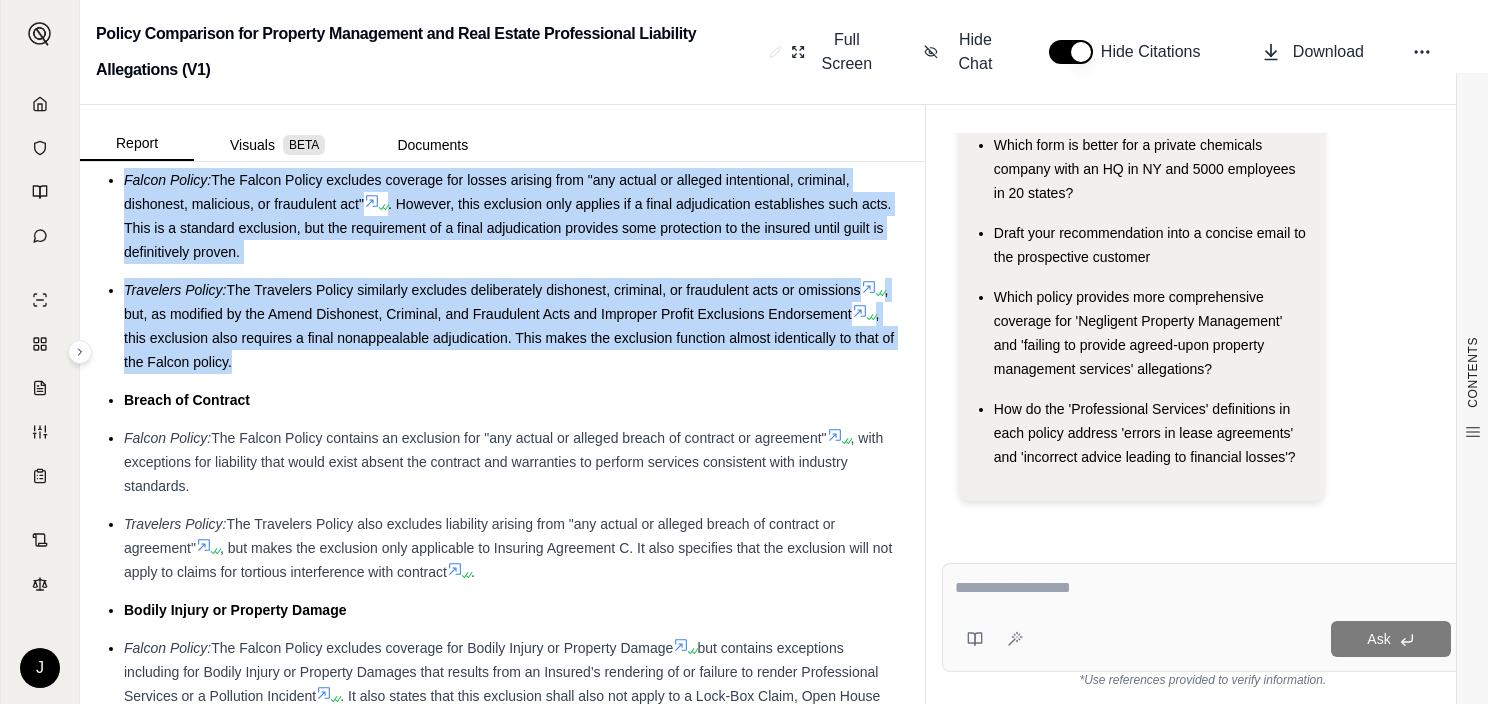 drag, startPoint x: 286, startPoint y: 429, endPoint x: 111, endPoint y: 219, distance: 273.35873 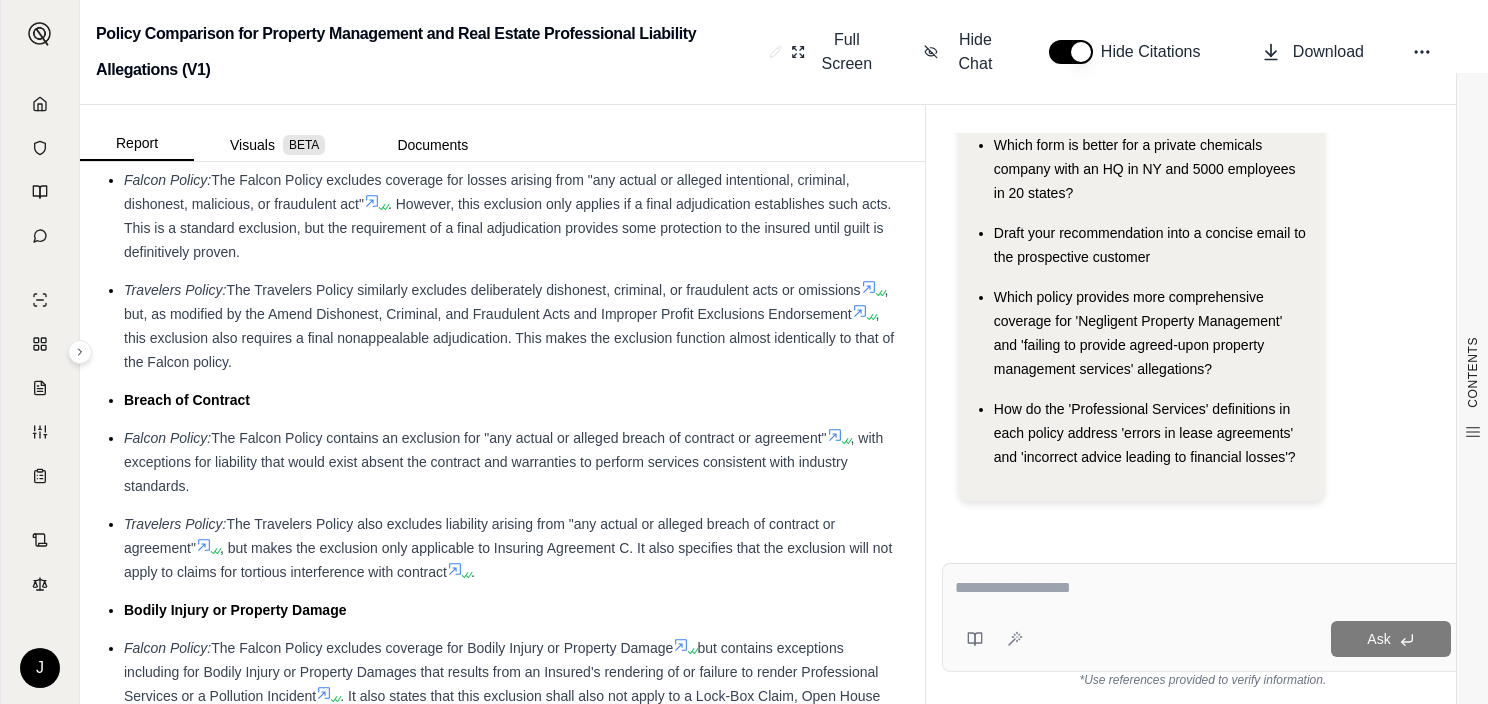 click on "Travelers Policy:  The Travelers Policy similarly excludes deliberately dishonest, criminal, or fraudulent acts or omissions  , but, as modified by the Amend Dishonest, Criminal, and Fraudulent Acts and Improper Profit Exclusions Endorsement  , this exclusion also requires a final nonappealable adjudication. This makes the exclusion function almost identically to that of the Falcon policy." at bounding box center [512, 326] 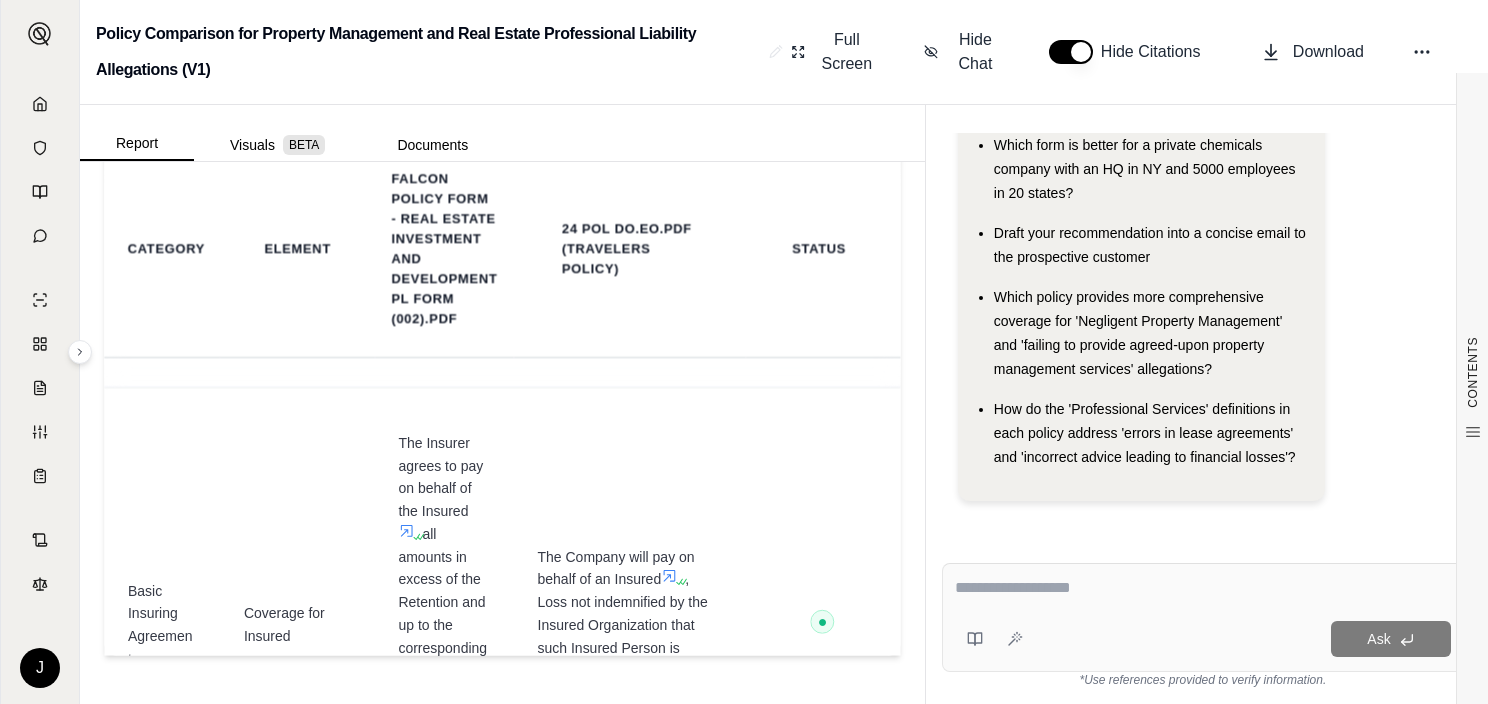 scroll, scrollTop: 6100, scrollLeft: 0, axis: vertical 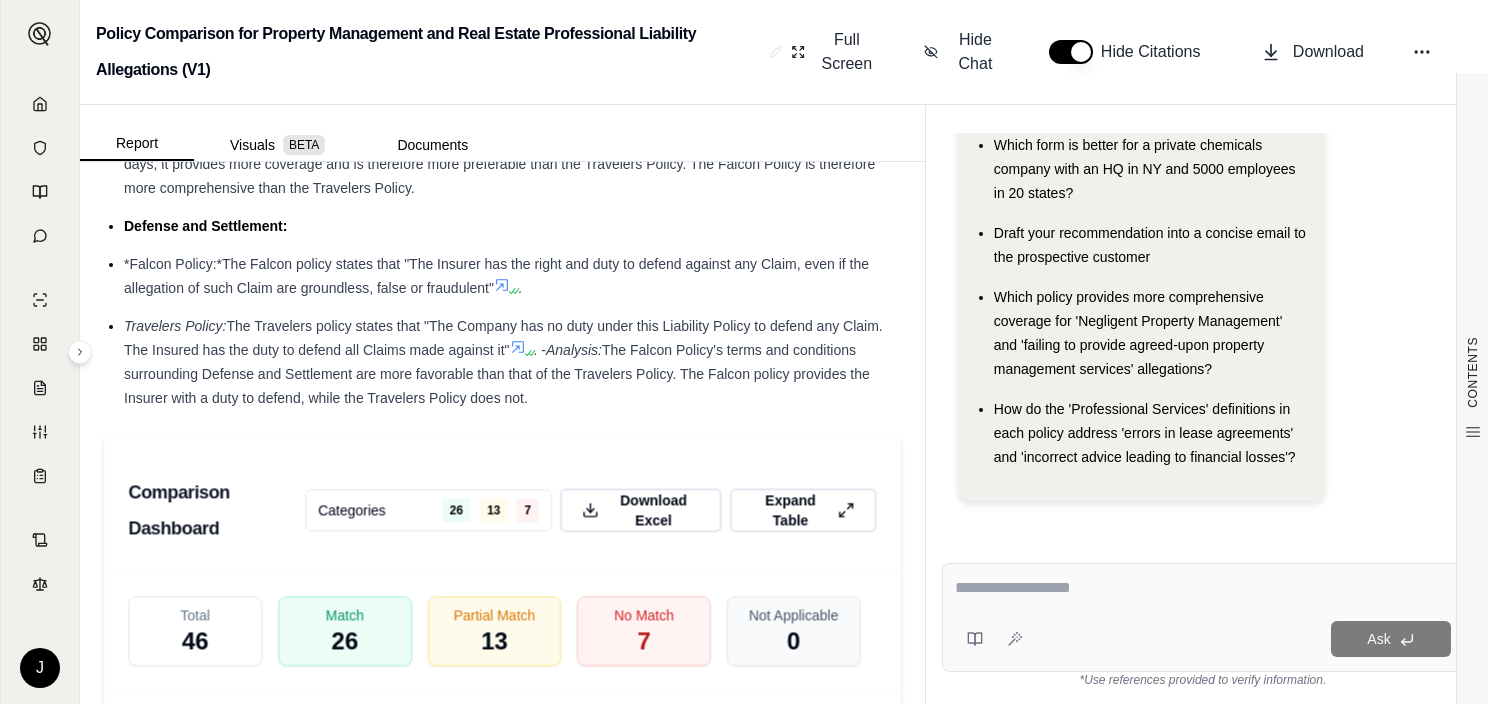 drag, startPoint x: 656, startPoint y: 534, endPoint x: 123, endPoint y: 349, distance: 564.19324 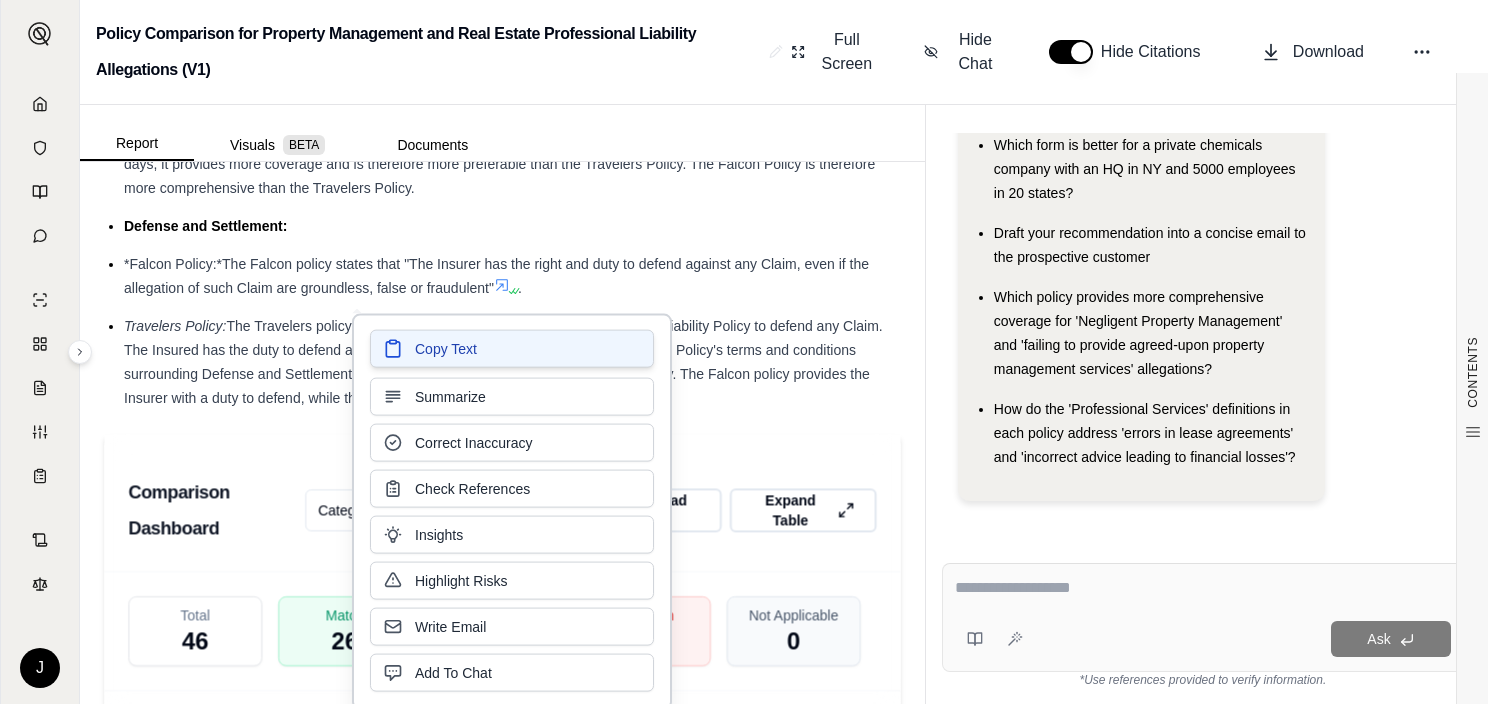 drag, startPoint x: 437, startPoint y: 408, endPoint x: 408, endPoint y: 352, distance: 63.06346 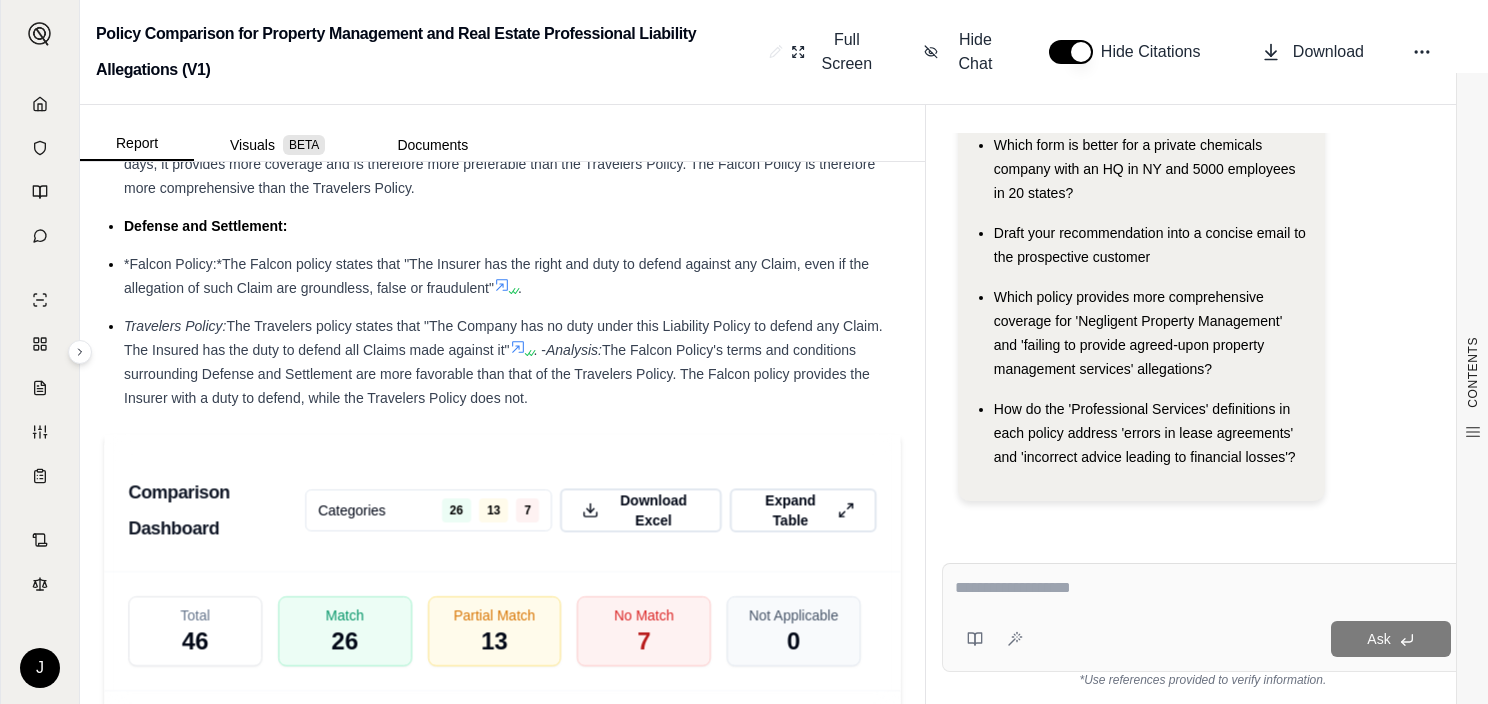 click at bounding box center (1203, 588) 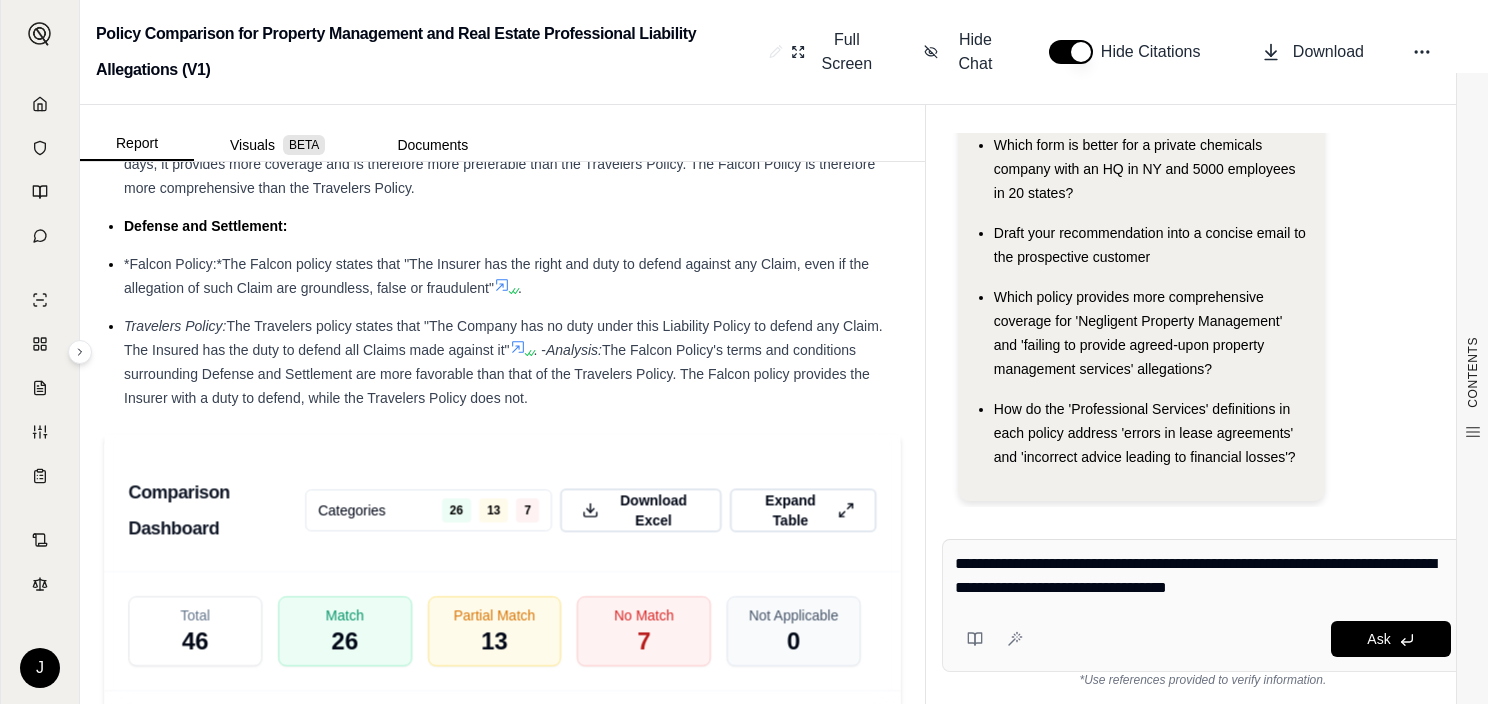 click on "**********" at bounding box center [1203, 576] 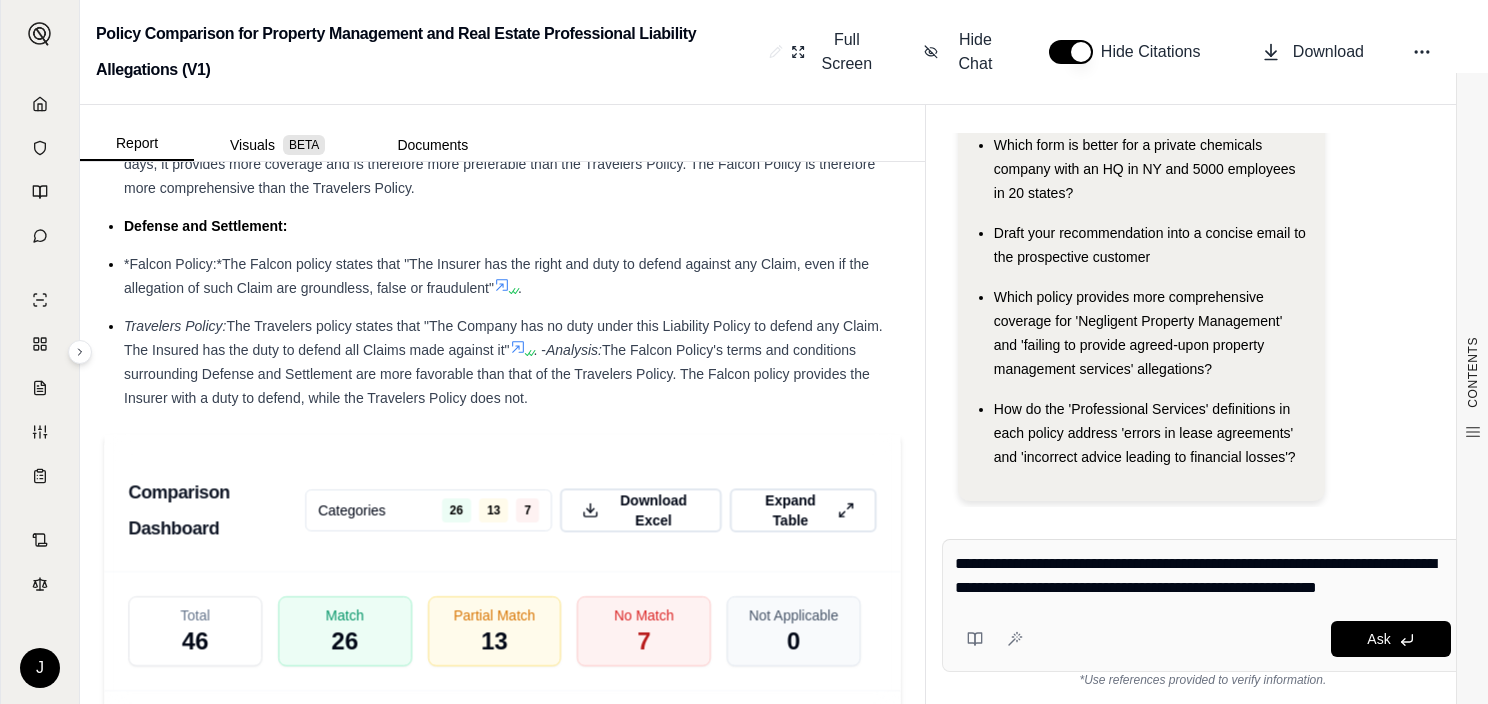 click on "**********" at bounding box center [1203, 576] 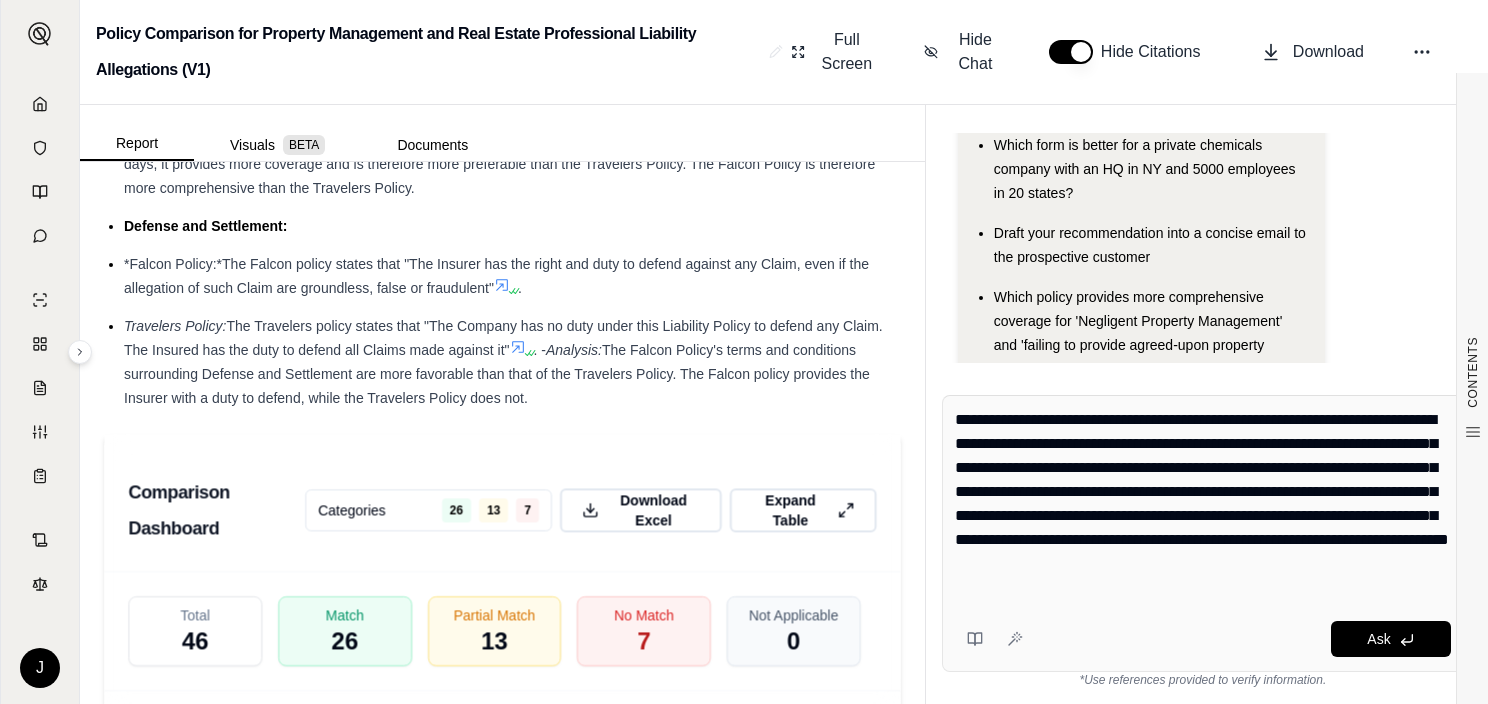 type on "**********" 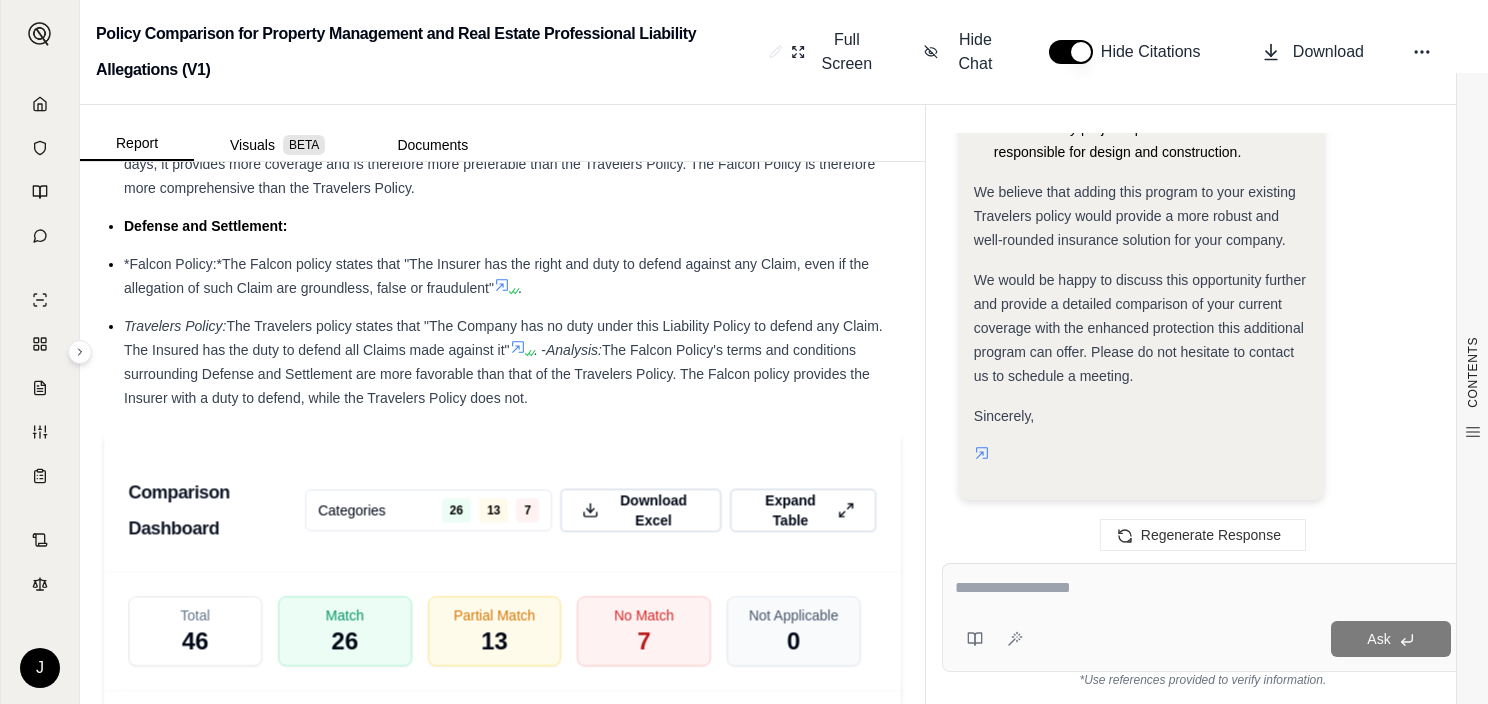 scroll, scrollTop: 3738, scrollLeft: 0, axis: vertical 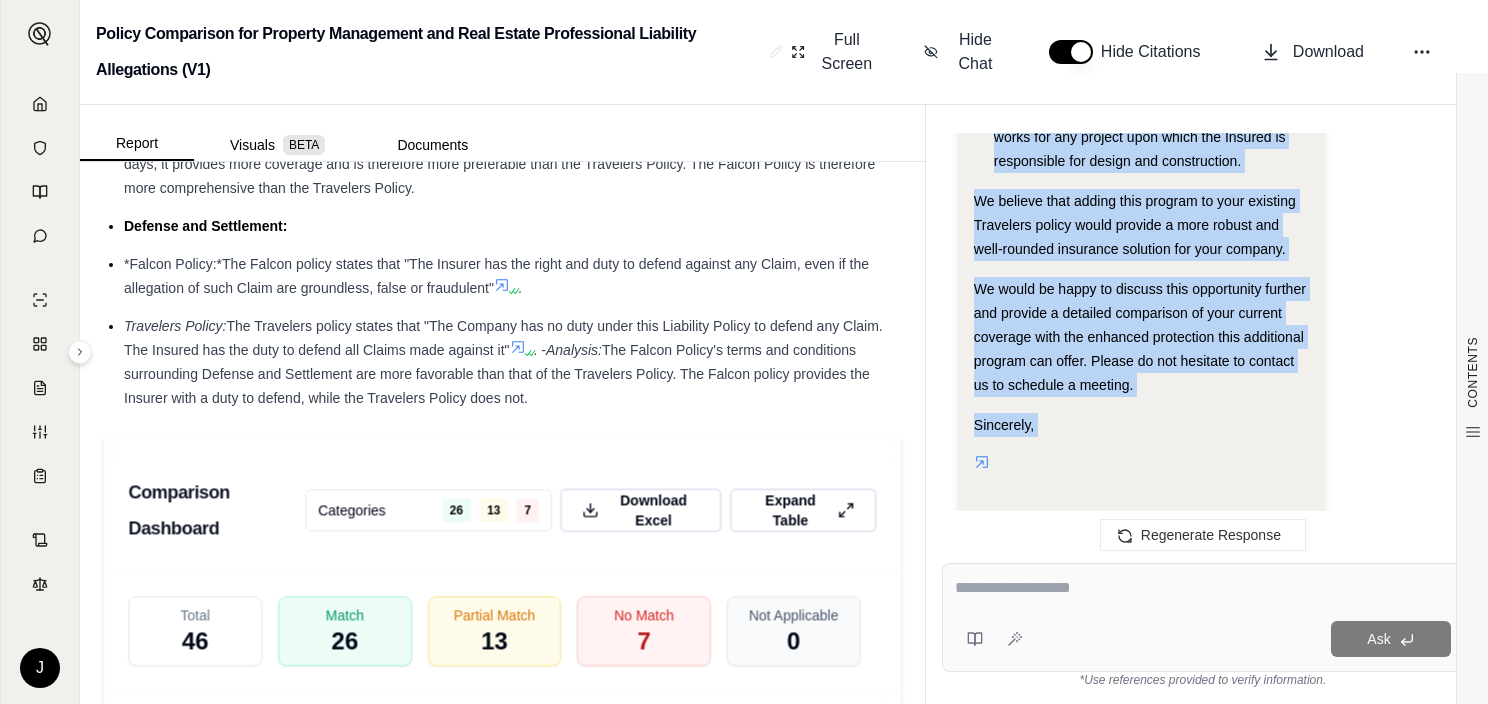 drag, startPoint x: 1120, startPoint y: 217, endPoint x: 1250, endPoint y: 457, distance: 272.94687 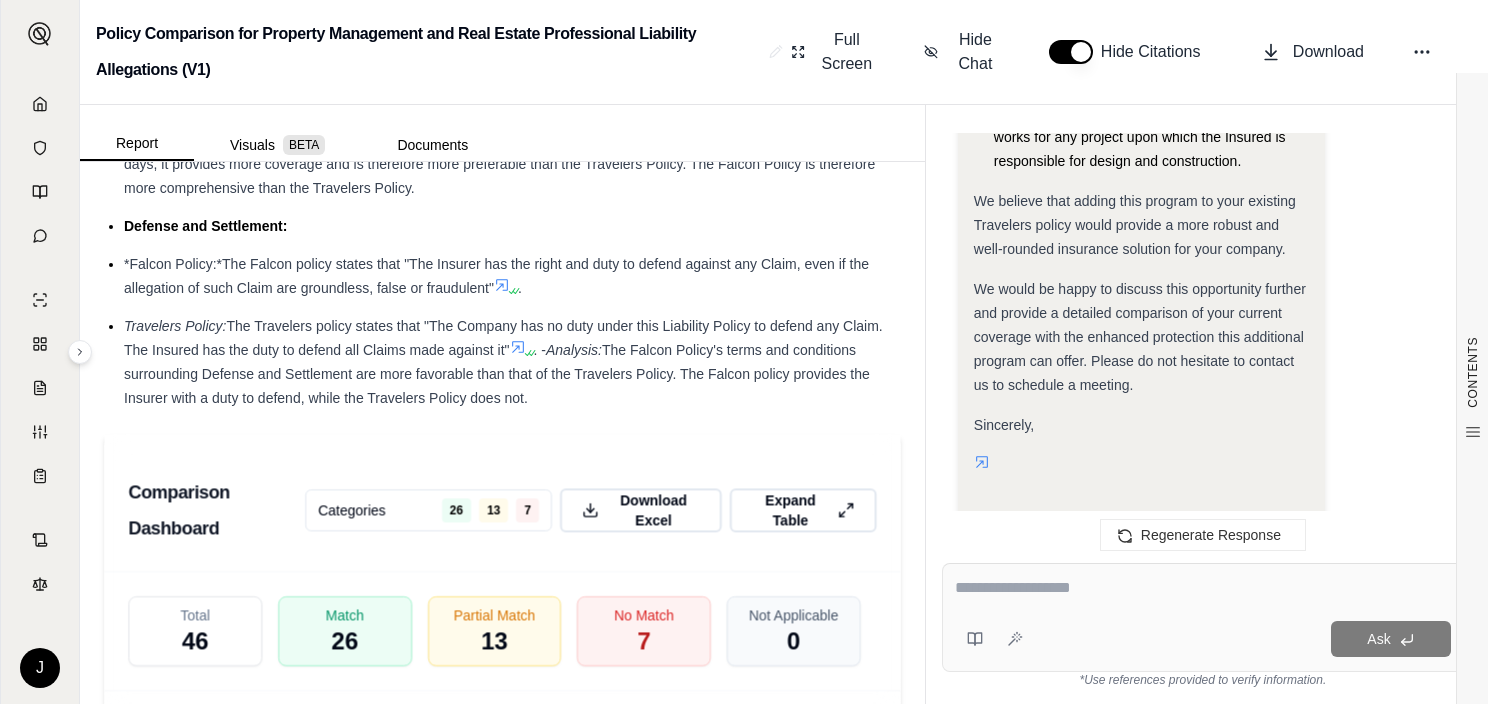 click on "Analysis:
Okay, I need to draft a letter to TDI Consolidated LLC, highlighting the potential coverage gaps in their current Travelers policy and suggesting an additional insurance program to enhance their protection. I need to be very careful to only use information from the Travelers policy when discussing its limitations and use language from the Falcon policy to describe the benefits of the potential additional coverage without explicitly naming the Falcon policy or HDI.
Here's my plan:
Start with a polite and professional opening:  Acknowledge their existing relationship and express a commitment to providing comprehensive coverage.
Address the limitations of the Travelers policy:  Focus on the areas where the Travelers policy might fall short for a real estate developer, asset manager, and property manager, especially one involved in affordable housing. This will involve analyzing the Travelers policy to identify these gaps.
Introduce the concept of supplemental coverage:" at bounding box center [1142, -1176] 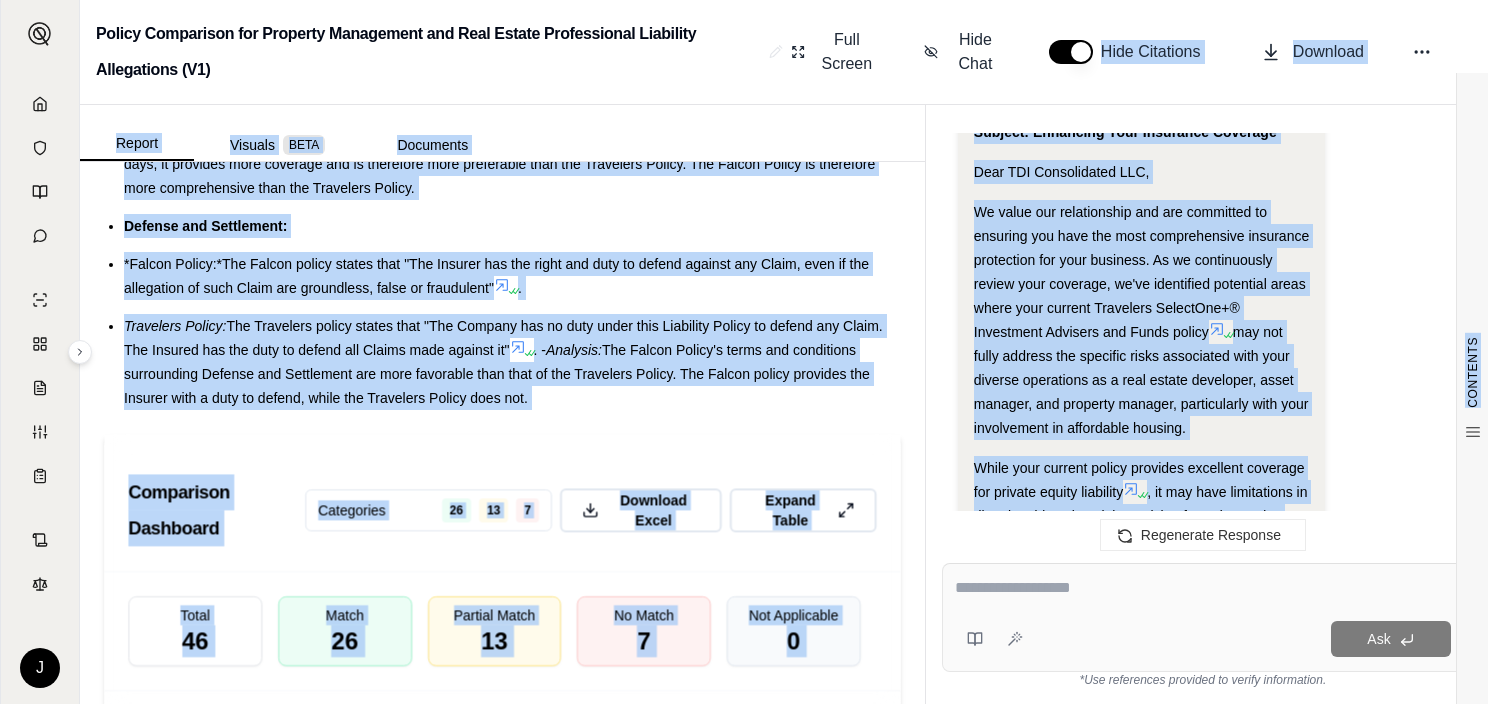 scroll, scrollTop: 2256, scrollLeft: 0, axis: vertical 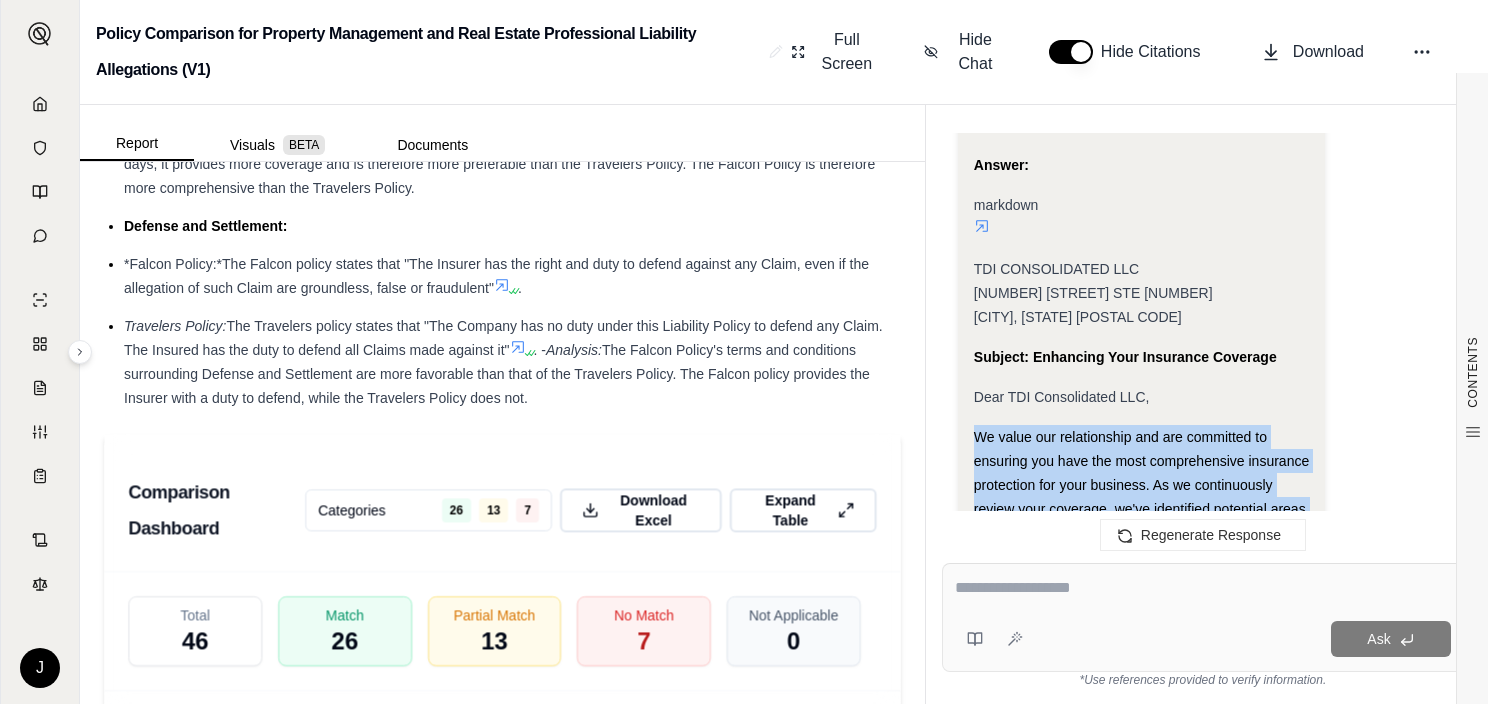 drag, startPoint x: 1144, startPoint y: 392, endPoint x: 972, endPoint y: 436, distance: 177.53873 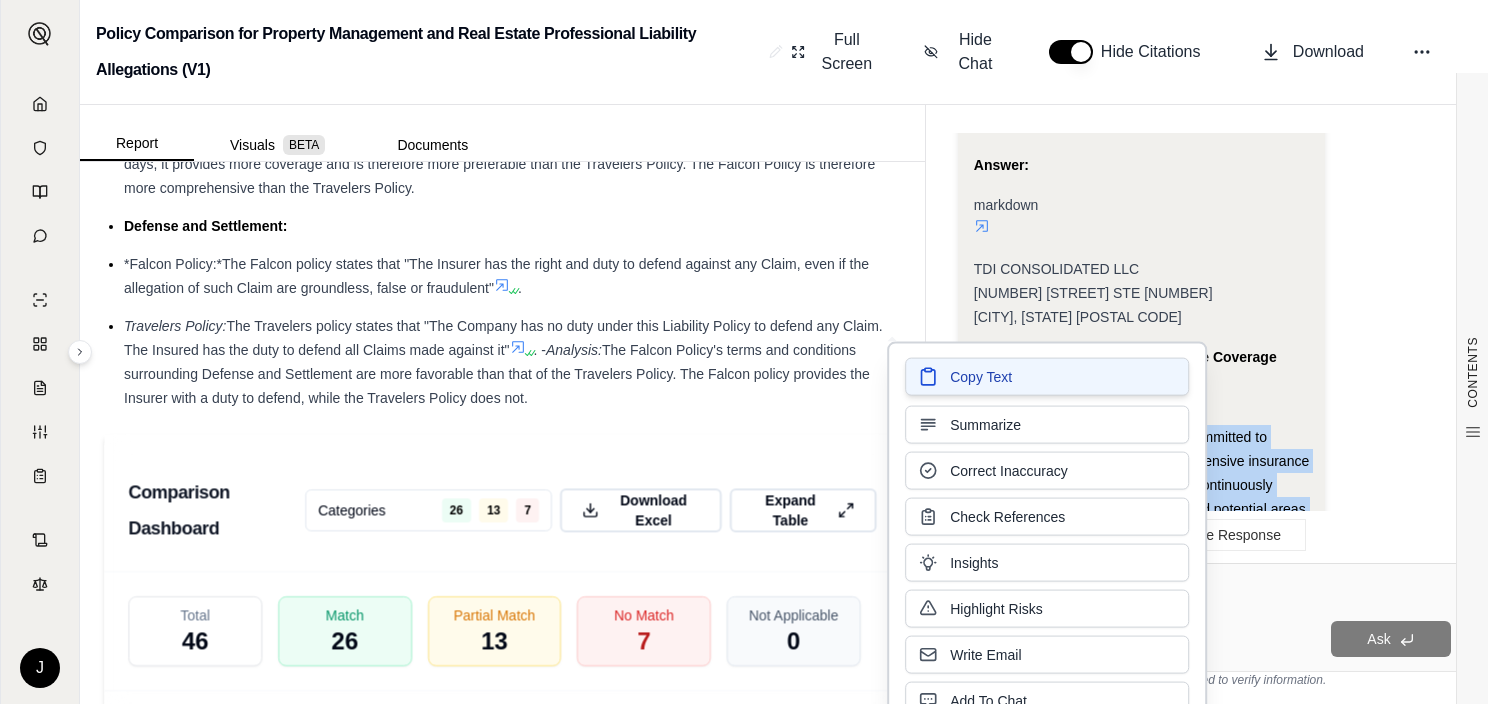 drag, startPoint x: 972, startPoint y: 436, endPoint x: 955, endPoint y: 377, distance: 61.400326 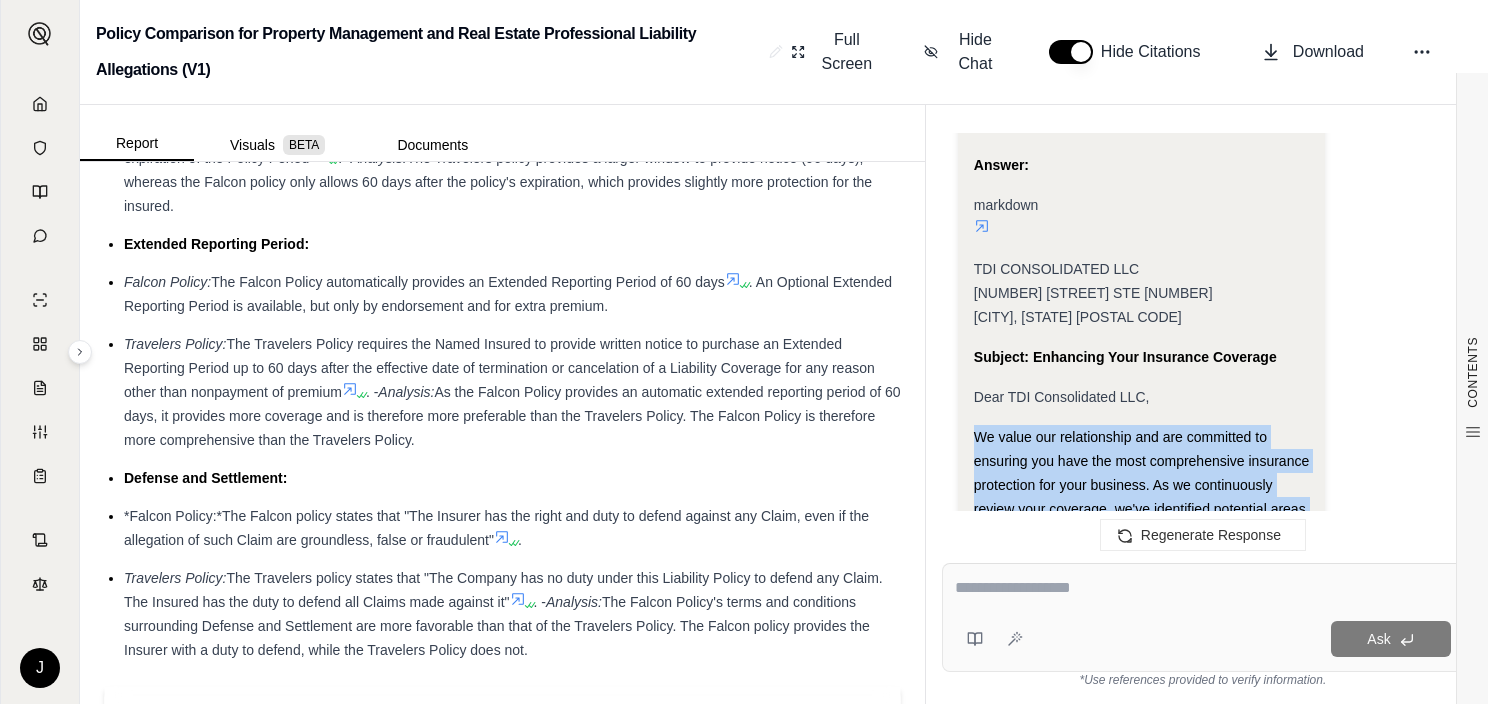 scroll, scrollTop: 5136, scrollLeft: 0, axis: vertical 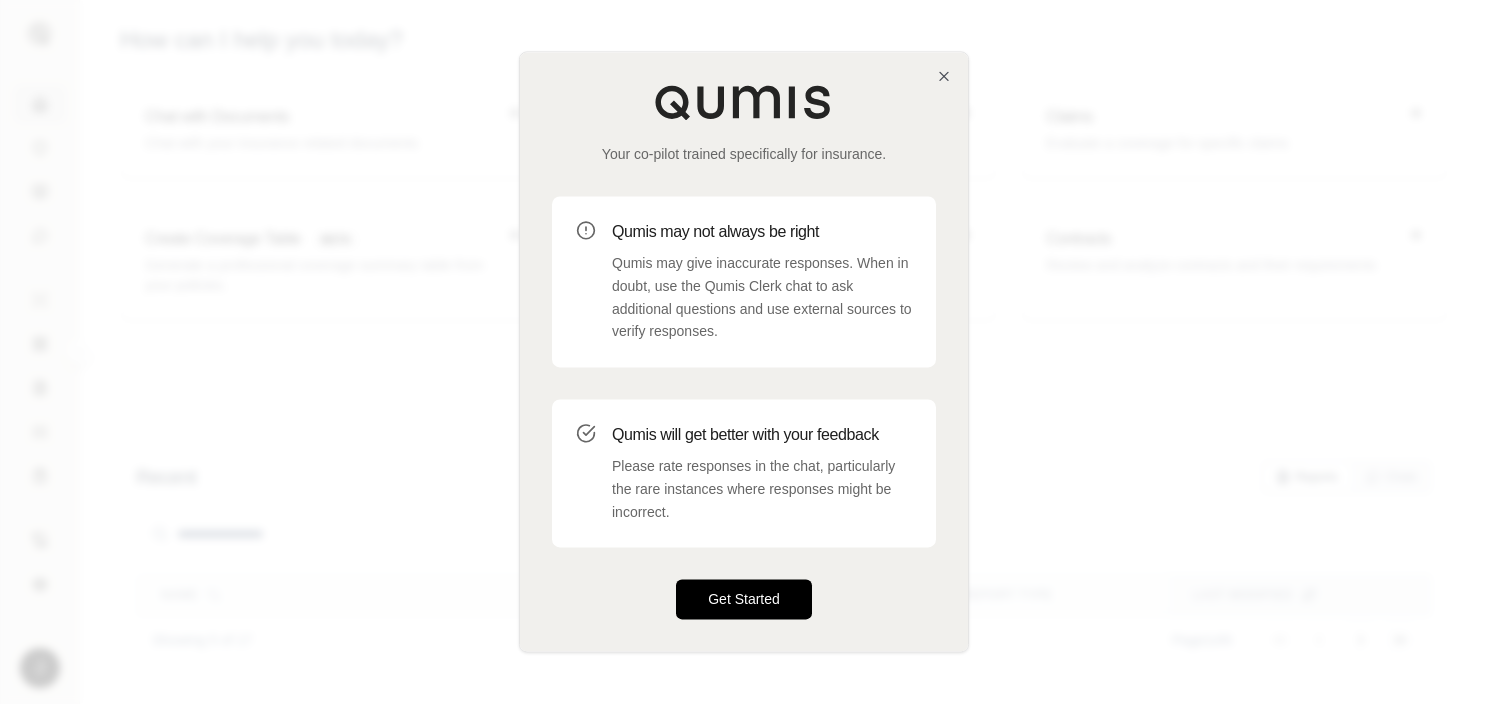 click on "Get Started" at bounding box center [744, 600] 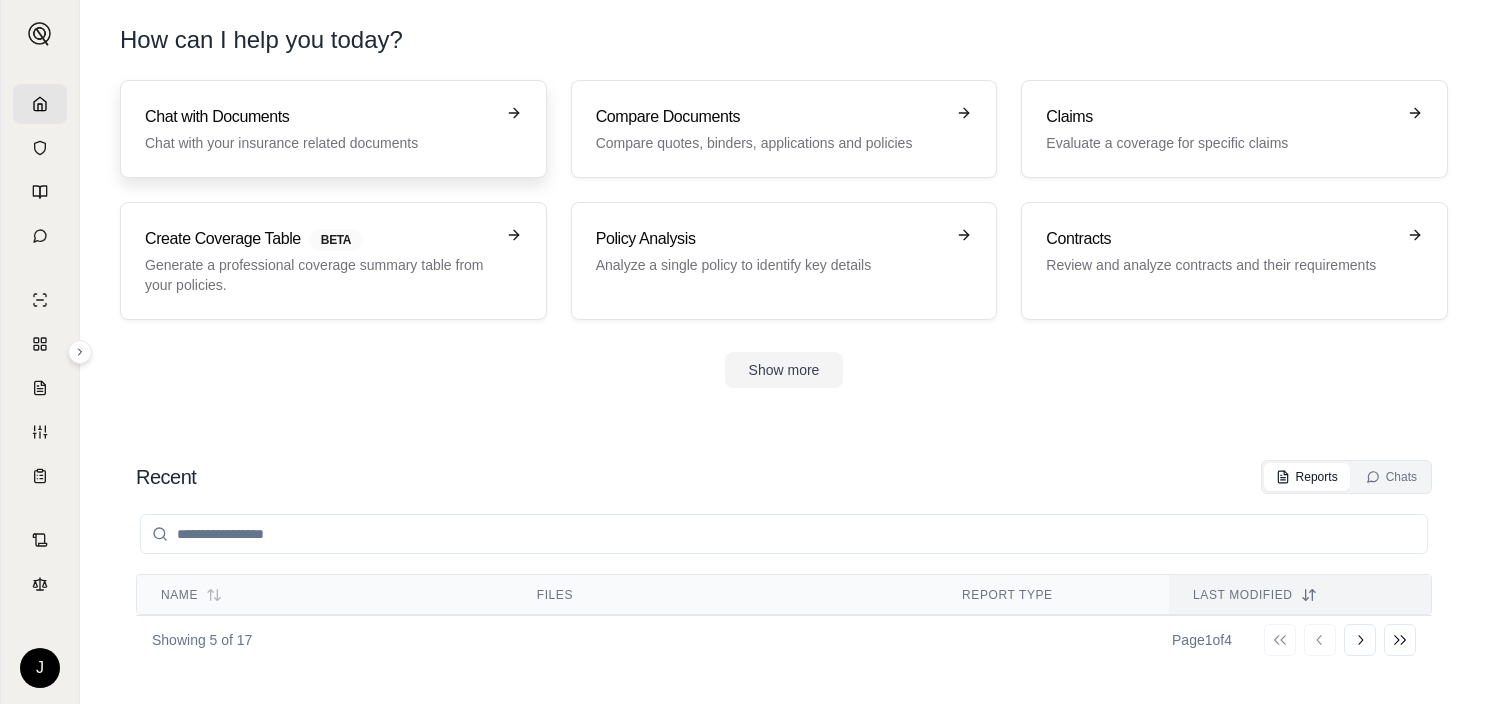 click on "Chat with your insurance related documents" at bounding box center (319, 143) 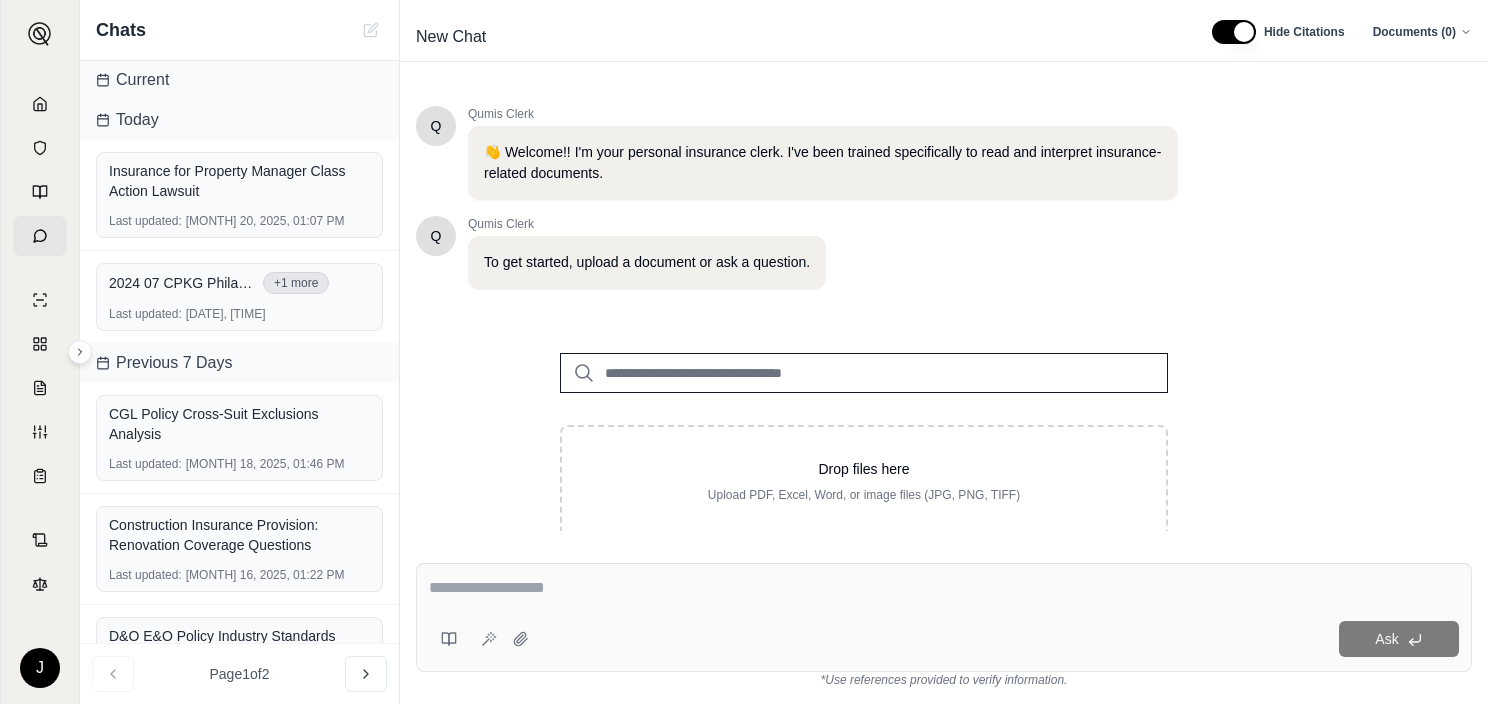 scroll, scrollTop: 76, scrollLeft: 0, axis: vertical 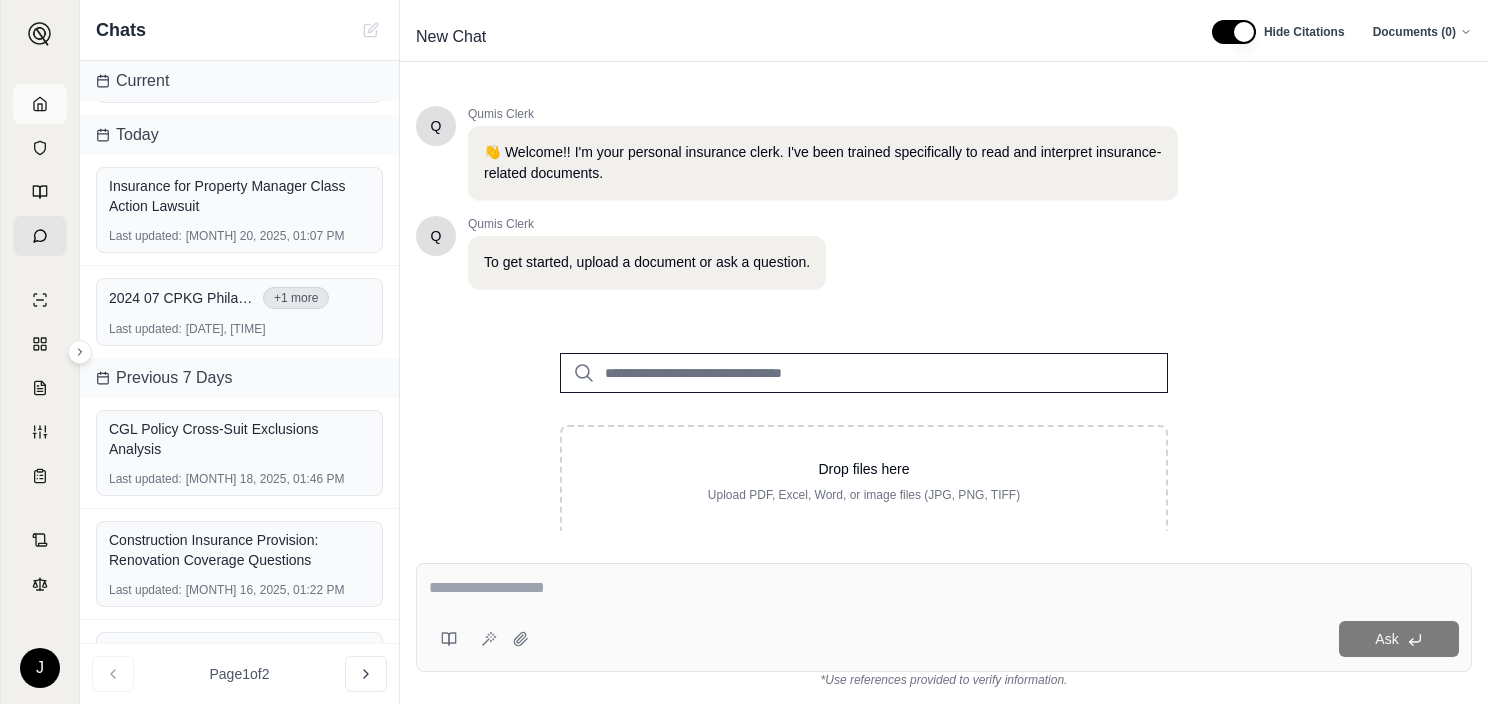 click 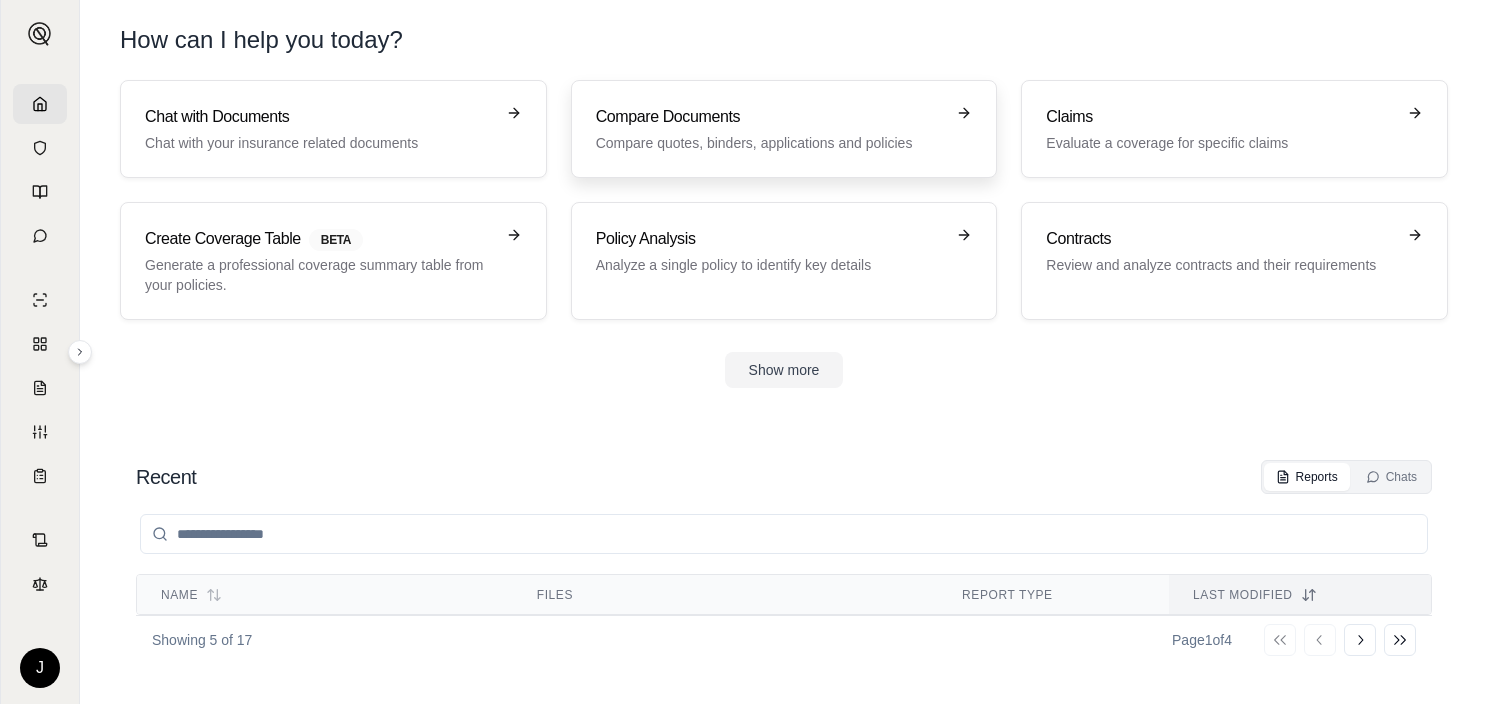 click on "Compare quotes, binders, applications and policies" at bounding box center [770, 143] 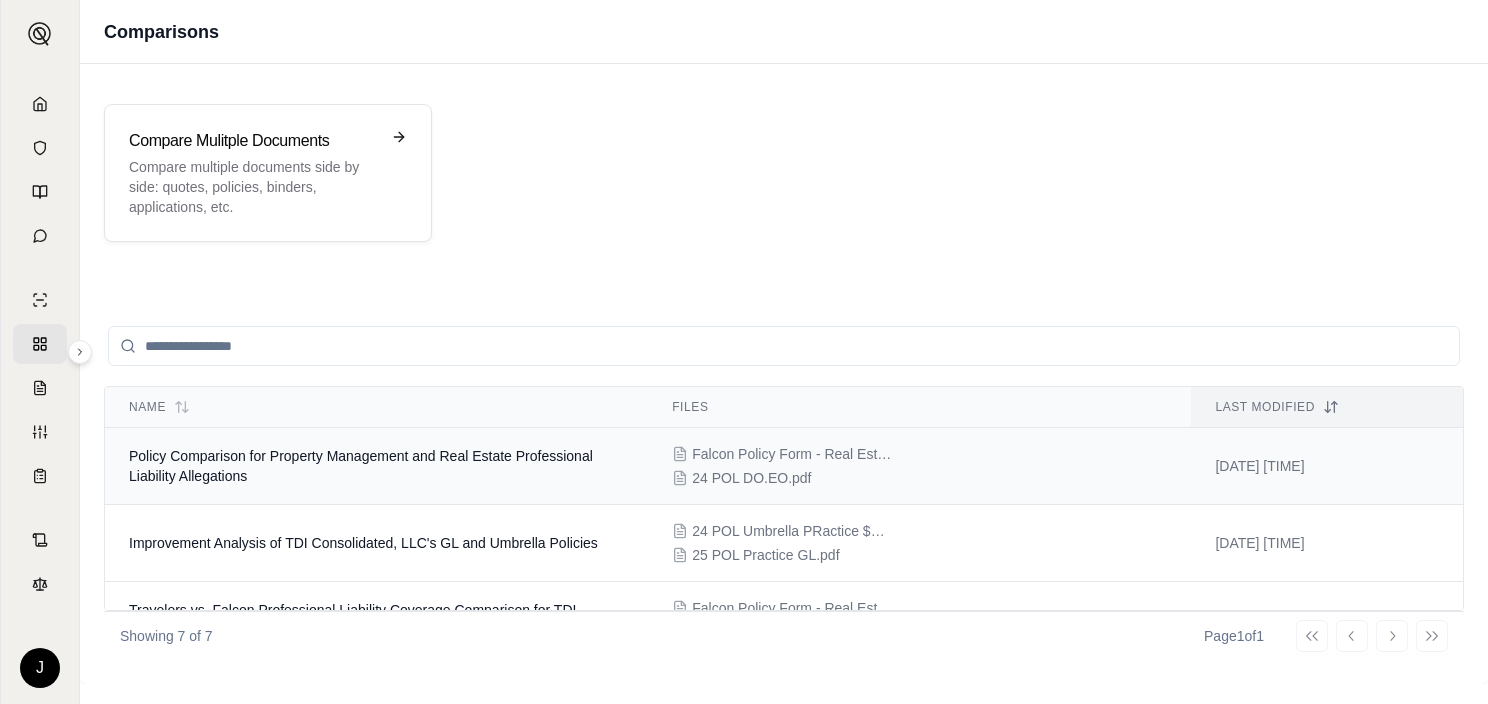 click on "Policy Comparison for Property Management and Real Estate Professional Liability Allegations" at bounding box center (376, 466) 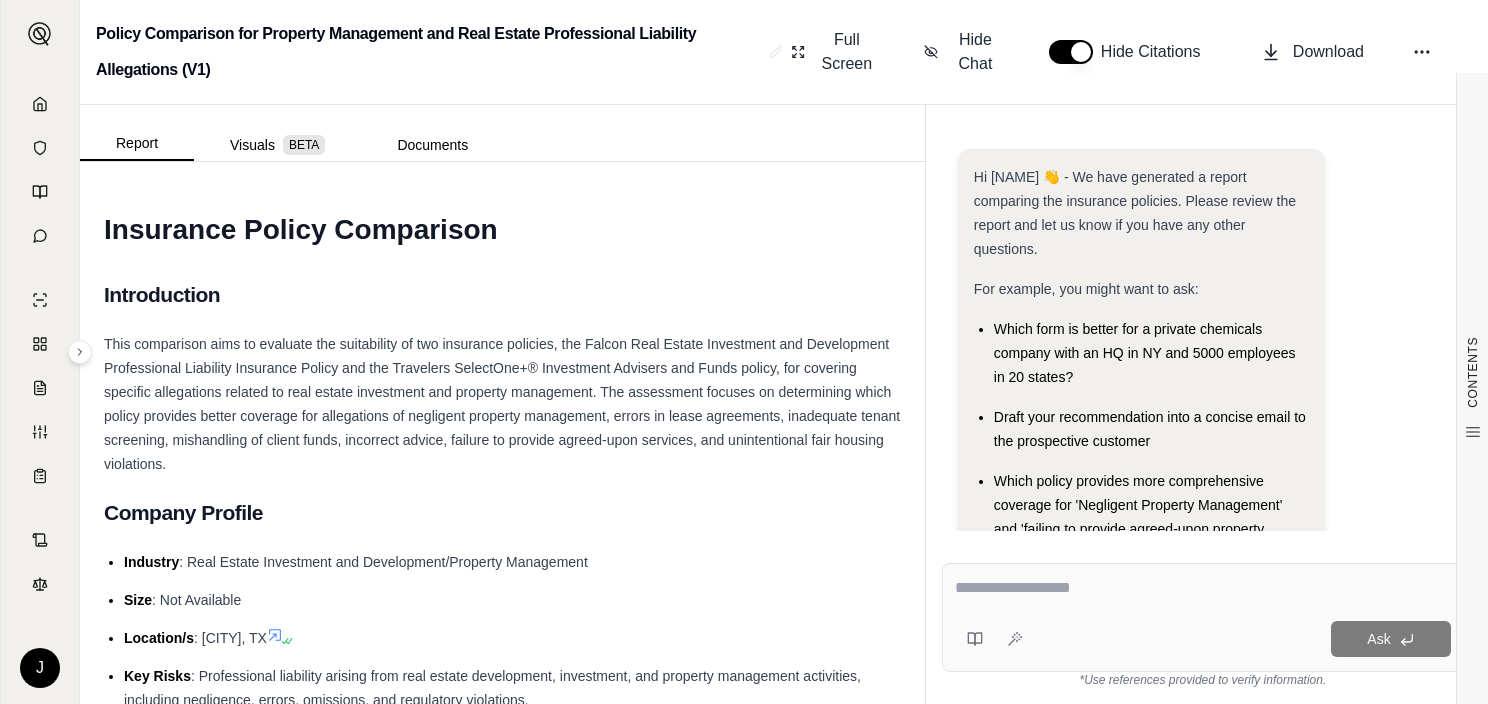 scroll, scrollTop: 184, scrollLeft: 0, axis: vertical 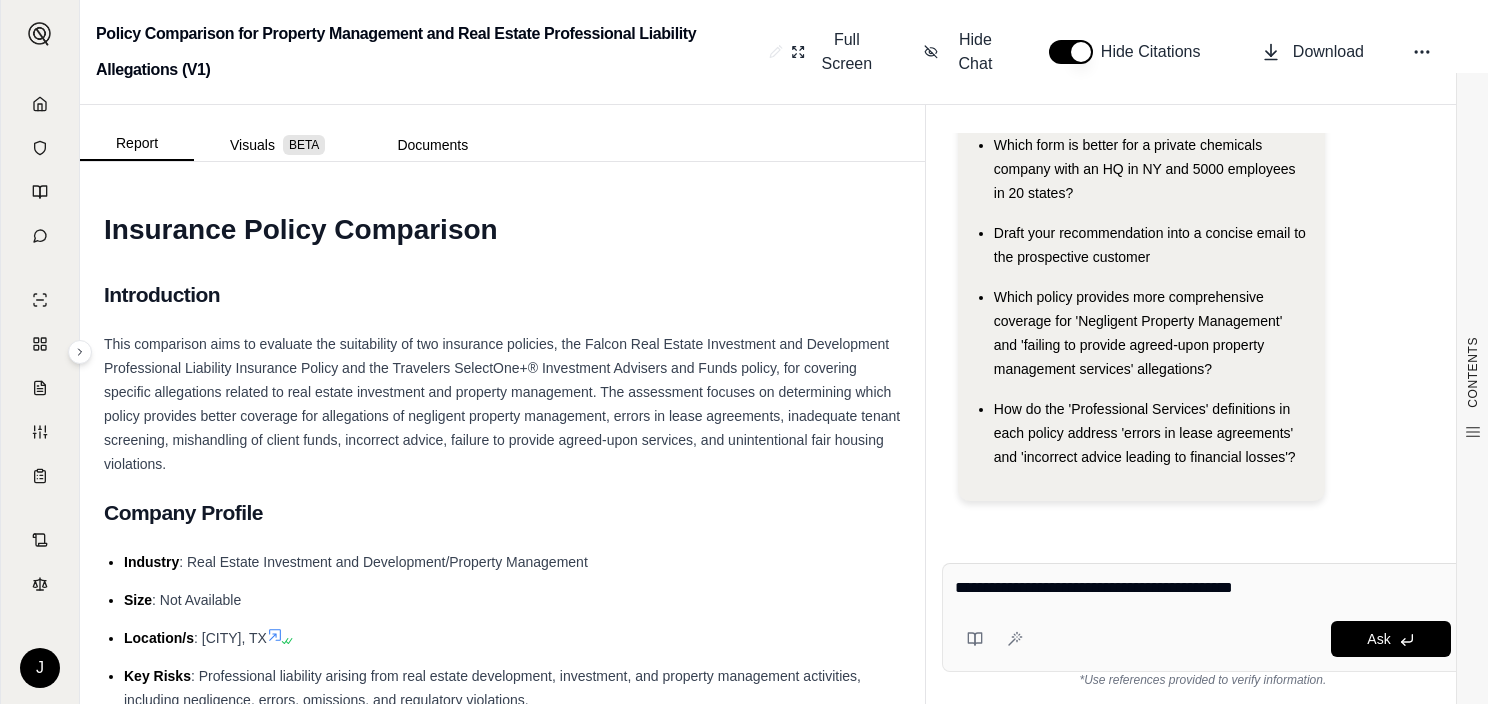 type on "**********" 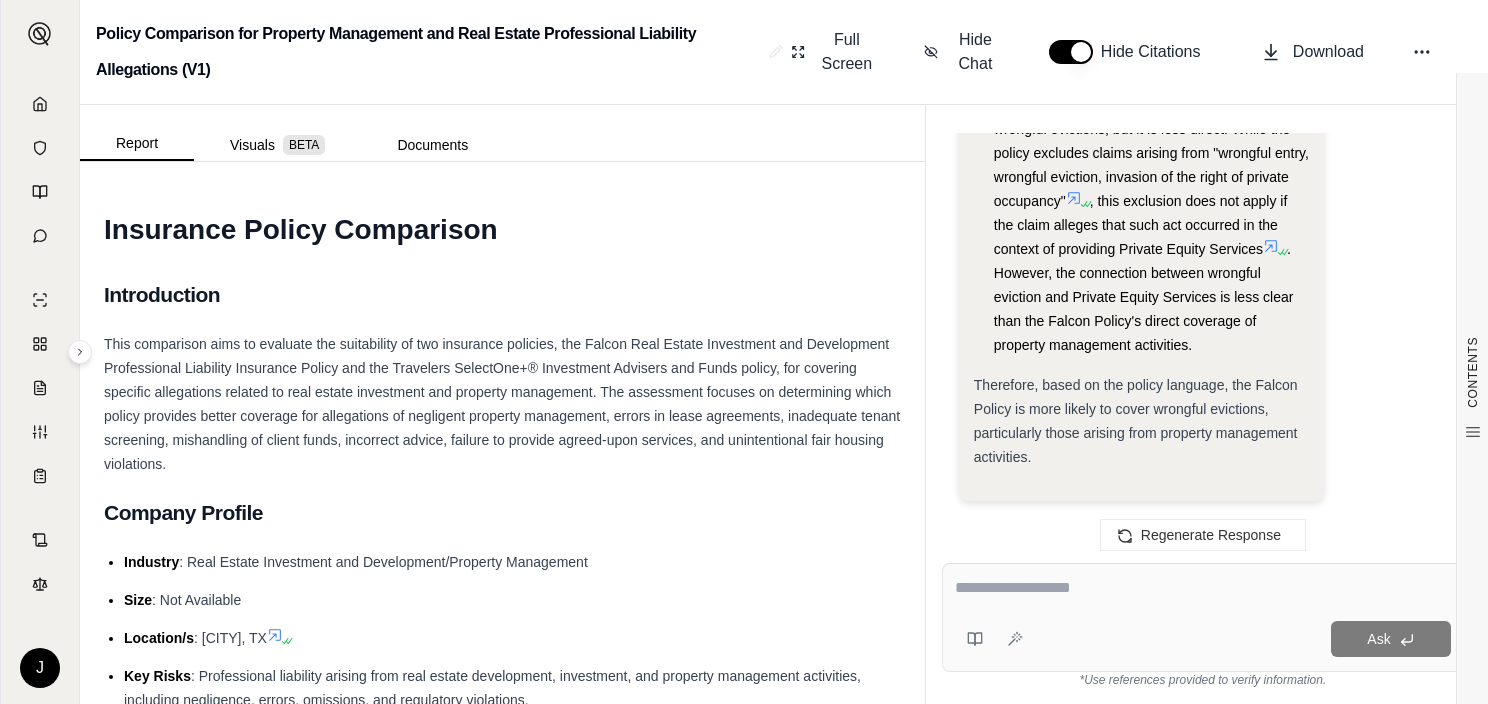 scroll, scrollTop: 3884, scrollLeft: 0, axis: vertical 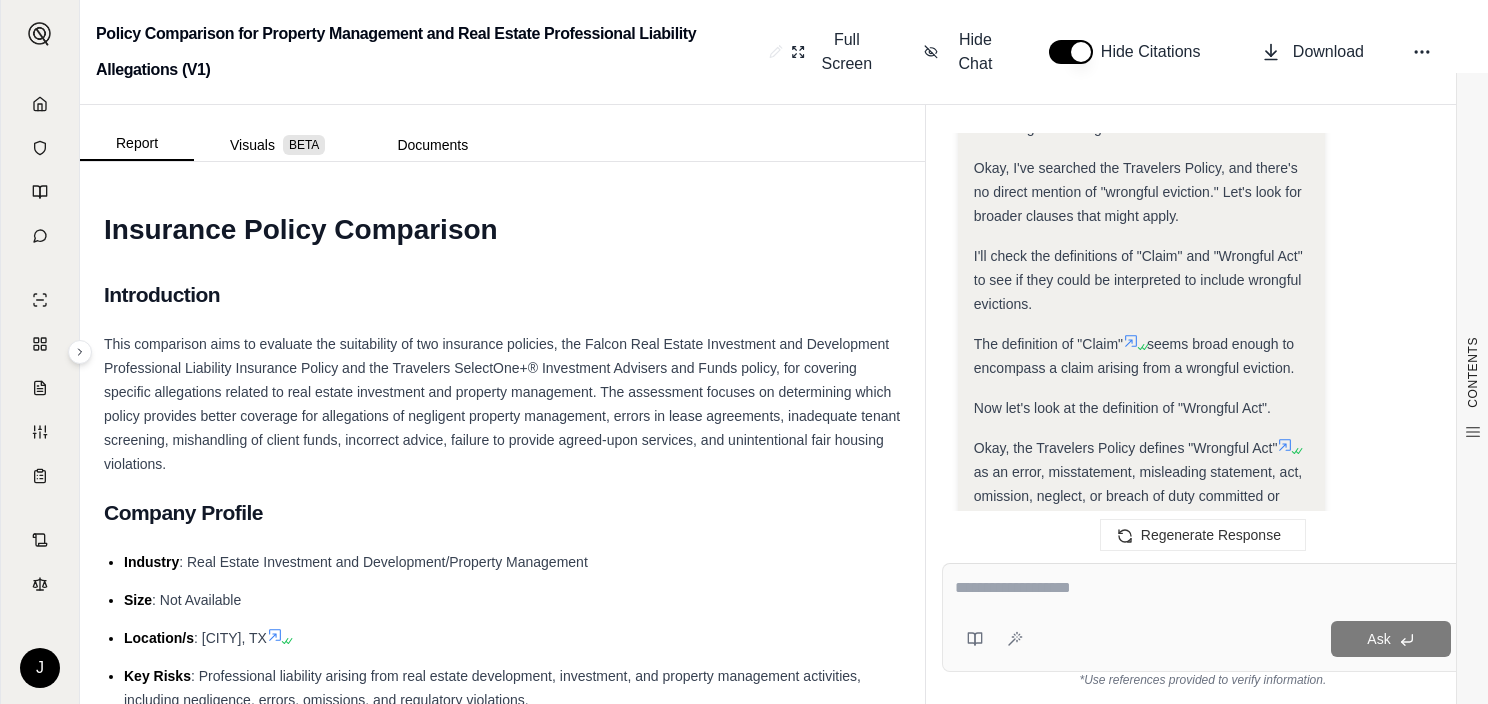 click at bounding box center (1203, 591) 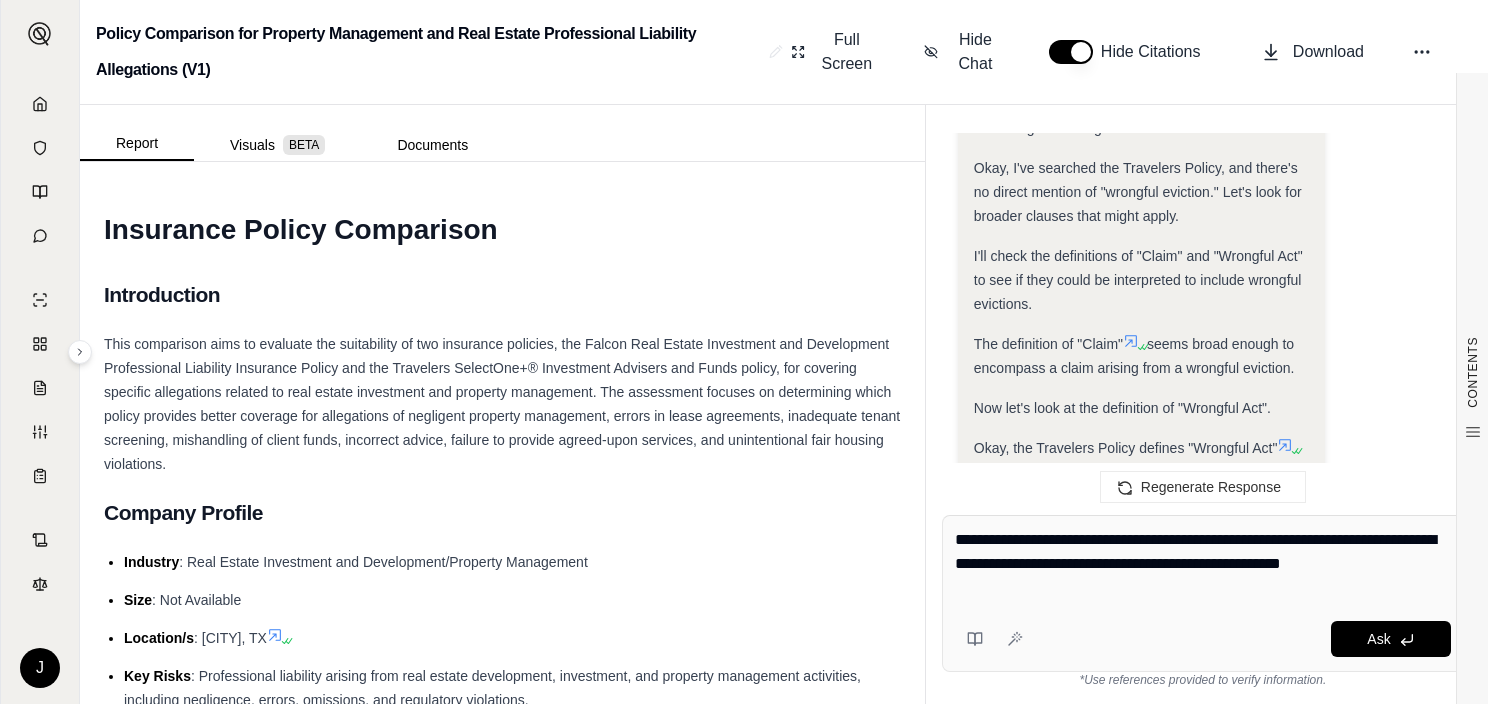click on "**********" at bounding box center [1203, 564] 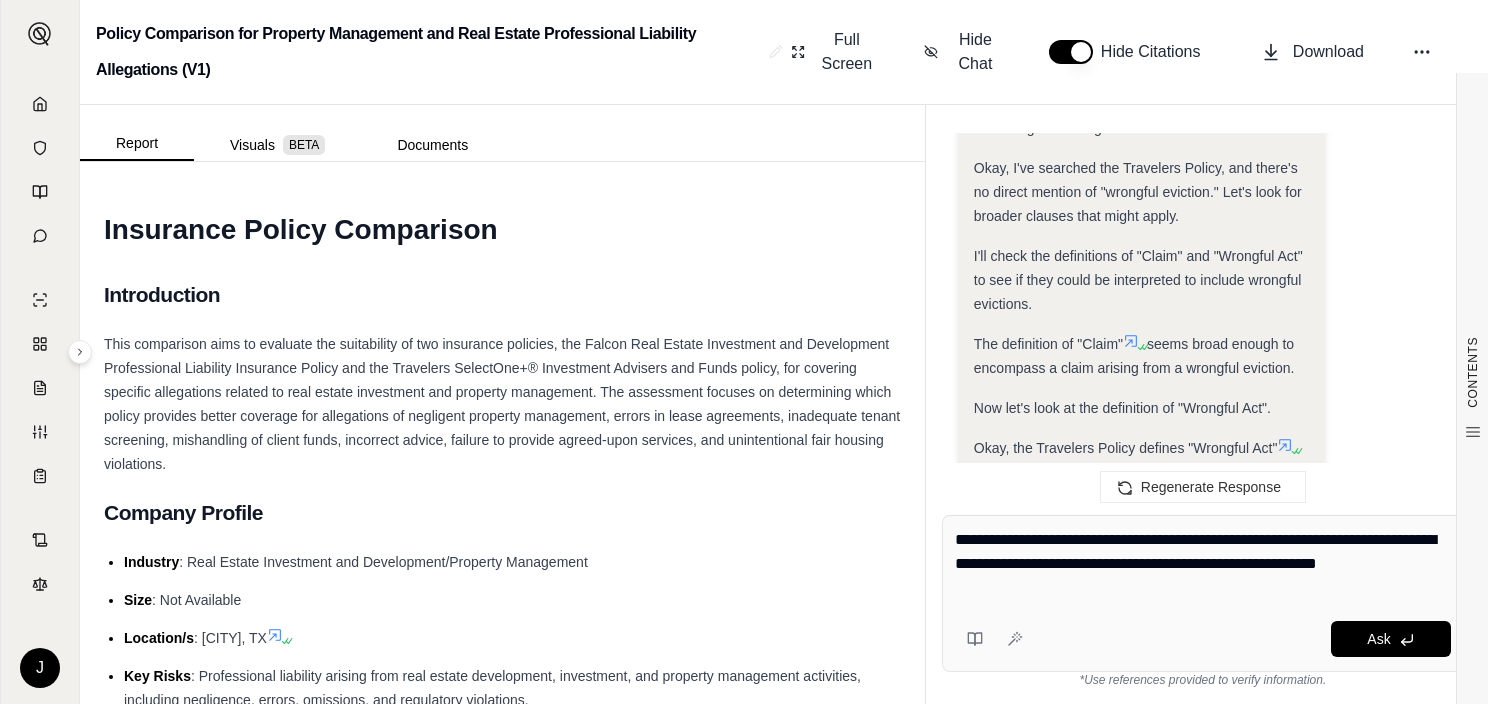 click on "**********" at bounding box center [1203, 564] 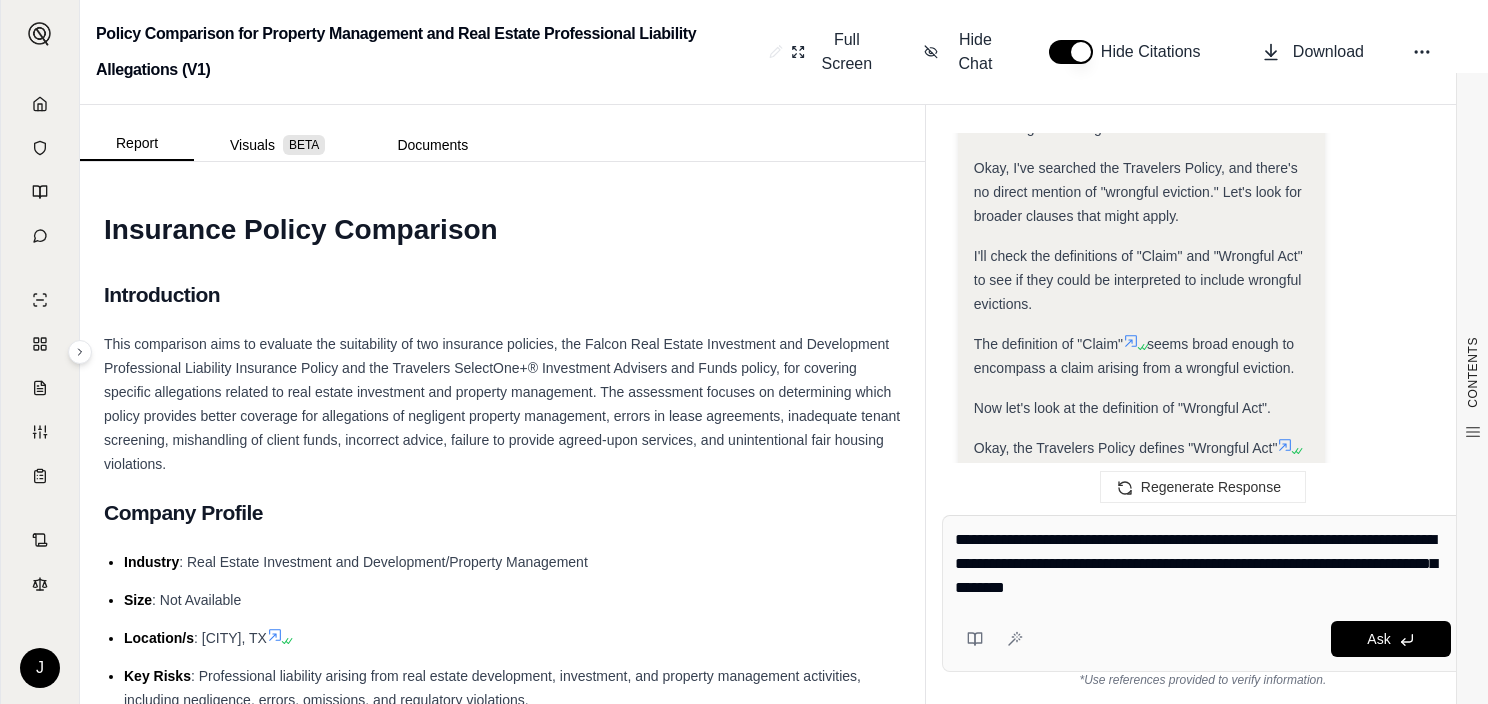 type on "**********" 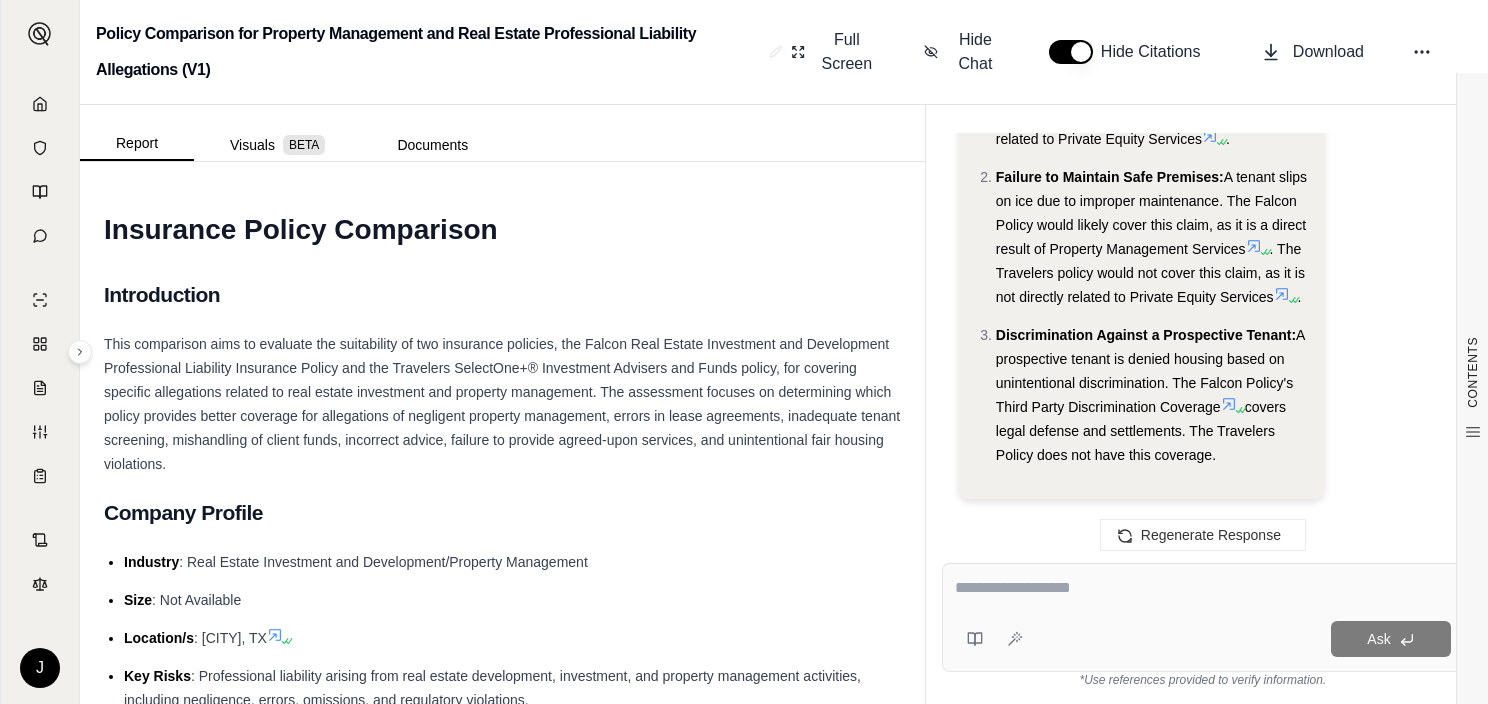 scroll, scrollTop: 8123, scrollLeft: 0, axis: vertical 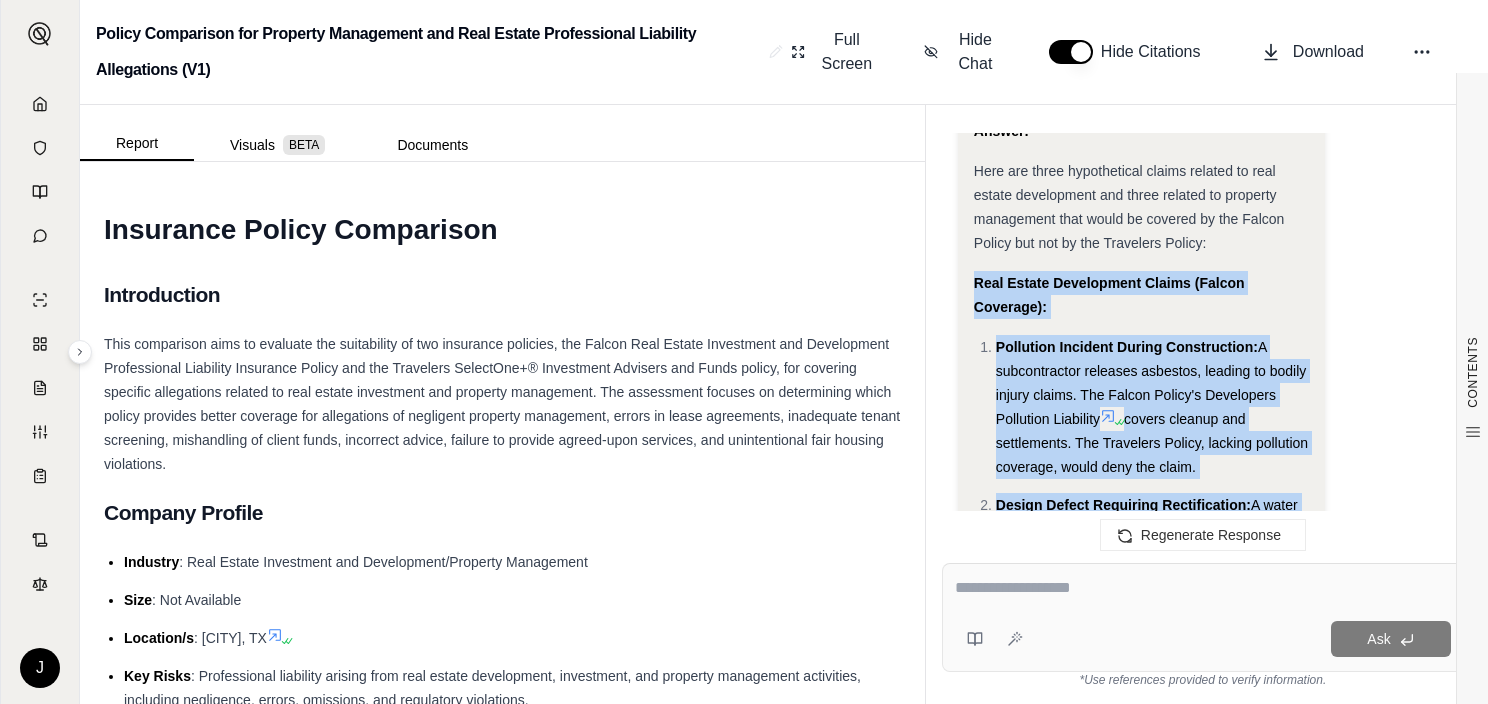 drag, startPoint x: 972, startPoint y: 282, endPoint x: 1076, endPoint y: 512, distance: 252.42029 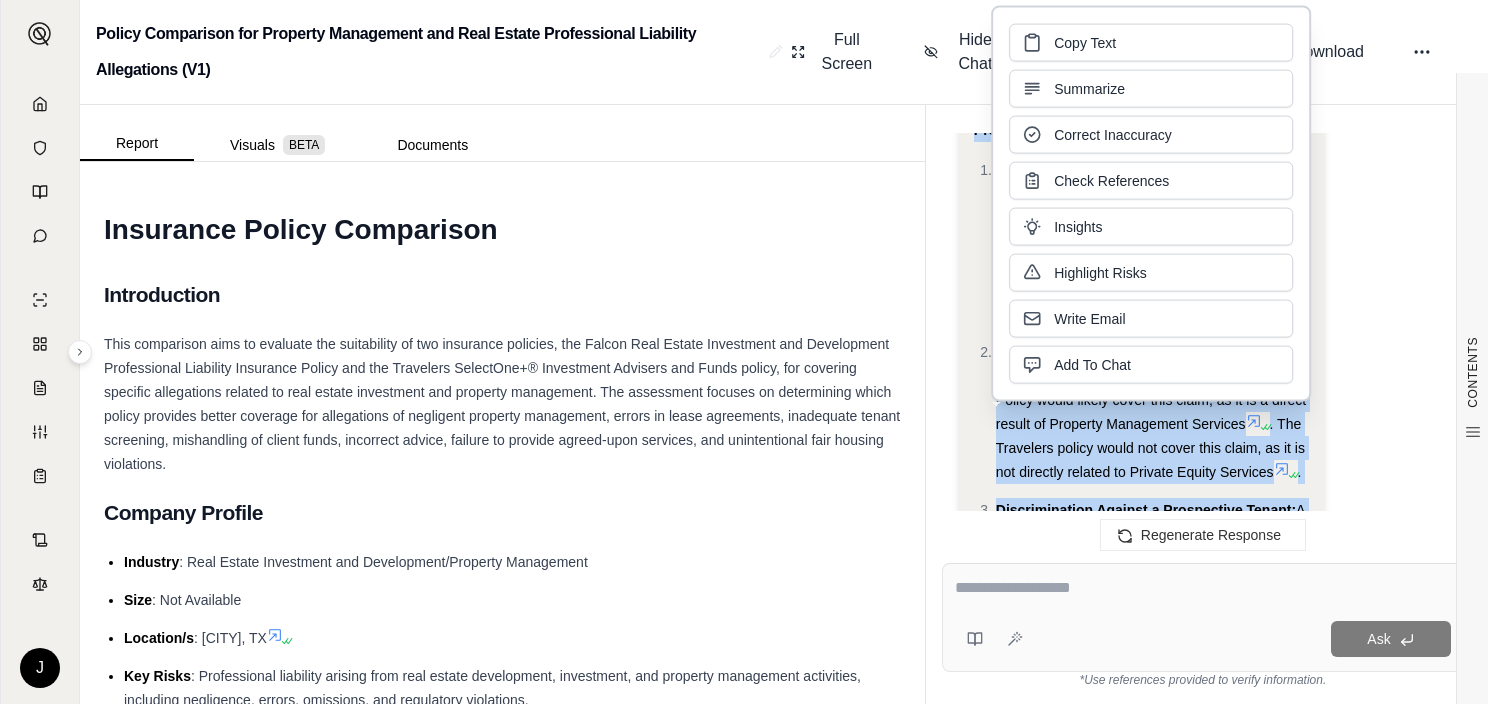 scroll, scrollTop: 8219, scrollLeft: 0, axis: vertical 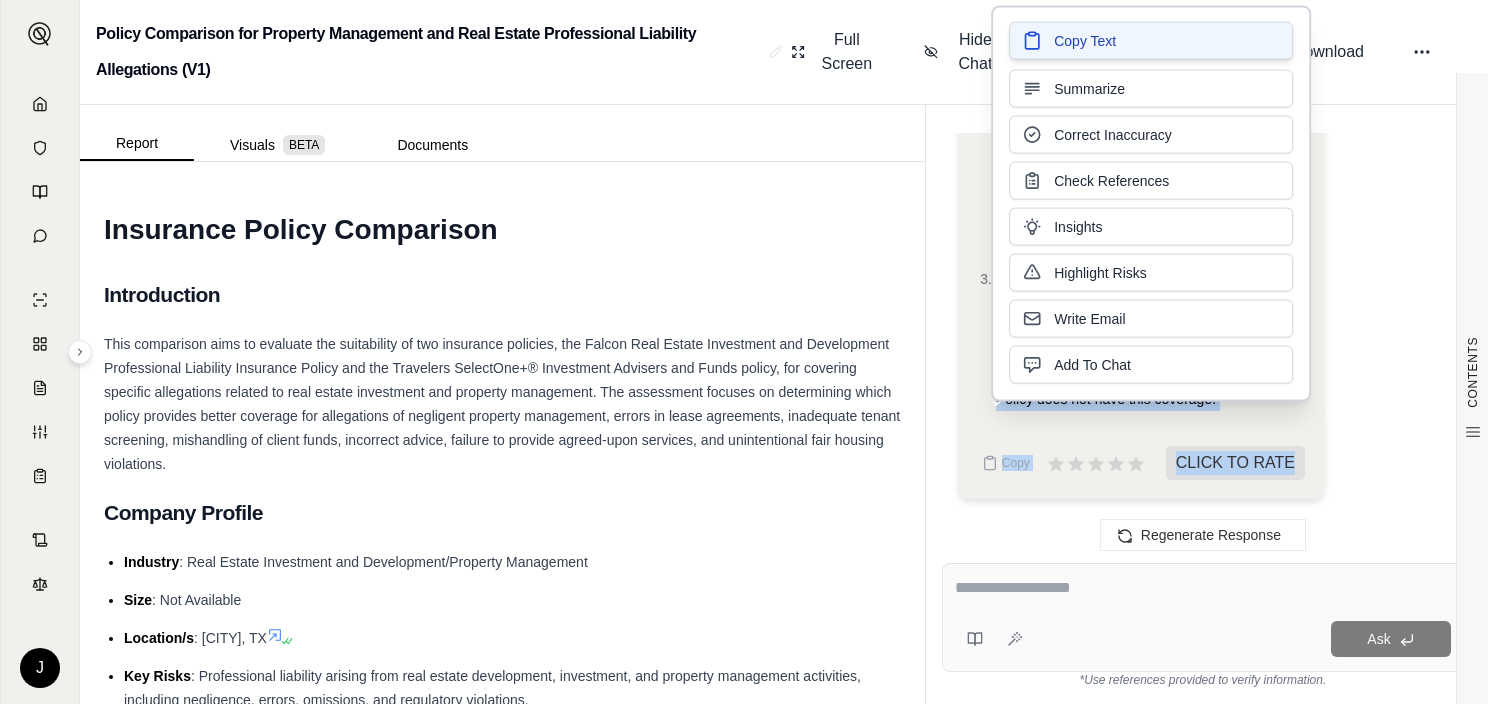 click on "Copy Text" at bounding box center [1085, 41] 